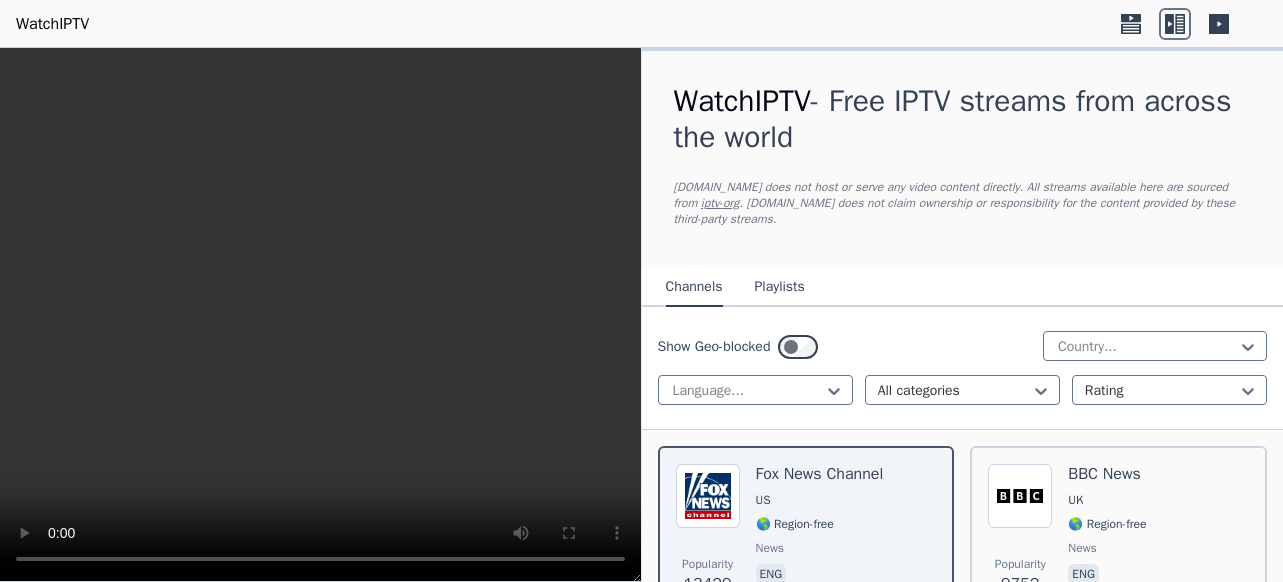 scroll, scrollTop: 0, scrollLeft: 0, axis: both 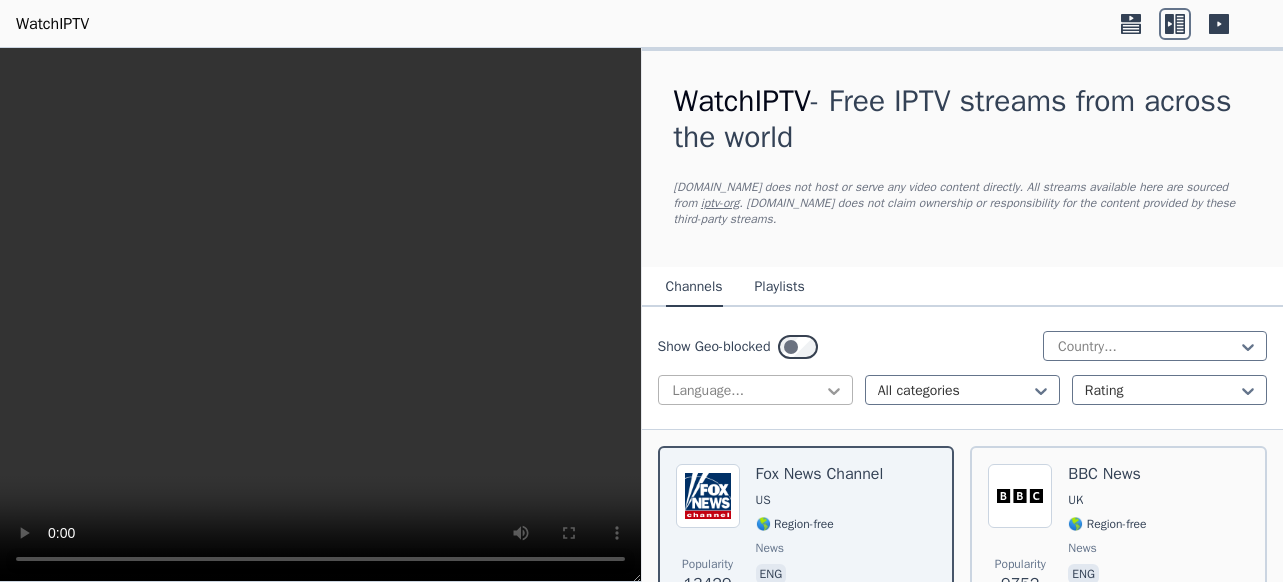 click 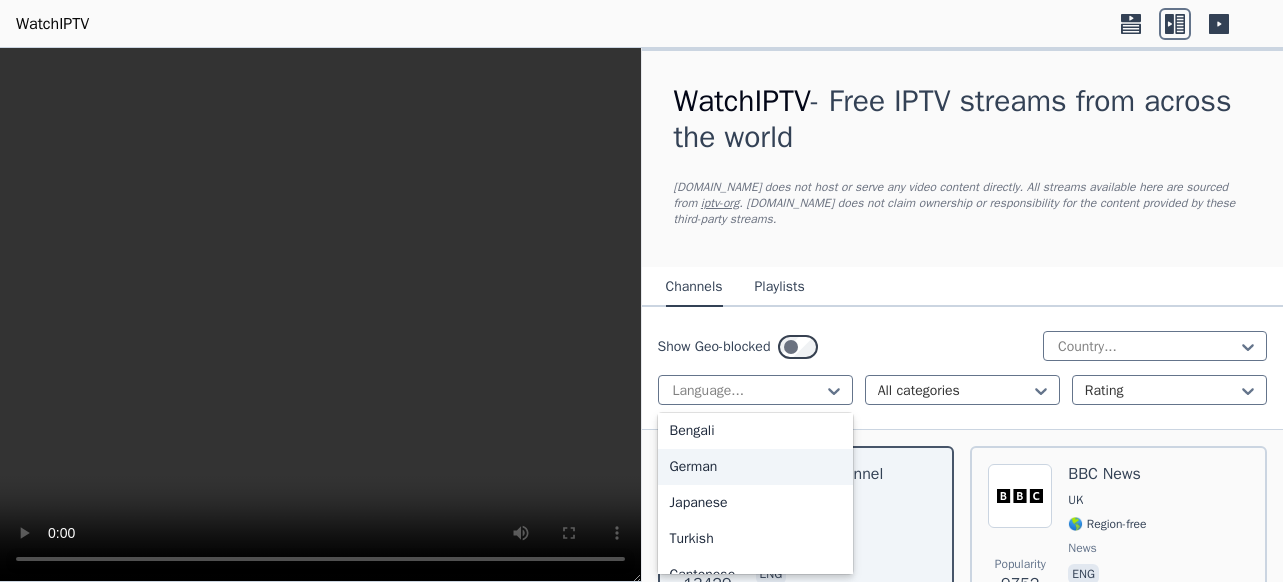 scroll, scrollTop: 639, scrollLeft: 0, axis: vertical 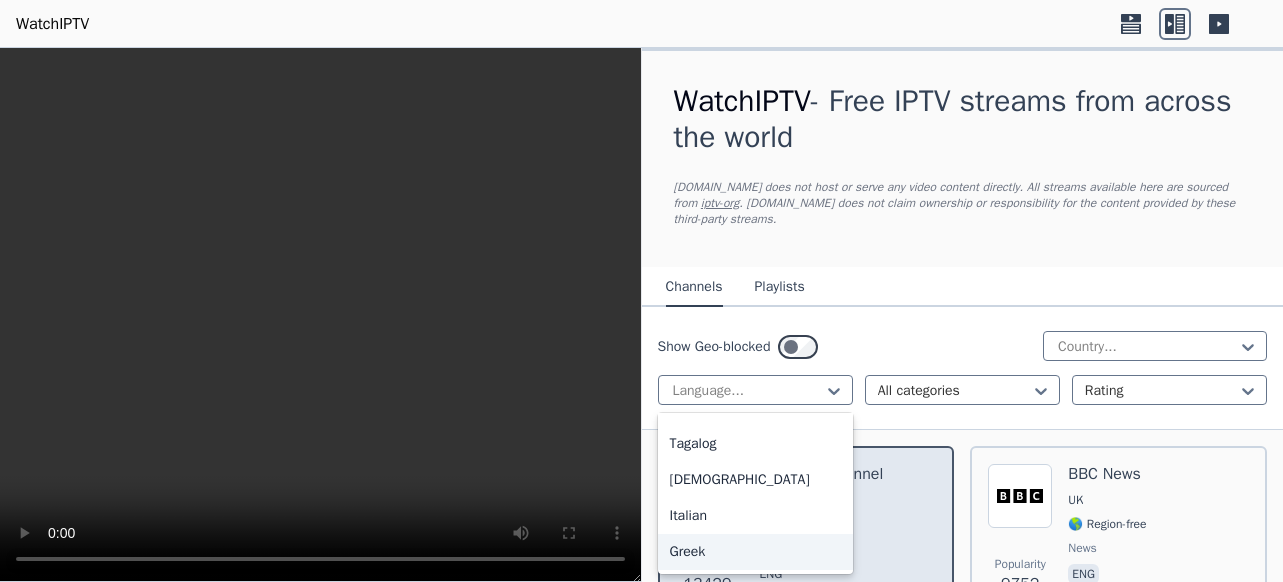 click on "Greek" at bounding box center (755, 552) 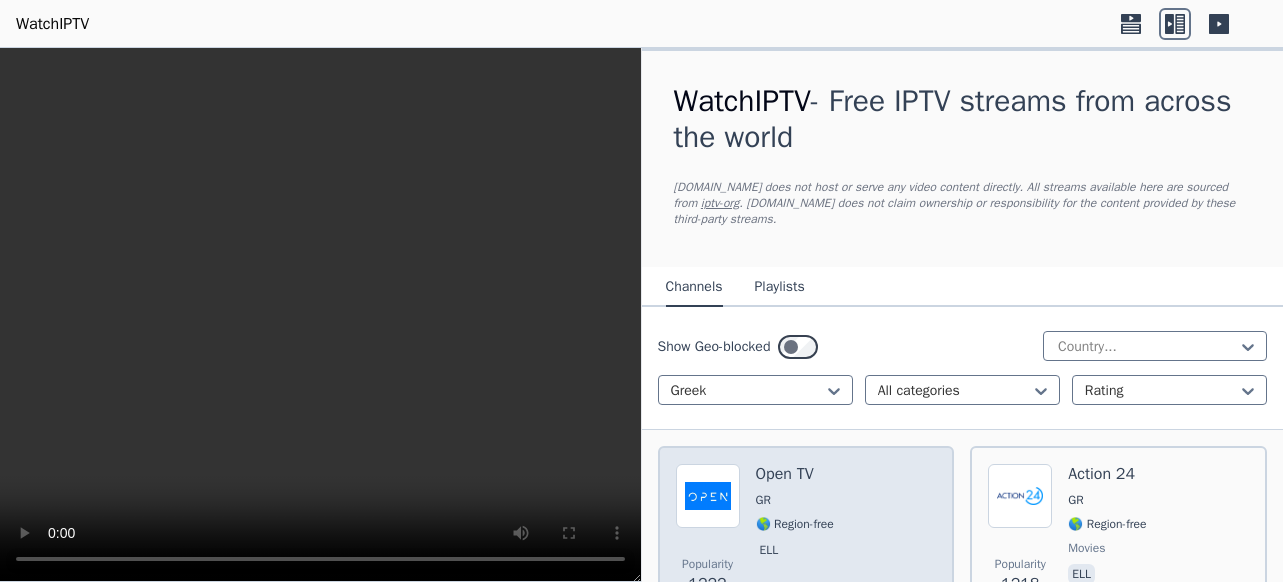 click on "Popularity 1222 Open TV GR 🌎 Region-free ell" at bounding box center (806, 536) 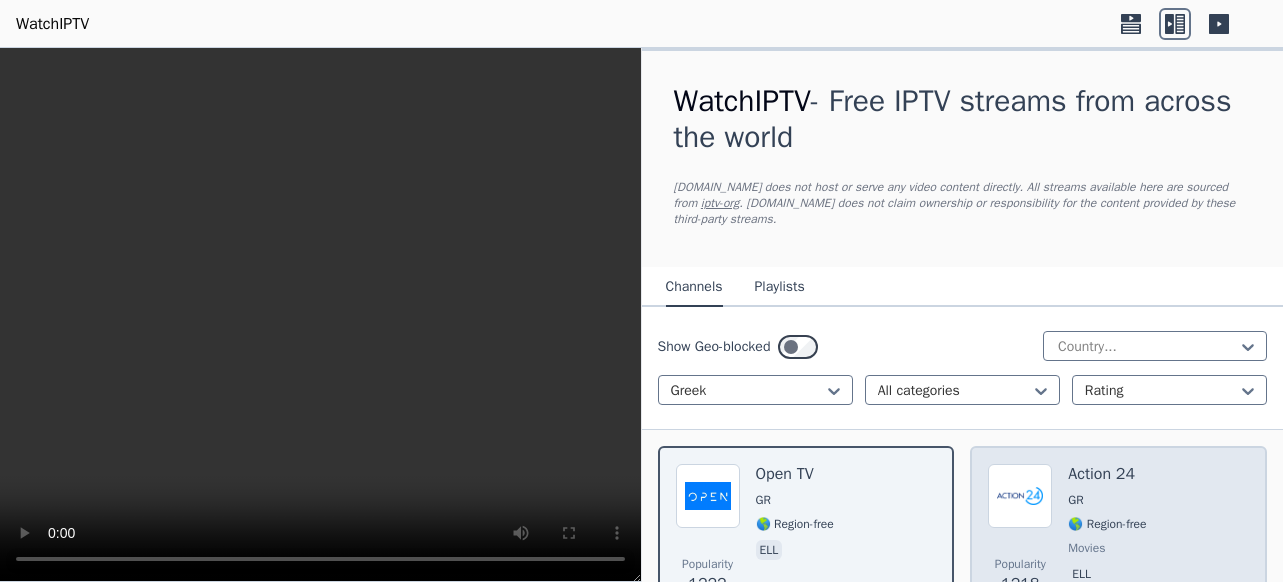 click on "Popularity 1218 Action 24 GR 🌎 Region-free movies ell" at bounding box center [1118, 536] 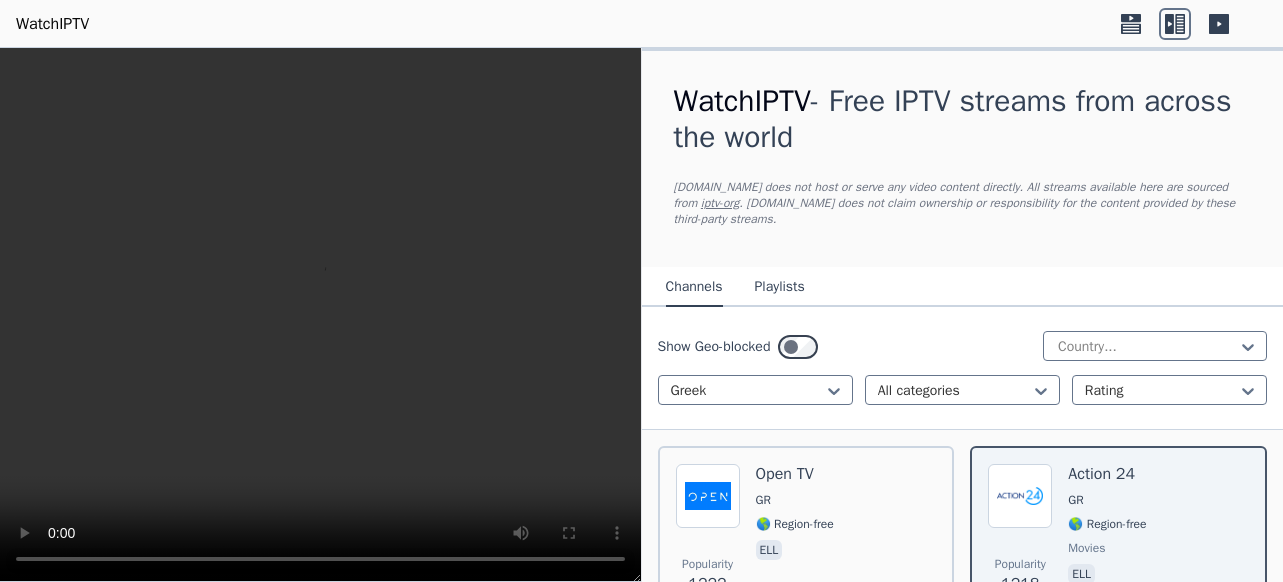 scroll, scrollTop: 300, scrollLeft: 0, axis: vertical 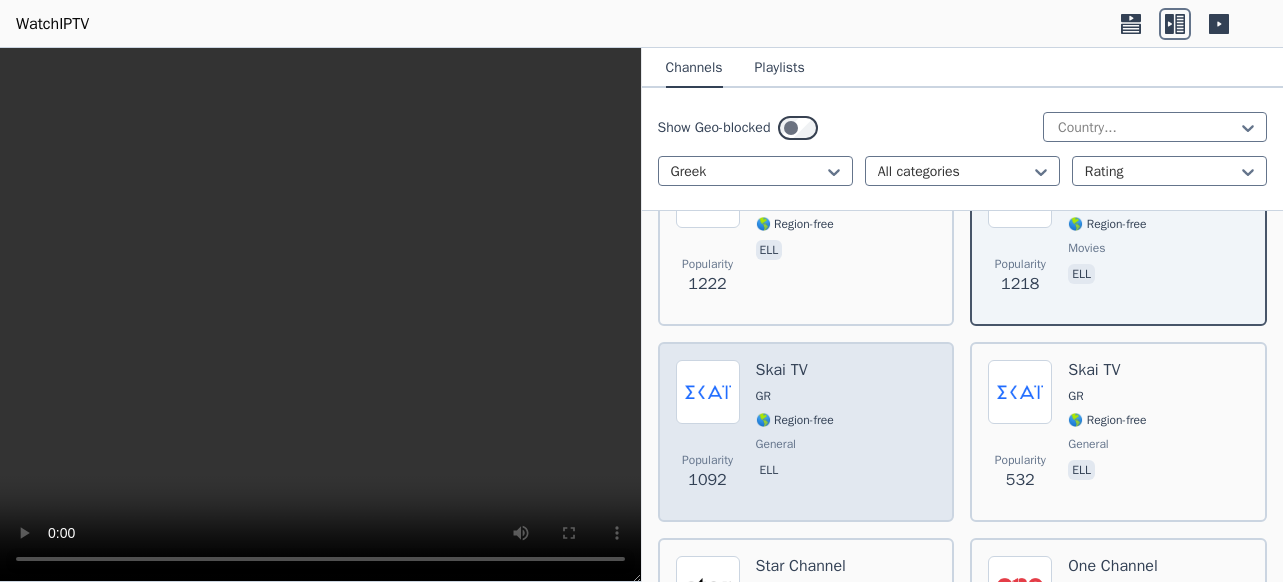click on "Popularity 1092 Skai TV GR 🌎 Region-free general ell" at bounding box center (806, 432) 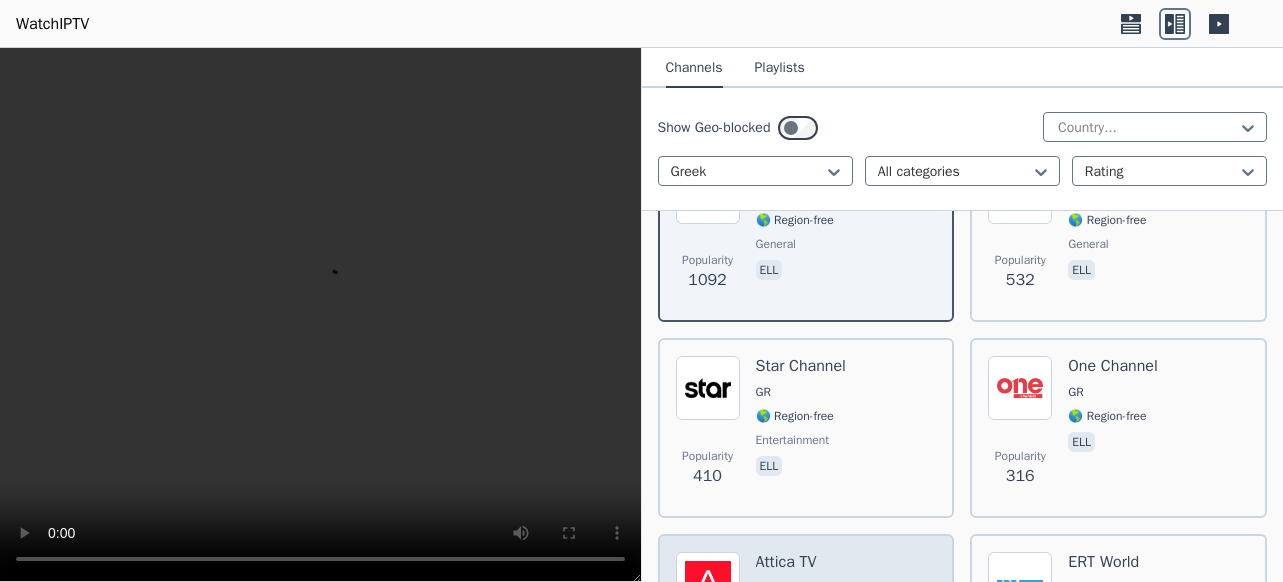 scroll, scrollTop: 0, scrollLeft: 0, axis: both 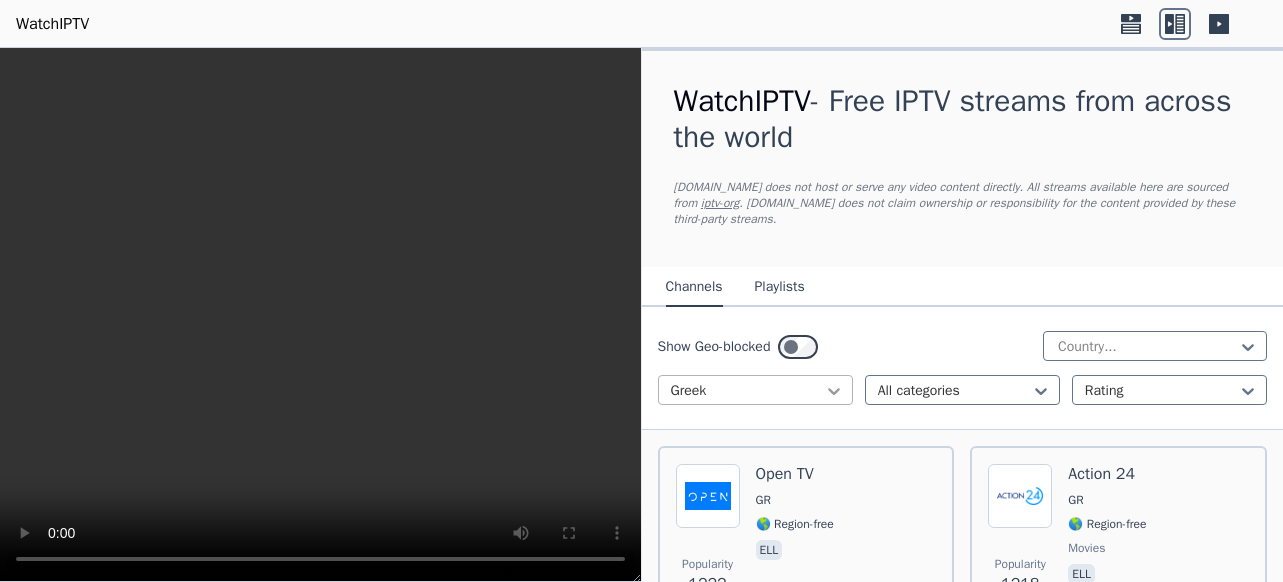 click 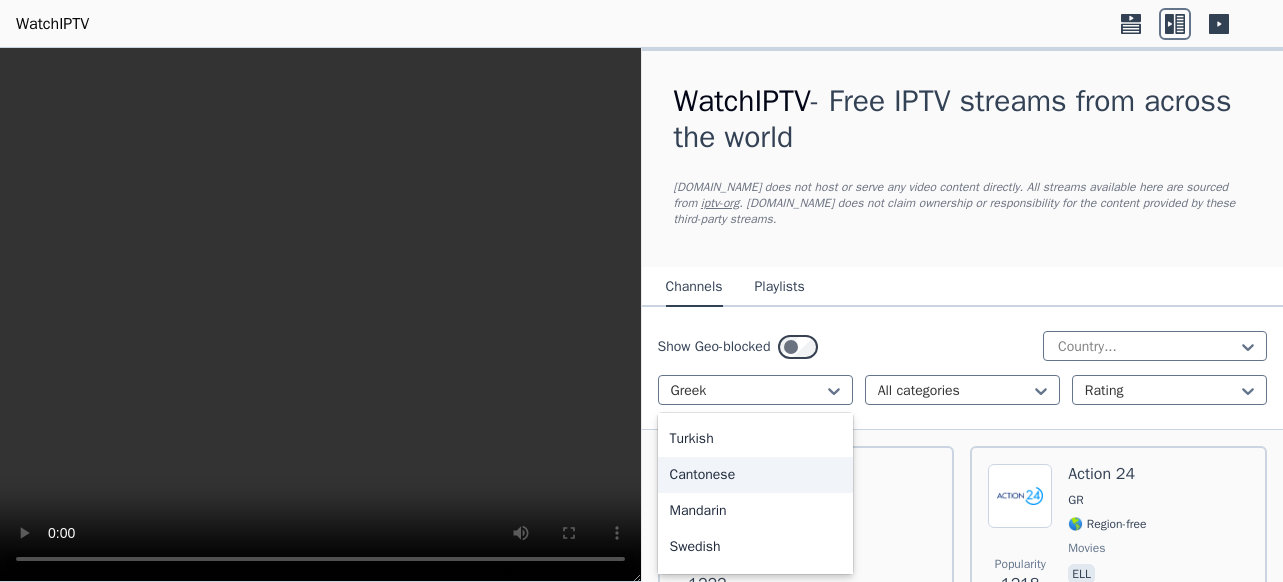 scroll, scrollTop: 0, scrollLeft: 0, axis: both 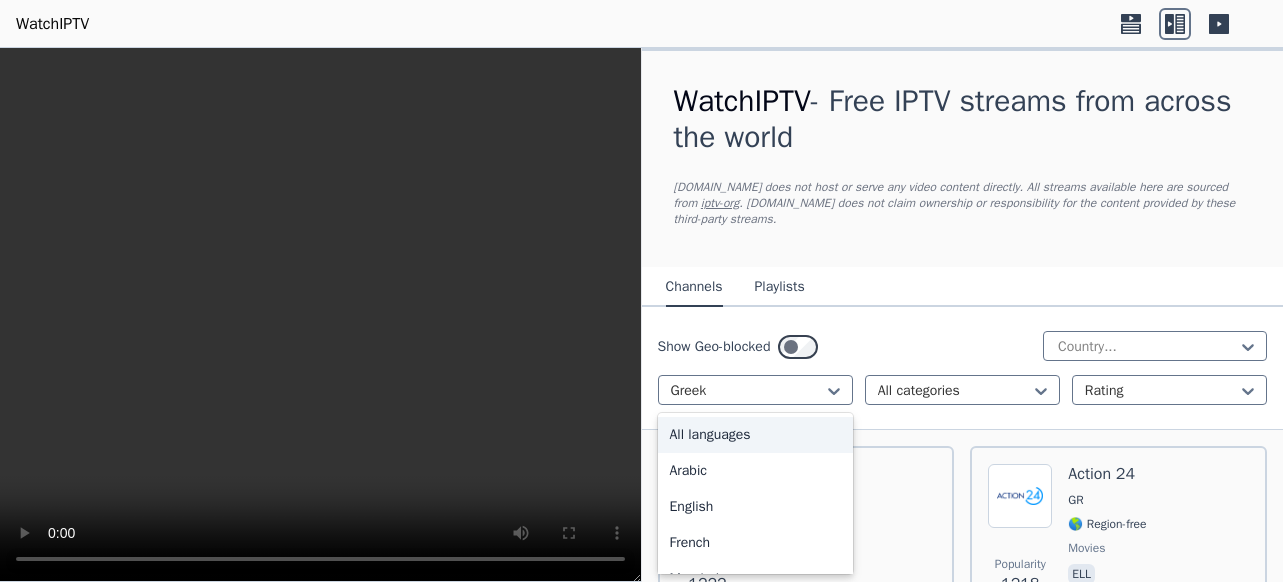 click on "All languages" at bounding box center [755, 435] 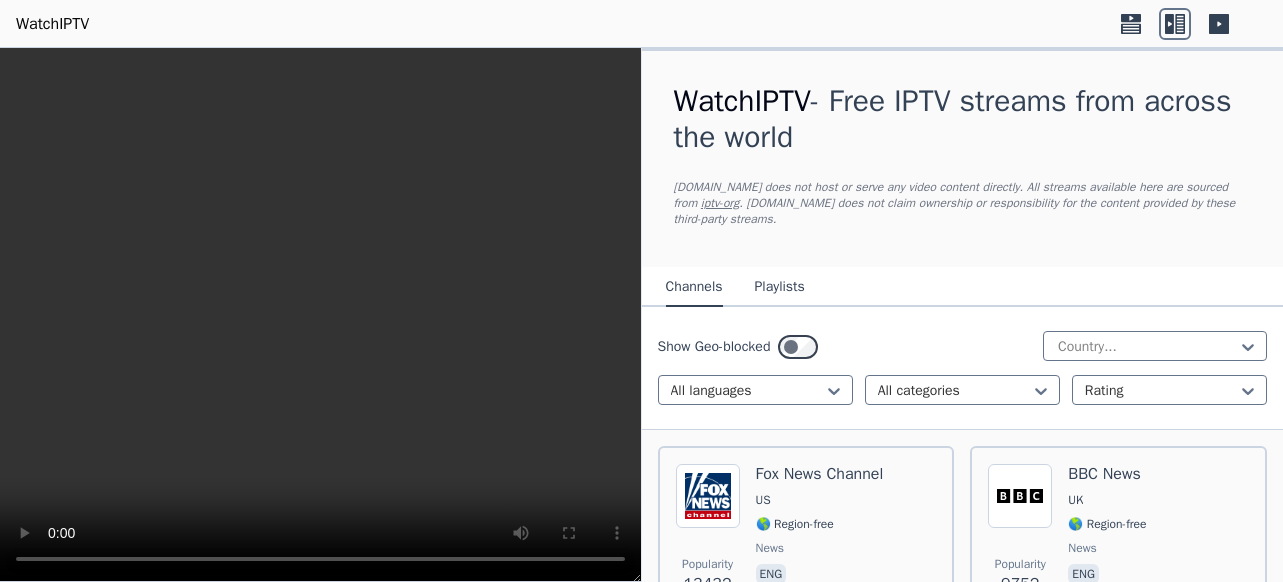 scroll, scrollTop: 100, scrollLeft: 0, axis: vertical 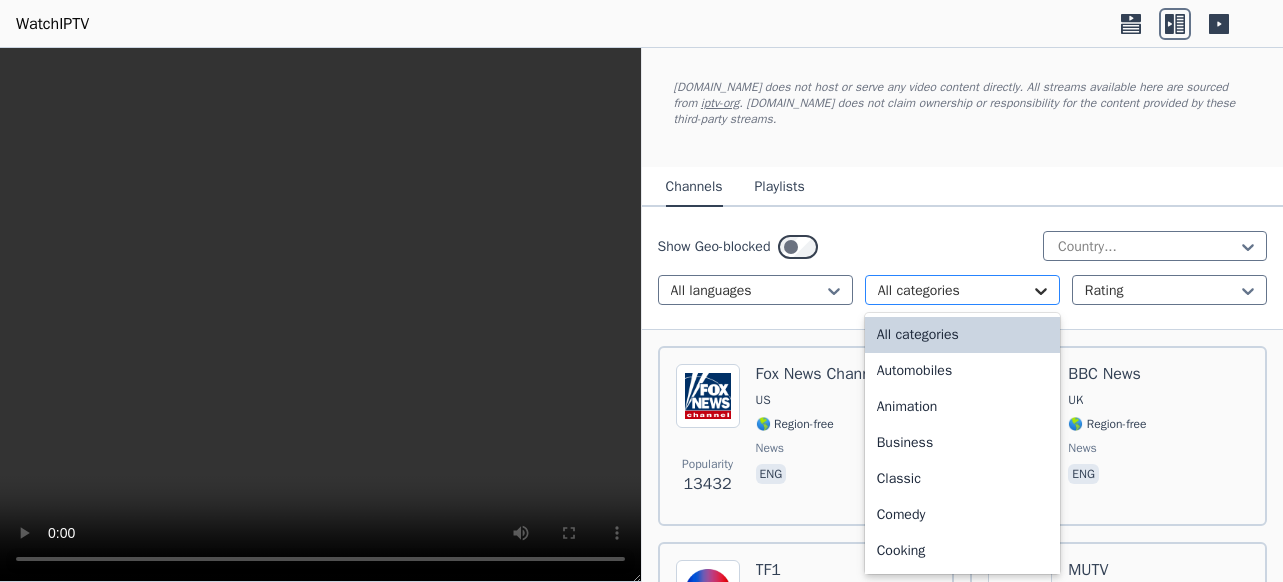 click 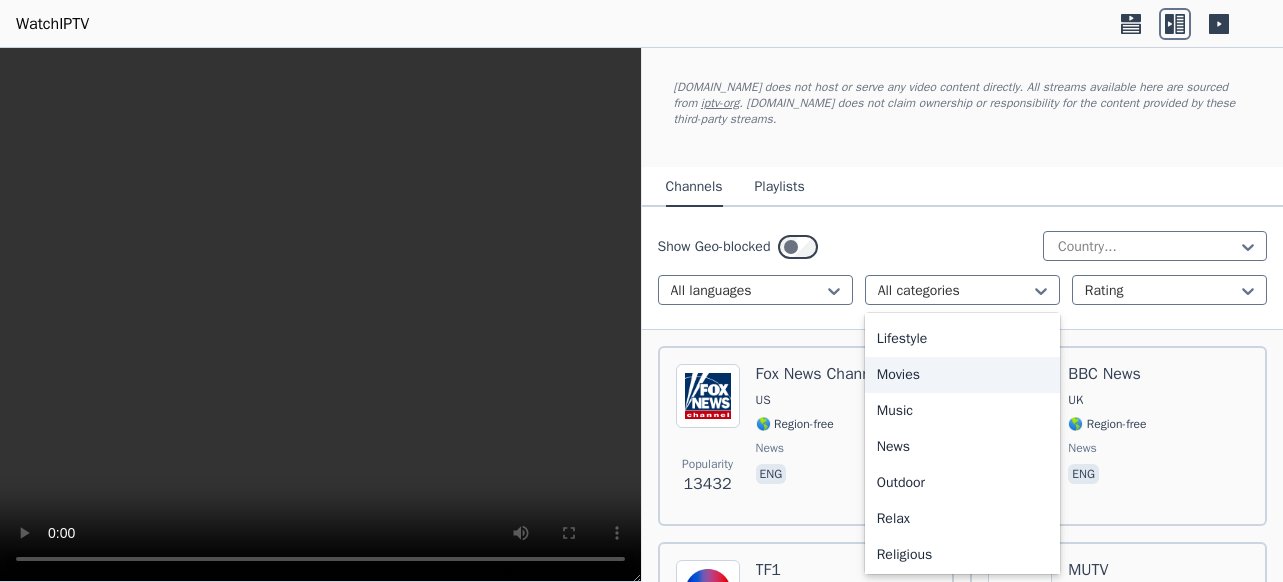 scroll, scrollTop: 719, scrollLeft: 0, axis: vertical 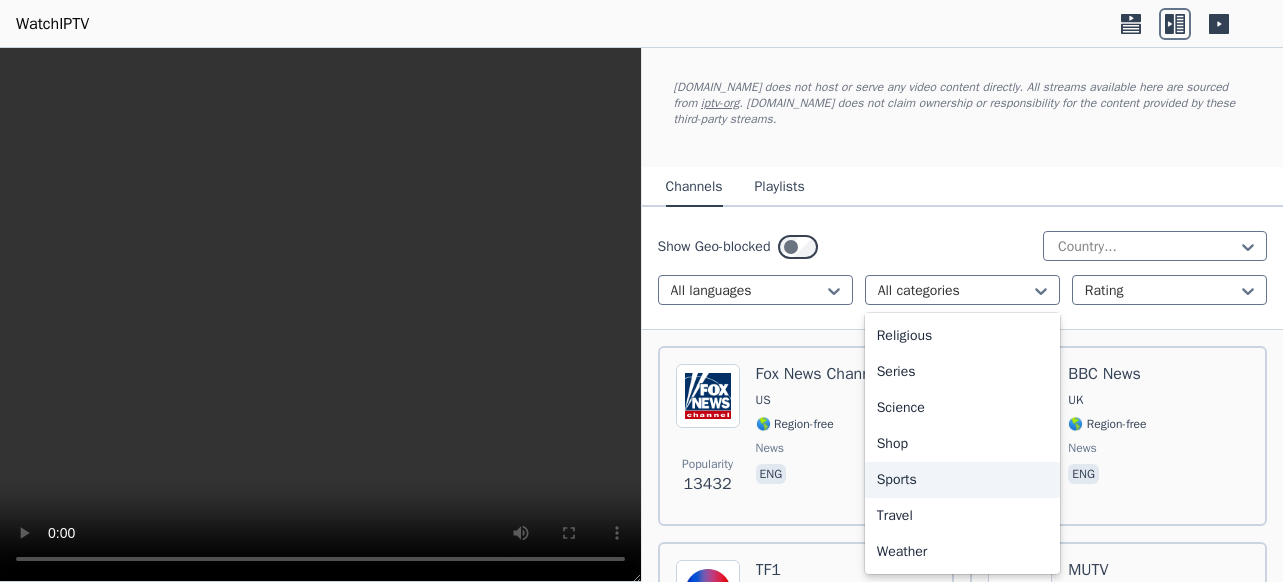 click on "Sports" at bounding box center [962, 480] 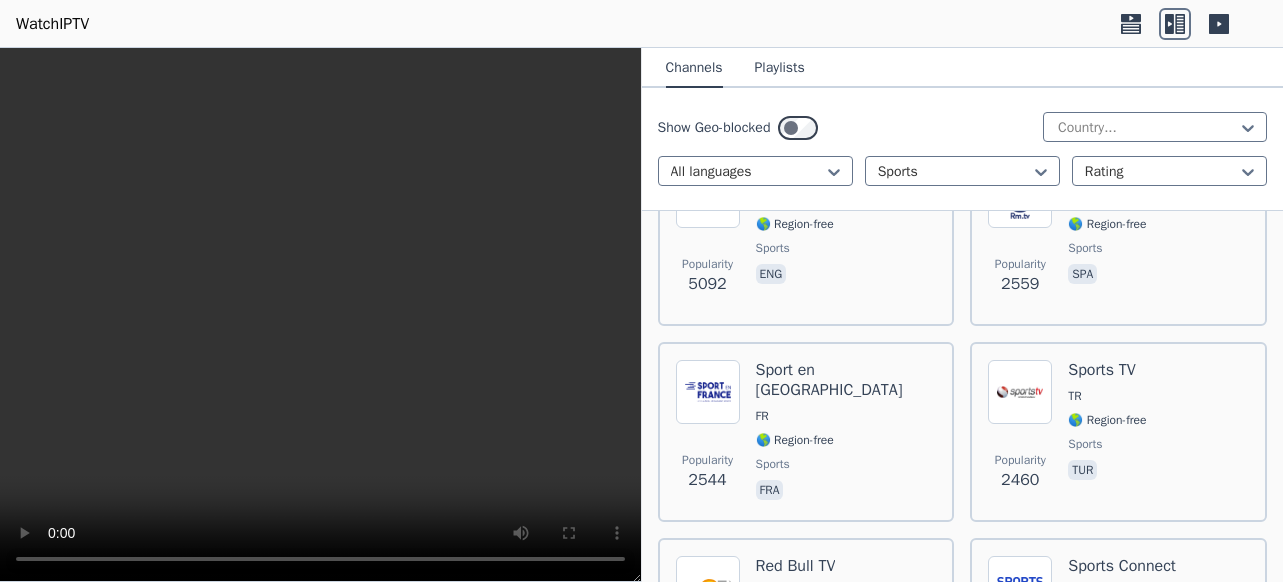 scroll, scrollTop: 600, scrollLeft: 0, axis: vertical 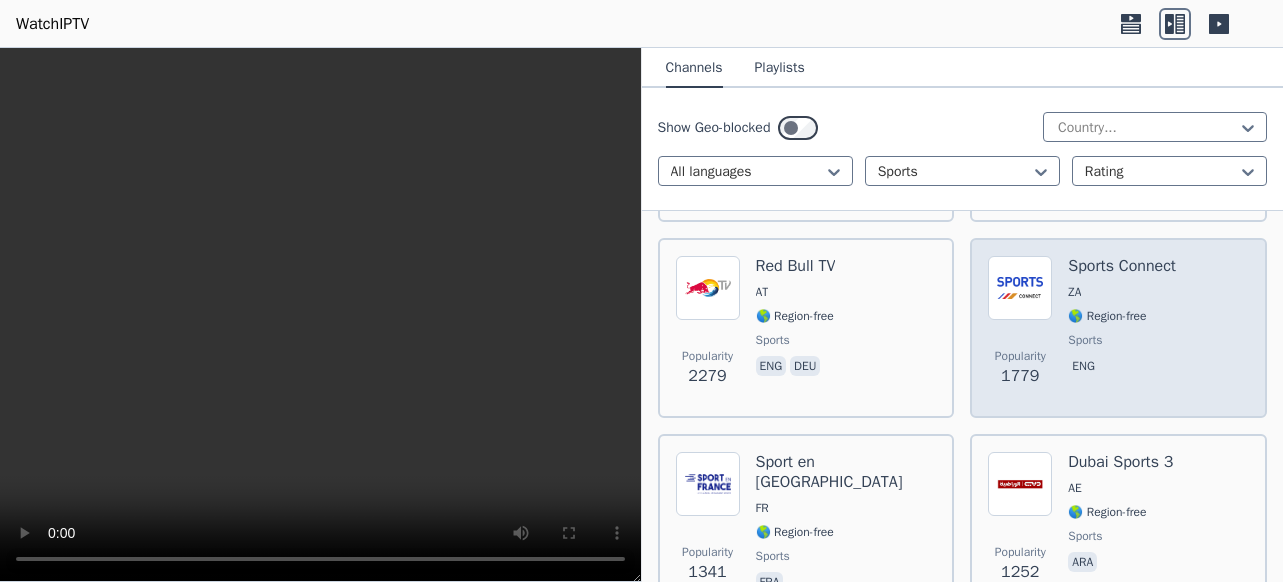click on "sports" at bounding box center [1122, 340] 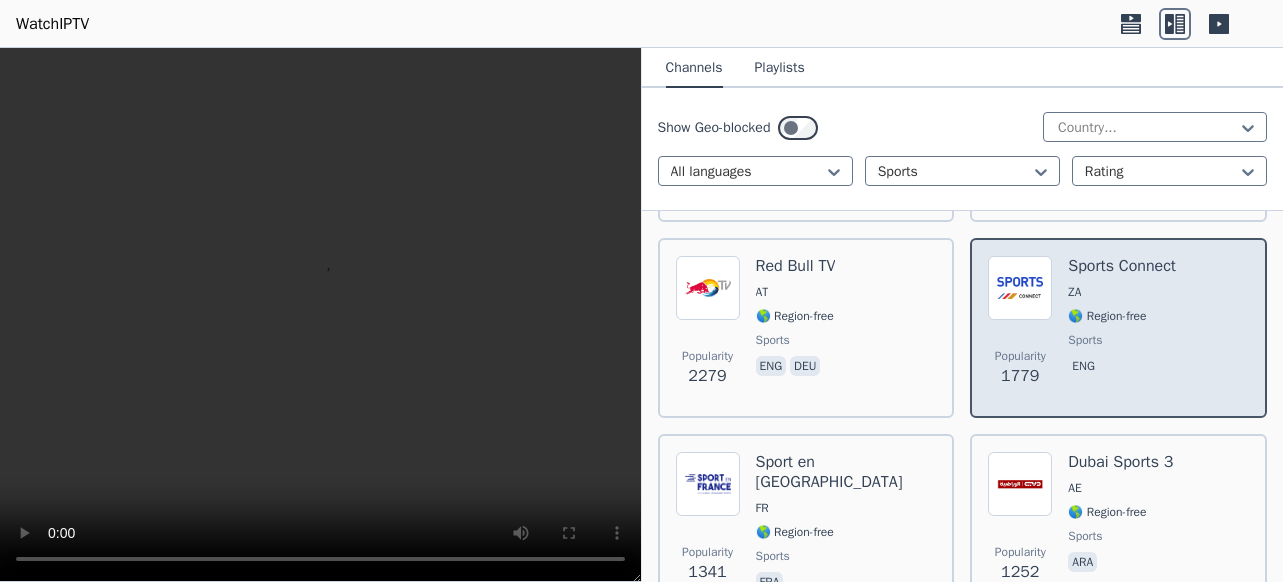 scroll, scrollTop: 900, scrollLeft: 0, axis: vertical 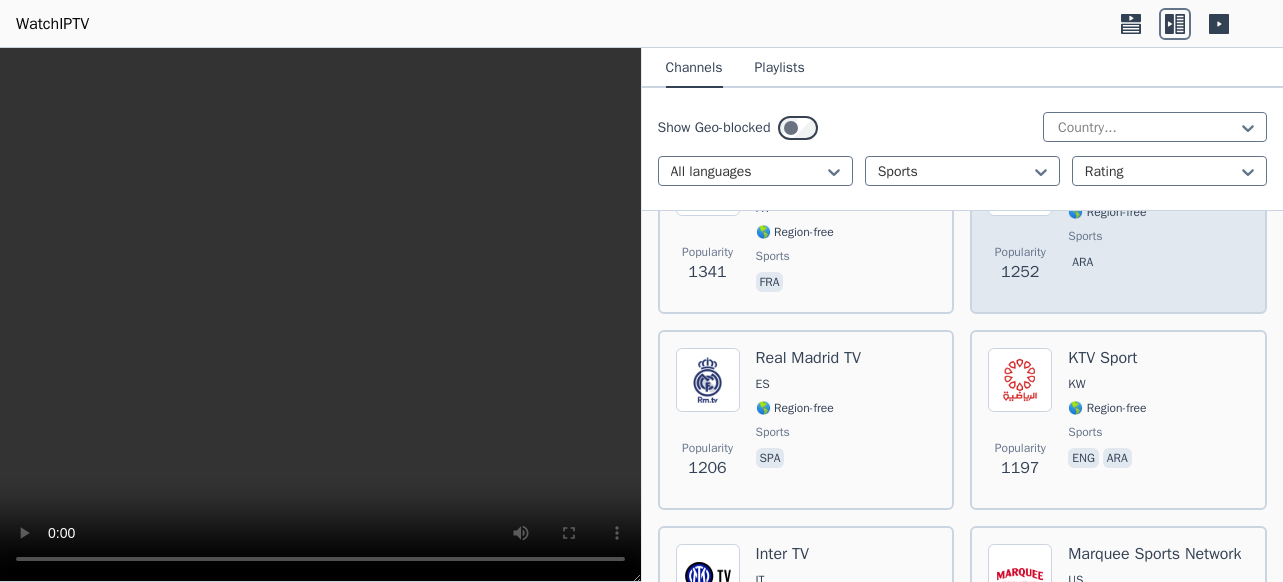 click on "Dubai Sports 3 AE 🌎 Region-free sports ara" at bounding box center (1120, 224) 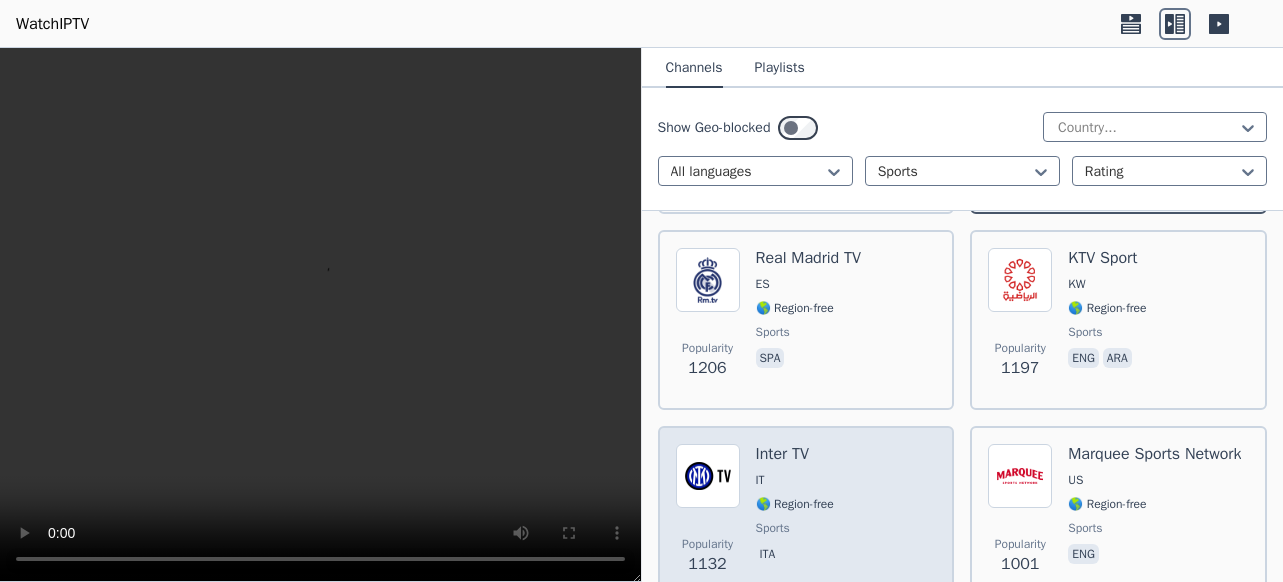 scroll, scrollTop: 1100, scrollLeft: 0, axis: vertical 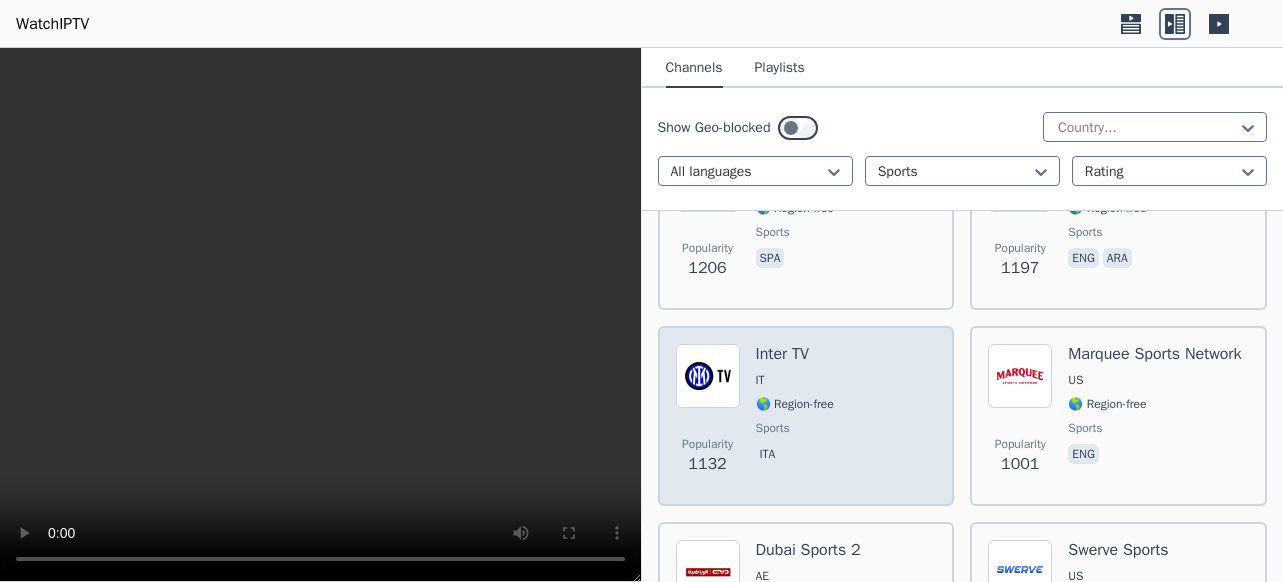click on "Popularity 1132 Inter TV IT 🌎 Region-free sports ita" at bounding box center [806, 416] 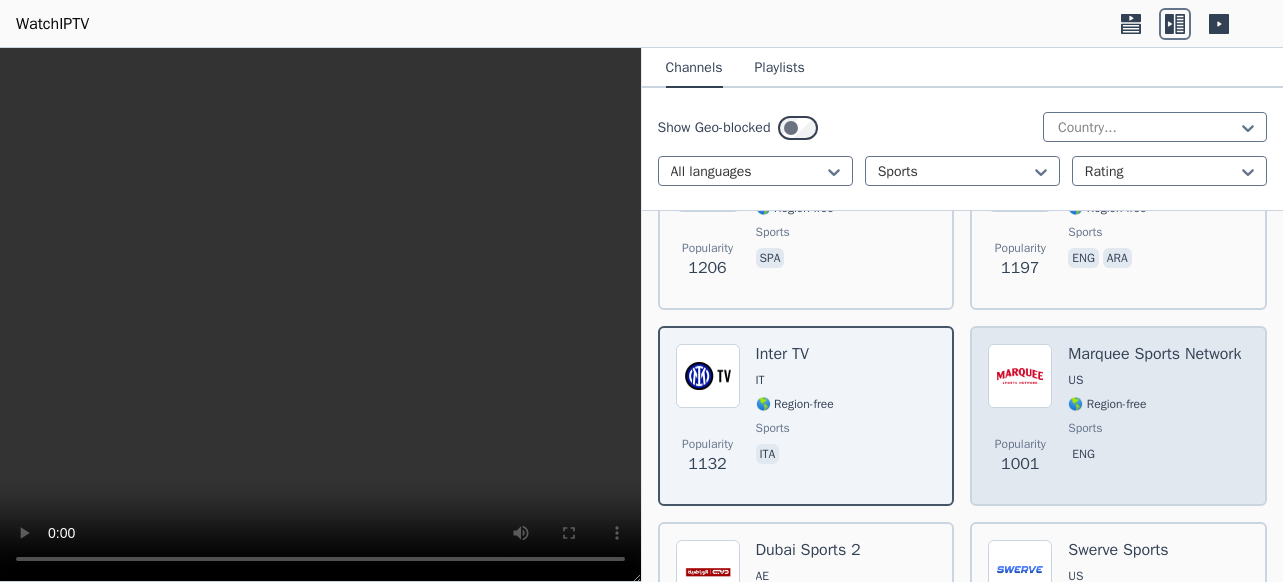 click on "sports" at bounding box center (1154, 428) 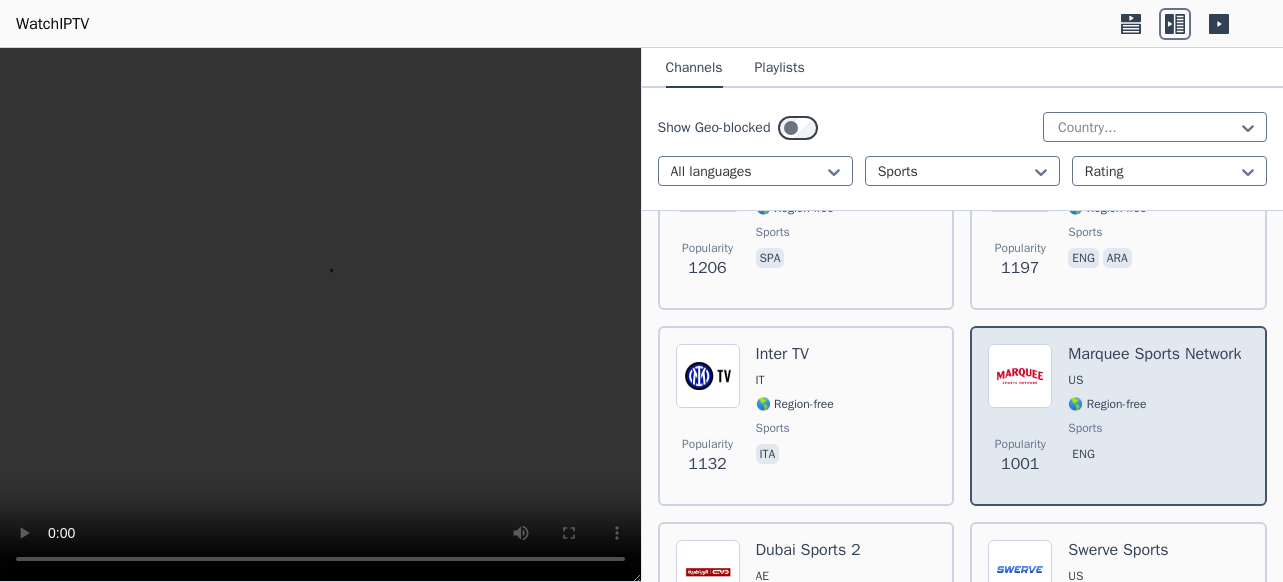 scroll, scrollTop: 1200, scrollLeft: 0, axis: vertical 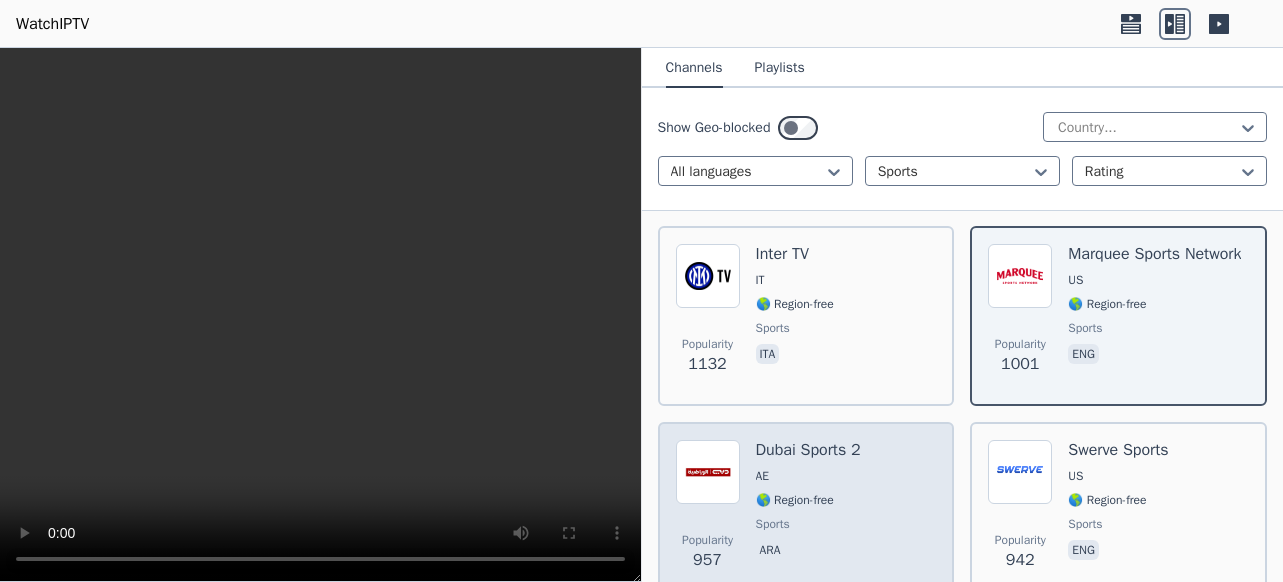 click on "🌎 Region-free" at bounding box center [808, 500] 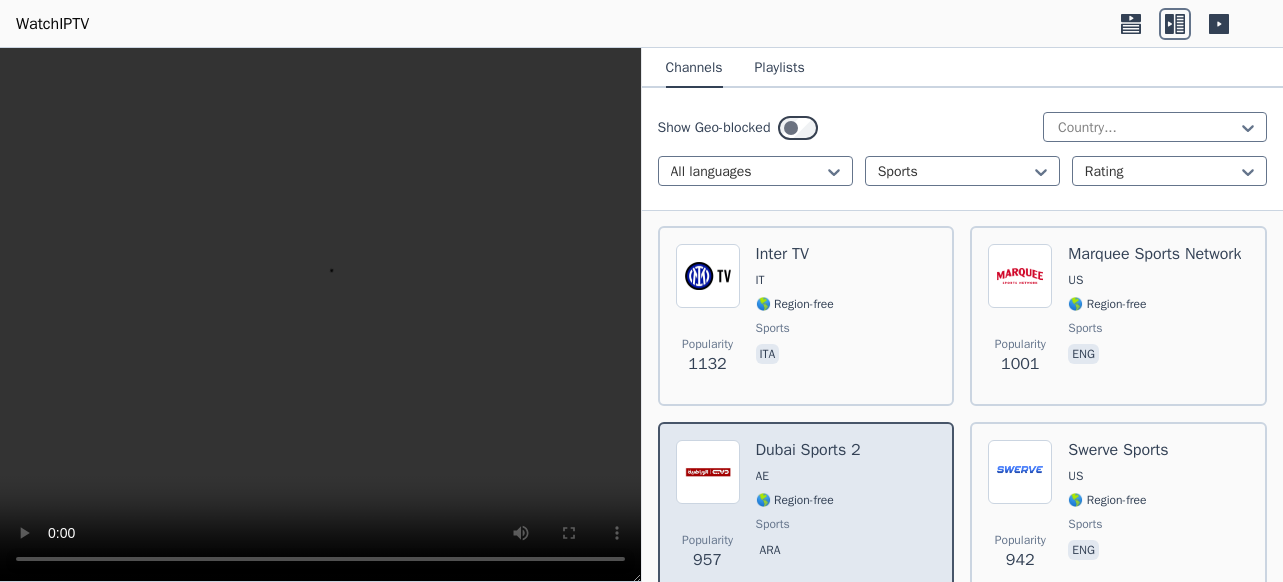 scroll, scrollTop: 1400, scrollLeft: 0, axis: vertical 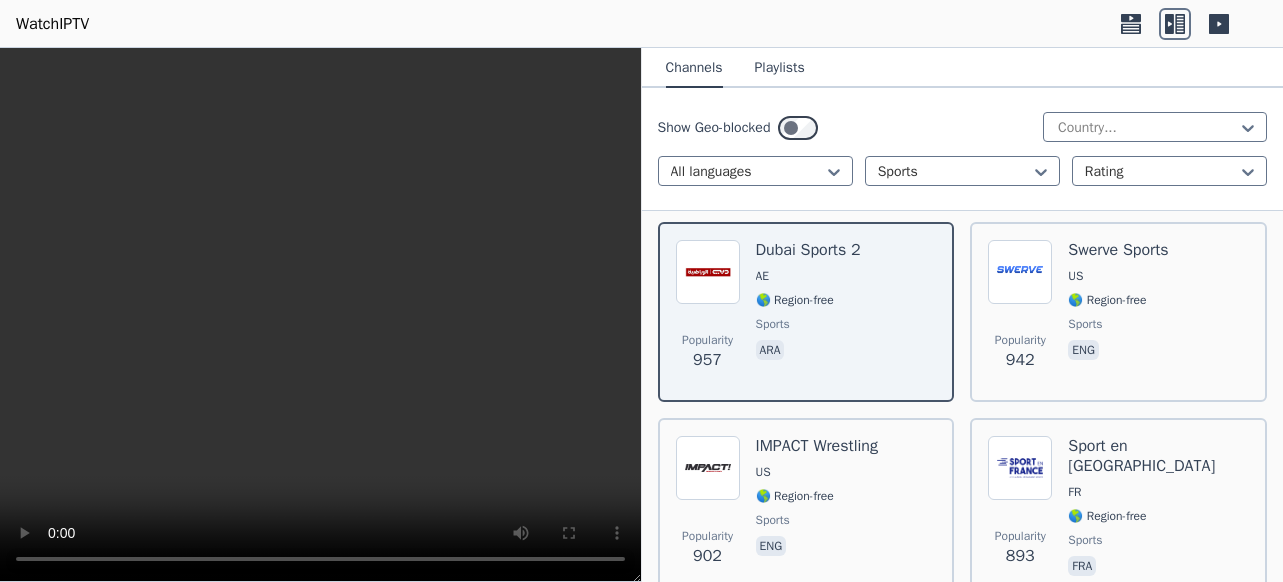 click at bounding box center (320, 315) 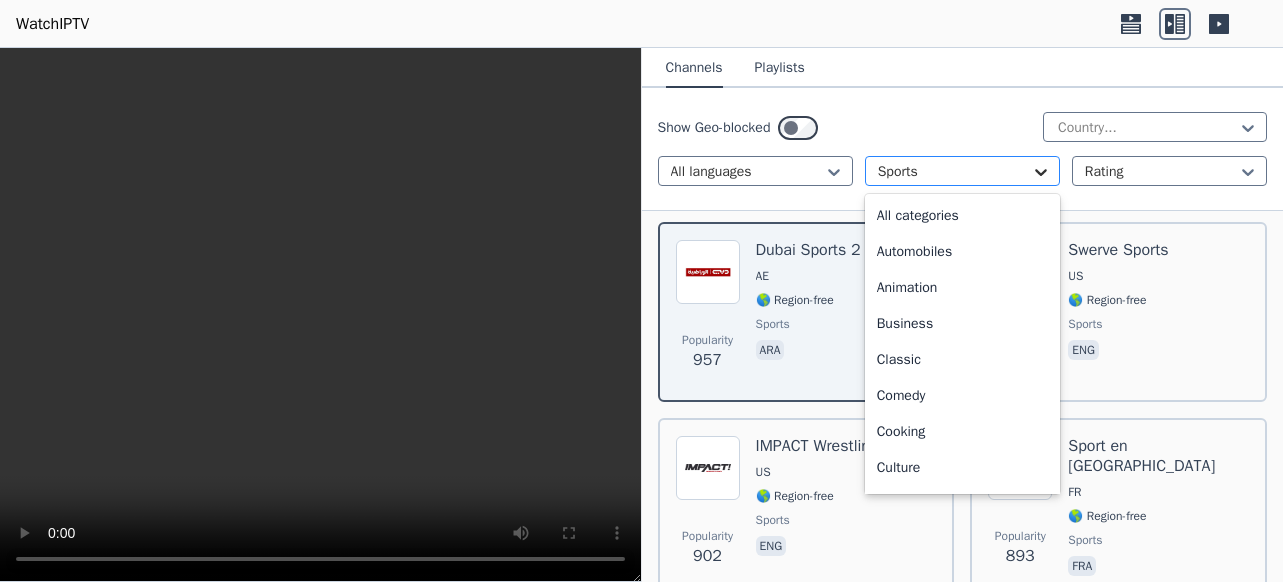 click 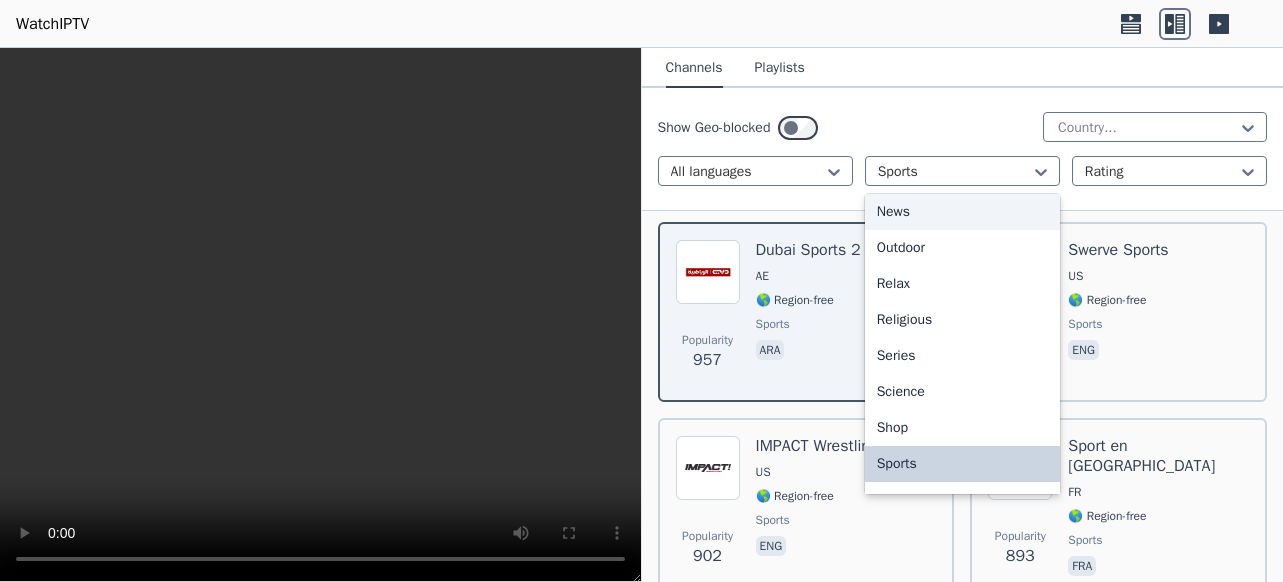 scroll, scrollTop: 0, scrollLeft: 0, axis: both 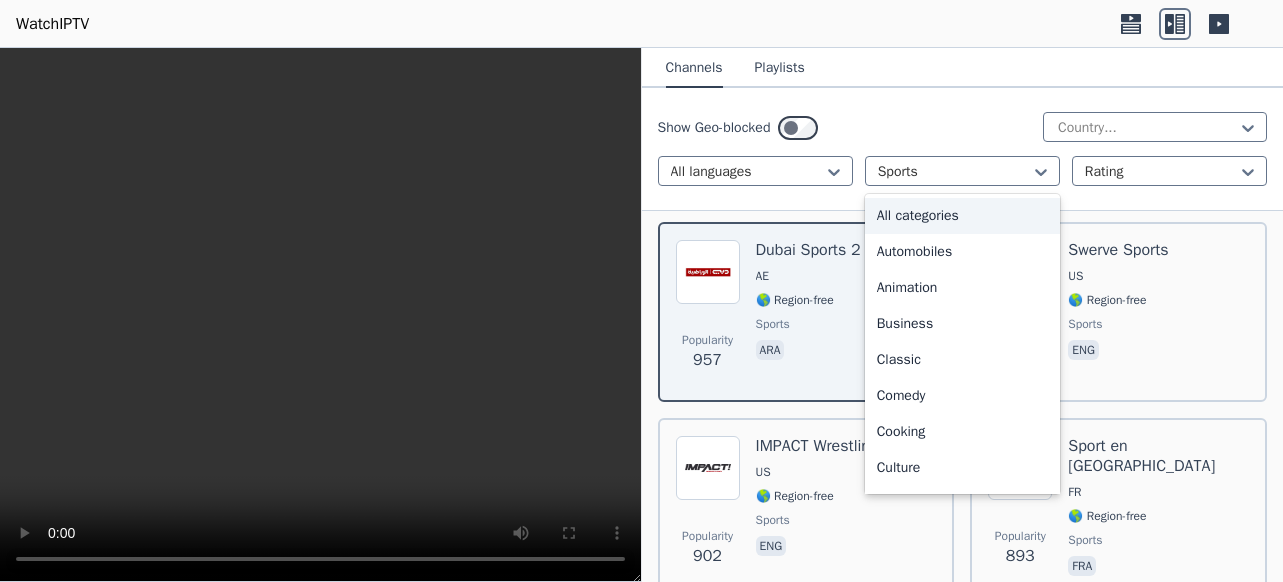 click on "All categories" at bounding box center [962, 216] 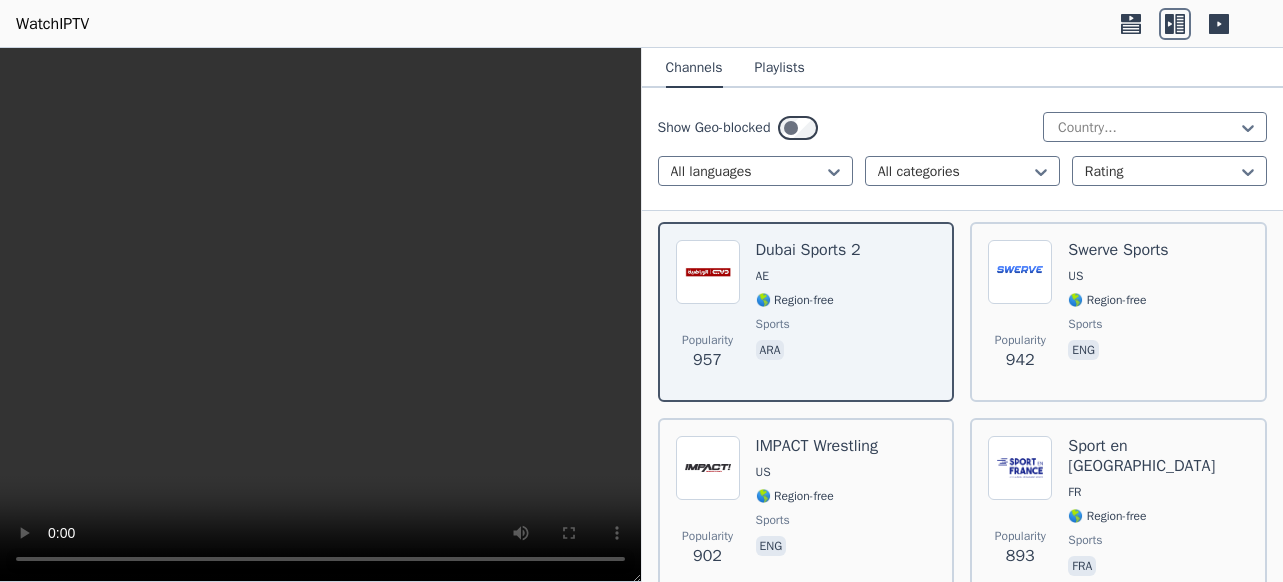 scroll, scrollTop: 0, scrollLeft: 0, axis: both 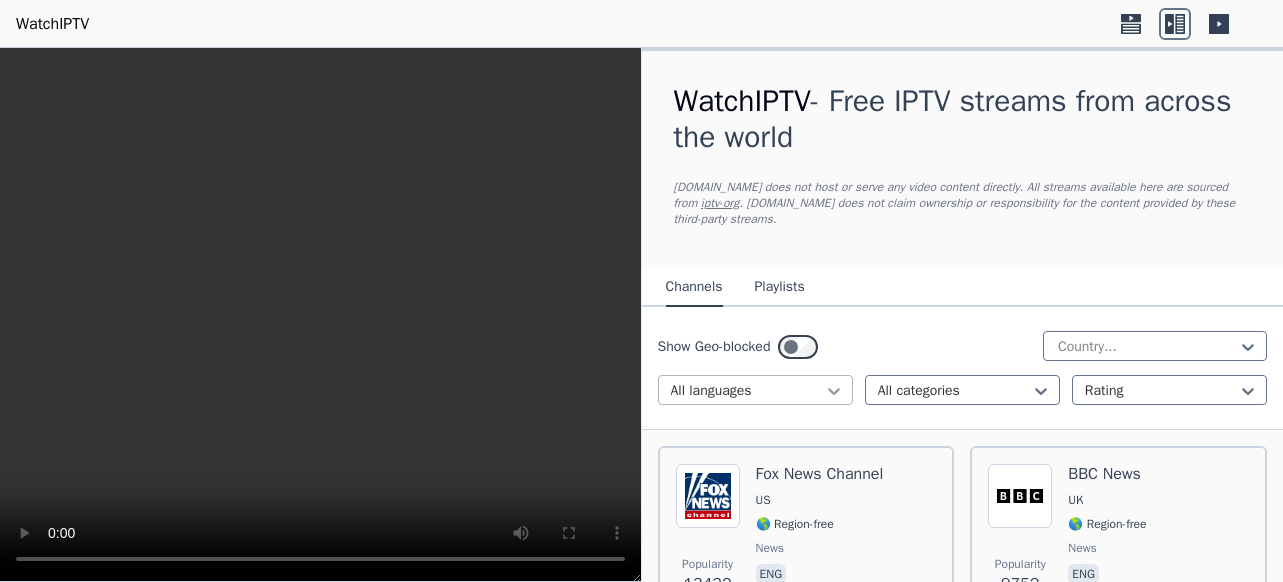 click 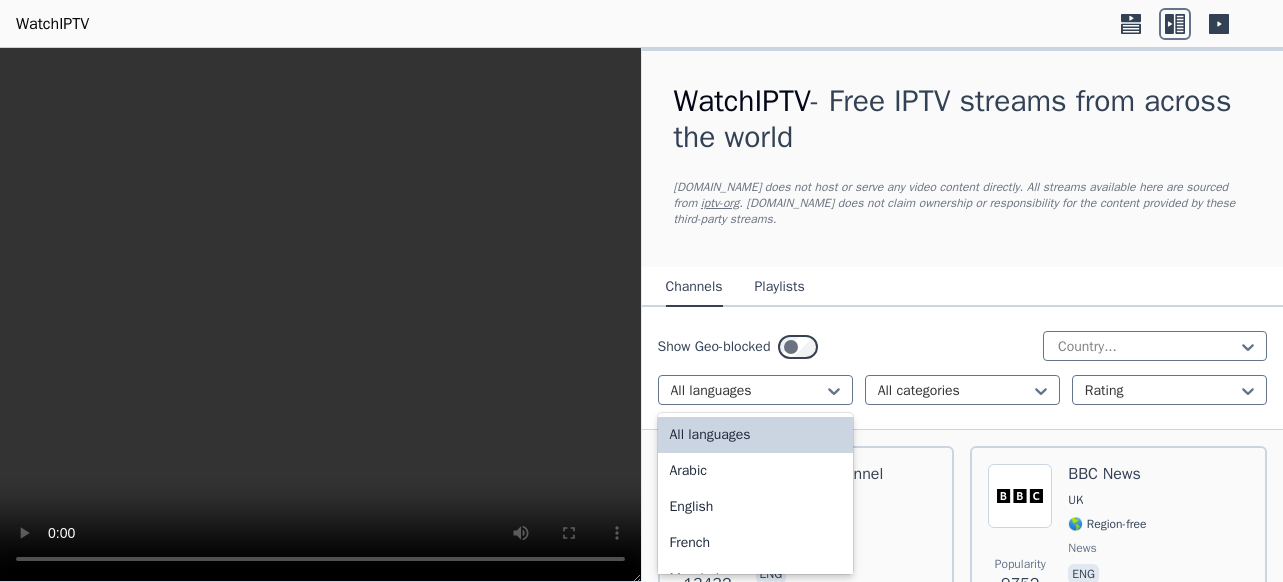 scroll, scrollTop: 100, scrollLeft: 0, axis: vertical 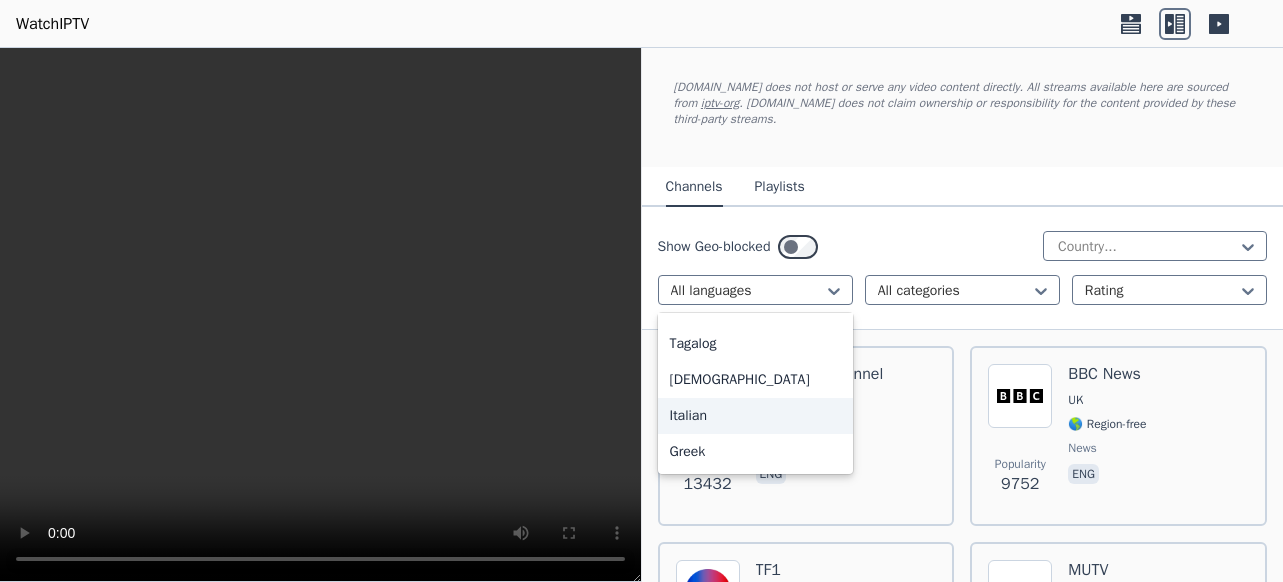 click on "Italian" at bounding box center [755, 416] 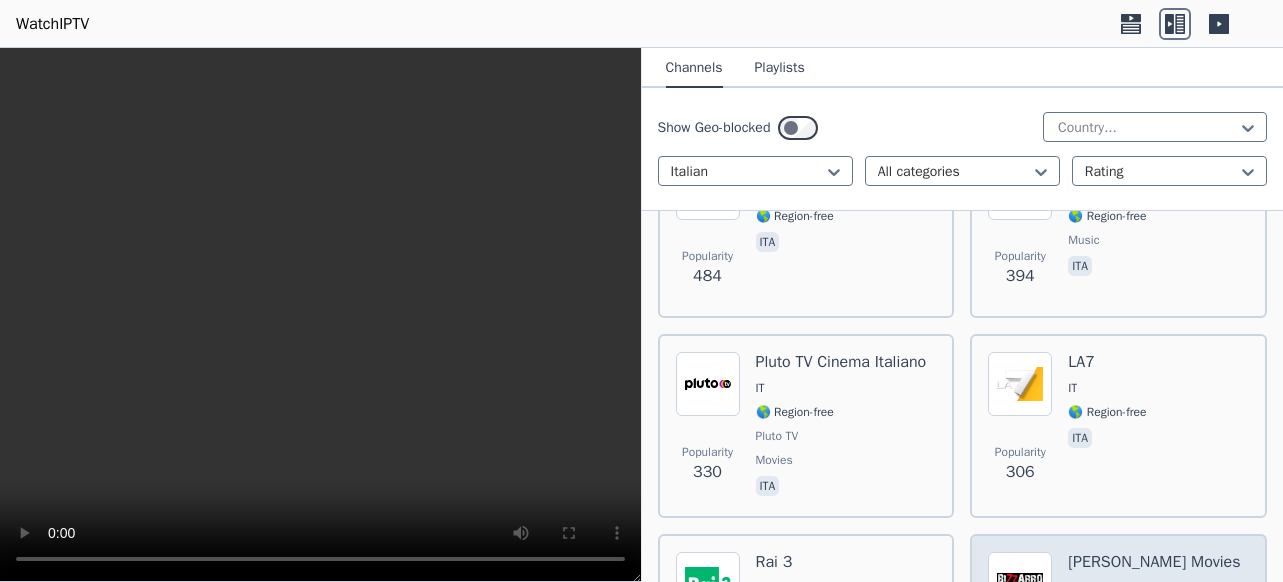 scroll, scrollTop: 900, scrollLeft: 0, axis: vertical 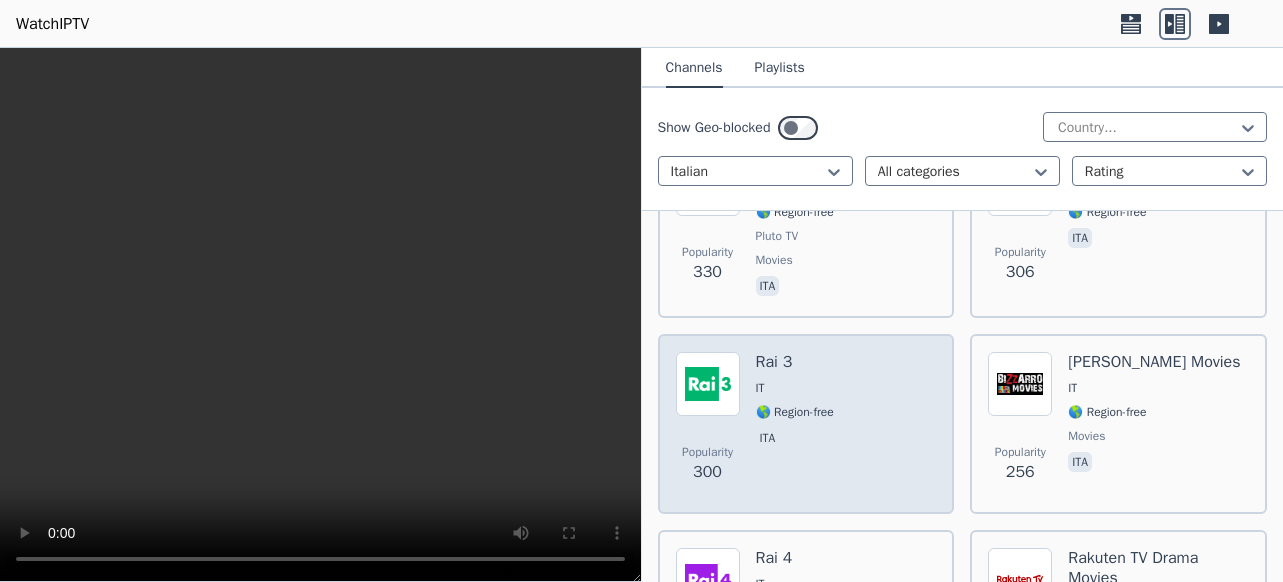 click on "Rai 3" at bounding box center [795, 362] 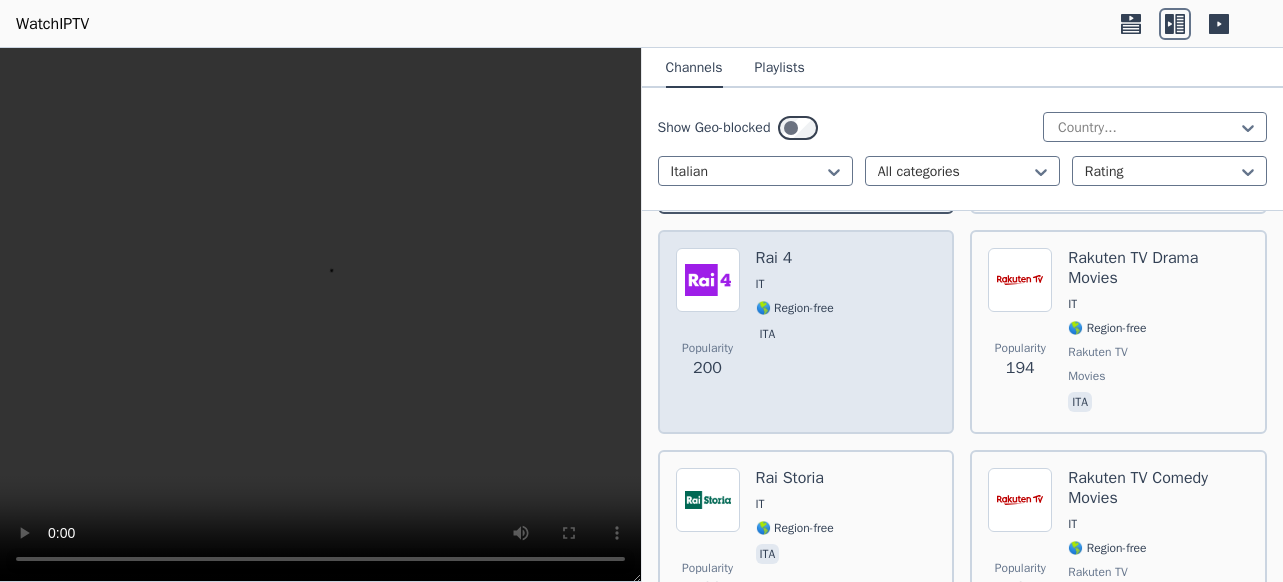 scroll, scrollTop: 1300, scrollLeft: 0, axis: vertical 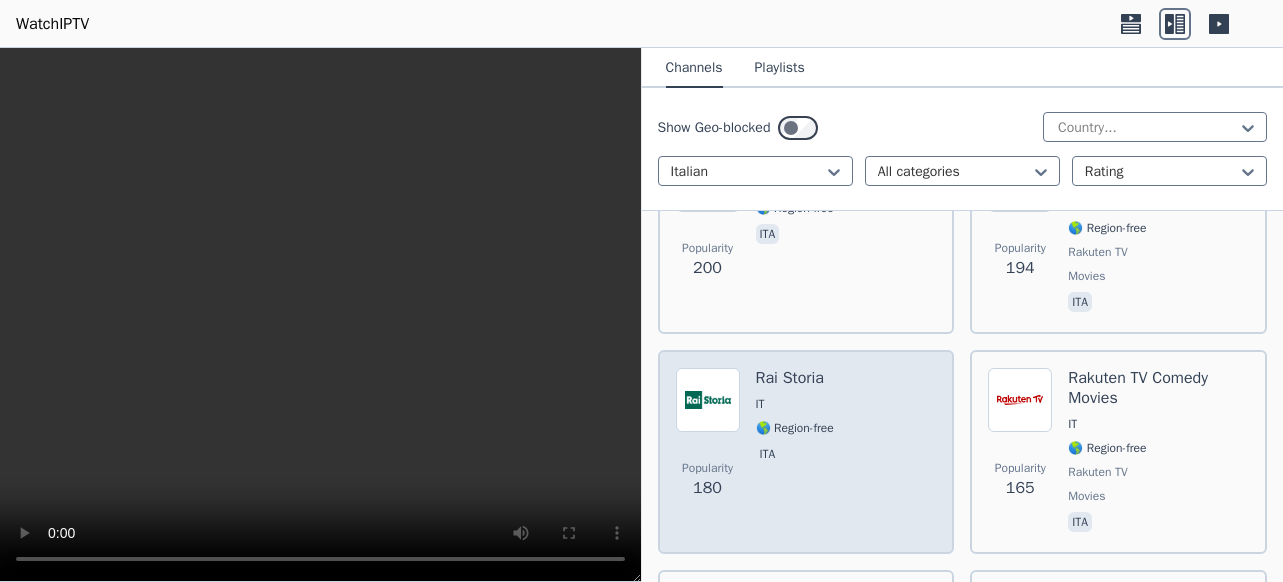 click on "Rai Storia IT 🌎 Region-free ita" at bounding box center [795, 452] 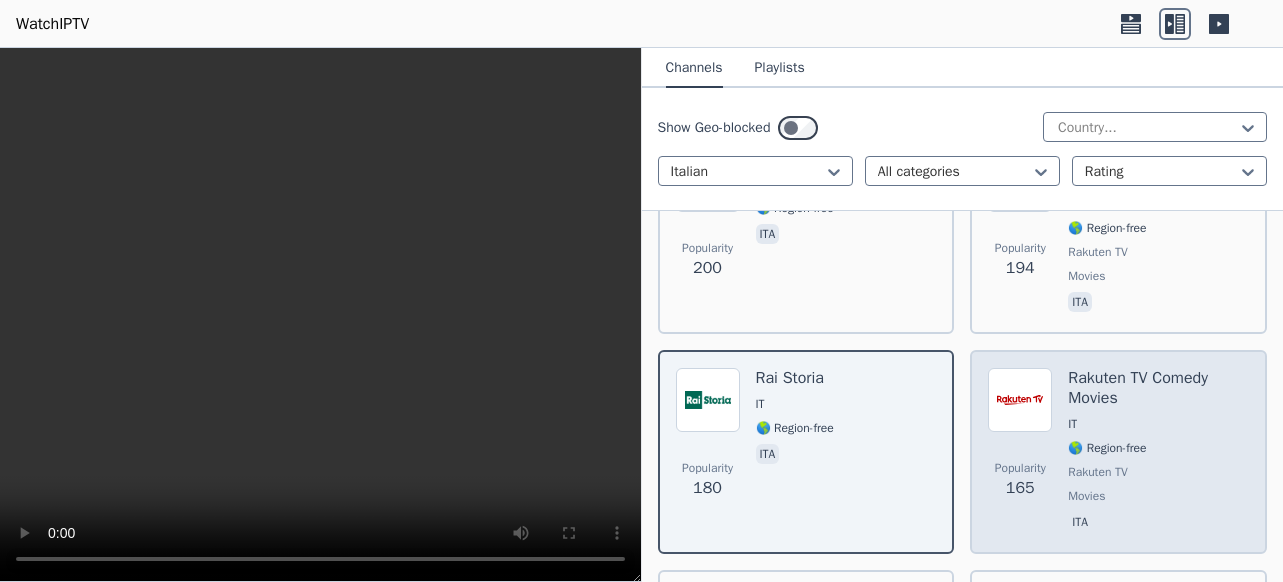 click on "🌎 Region-free" at bounding box center [1158, 448] 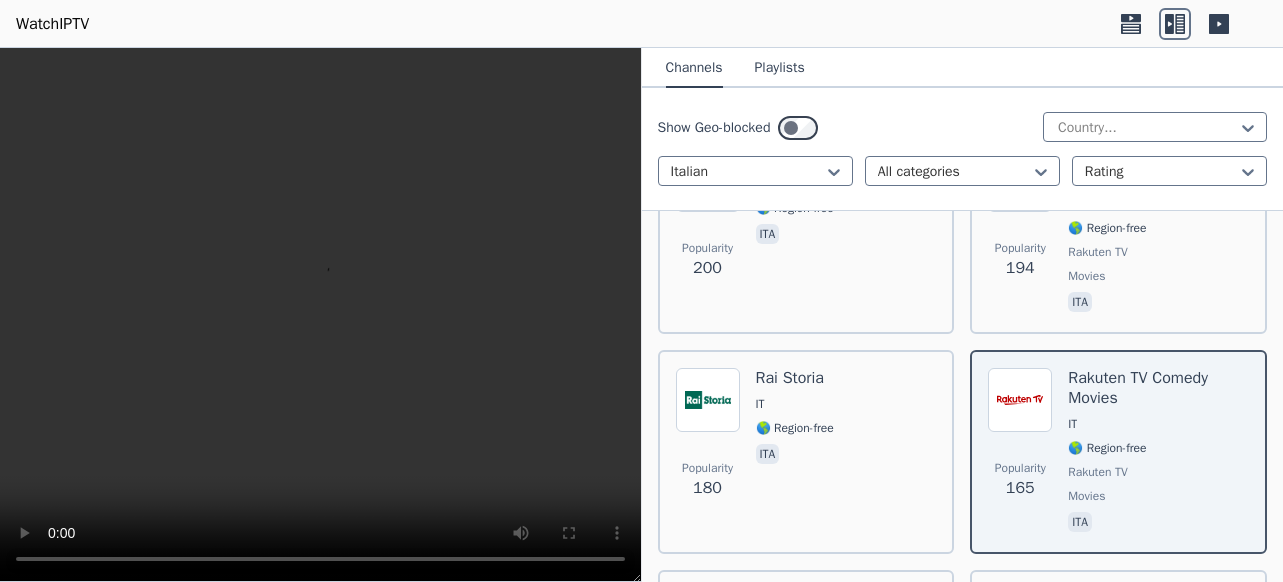 scroll, scrollTop: 1700, scrollLeft: 0, axis: vertical 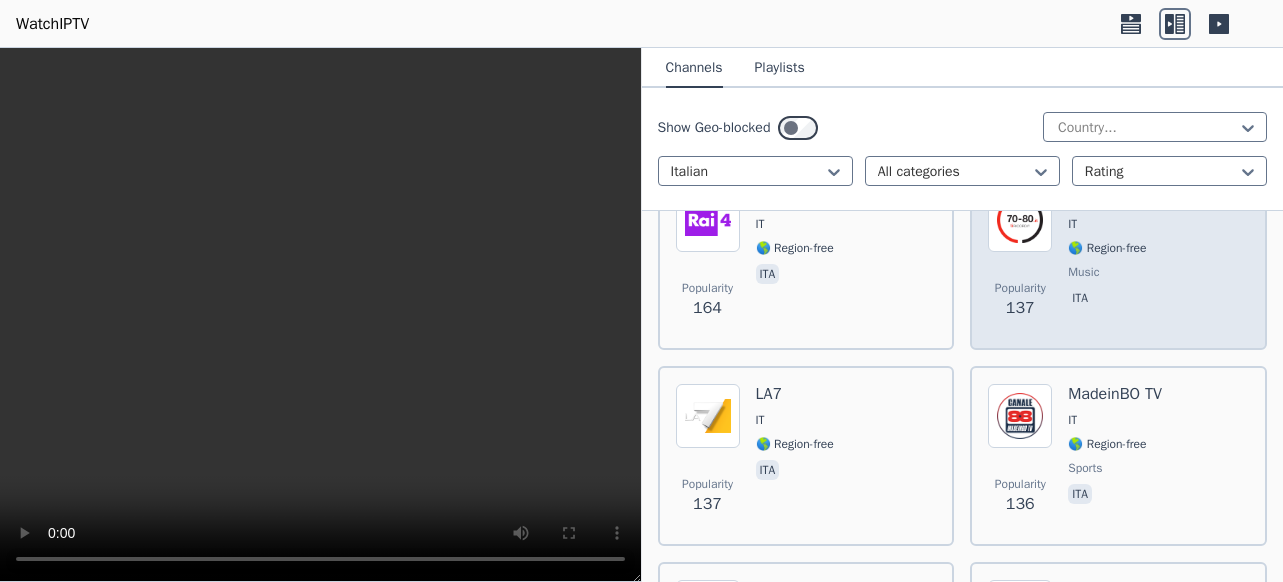 click on "ita" at bounding box center [1107, 300] 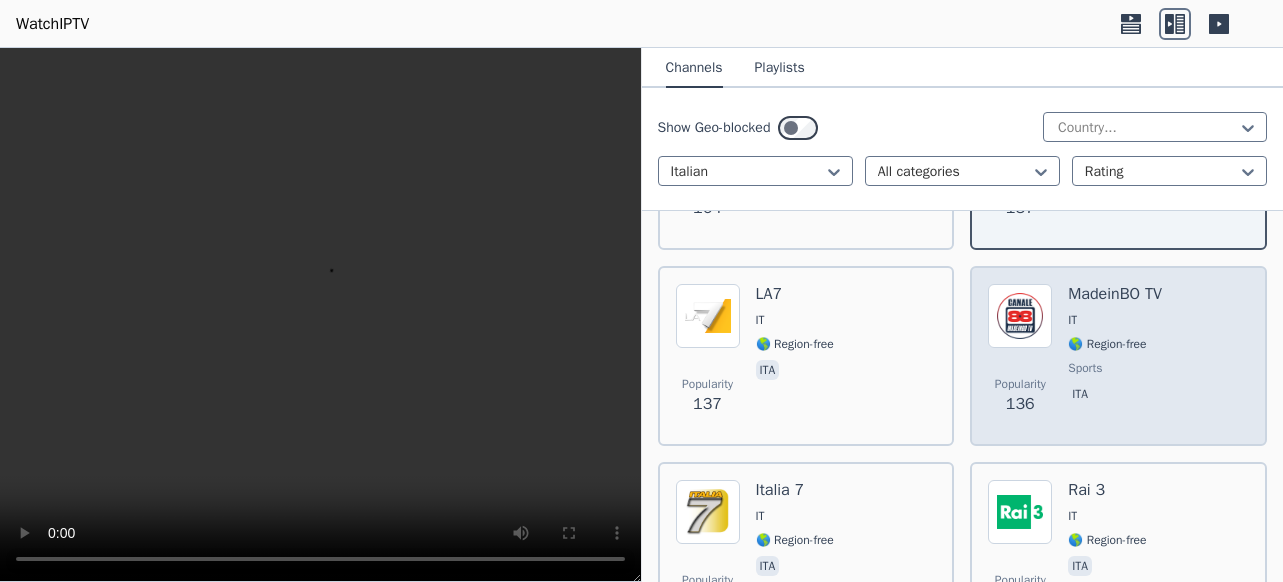 scroll, scrollTop: 1900, scrollLeft: 0, axis: vertical 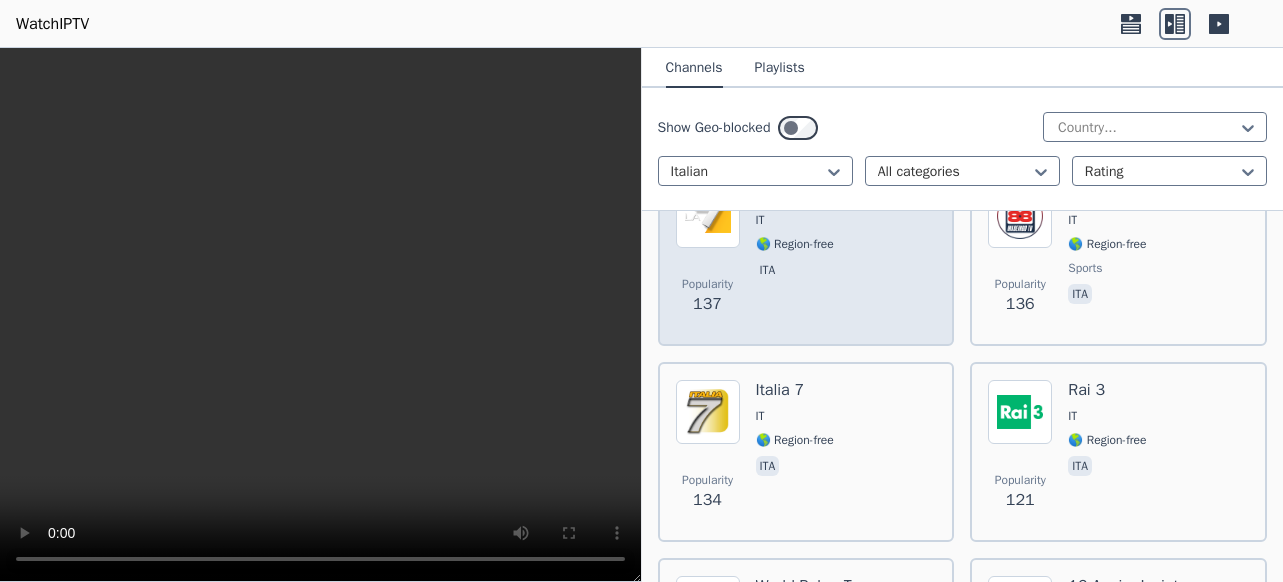 click on "Popularity 137 LA7 IT 🌎 Region-free ita" at bounding box center [806, 256] 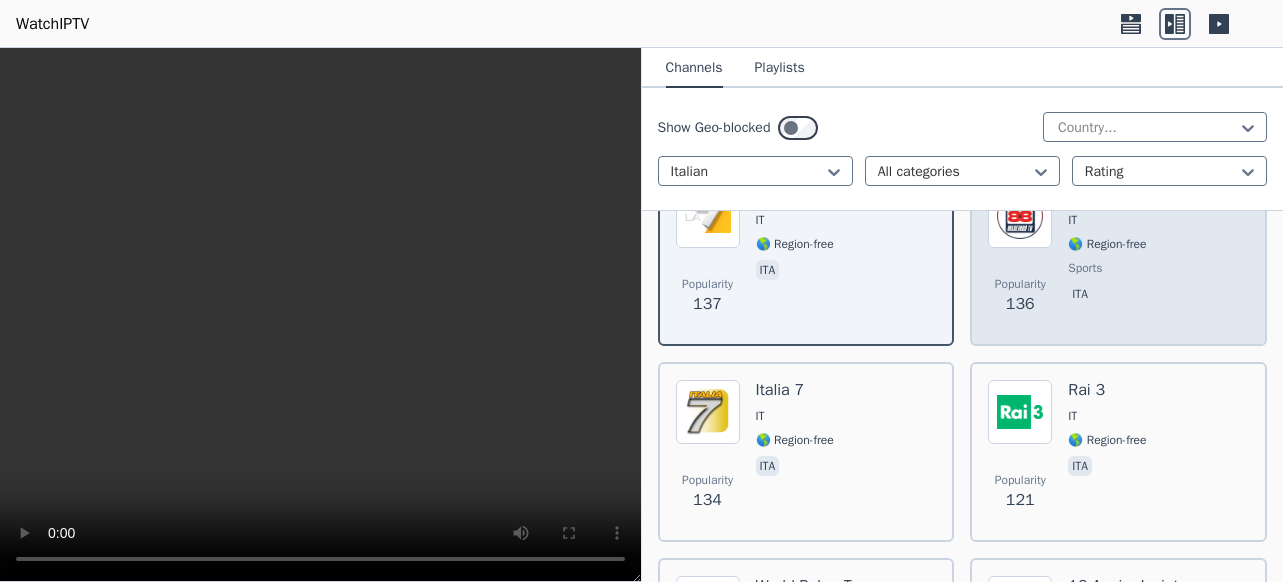 click on "ita" at bounding box center [1115, 296] 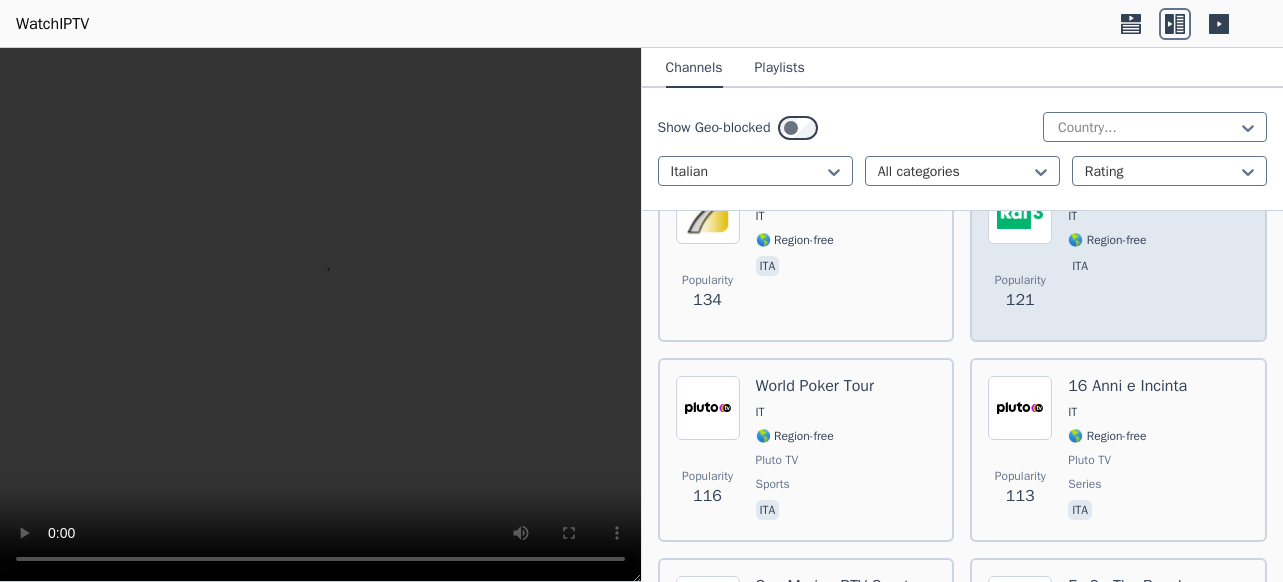 scroll, scrollTop: 2200, scrollLeft: 0, axis: vertical 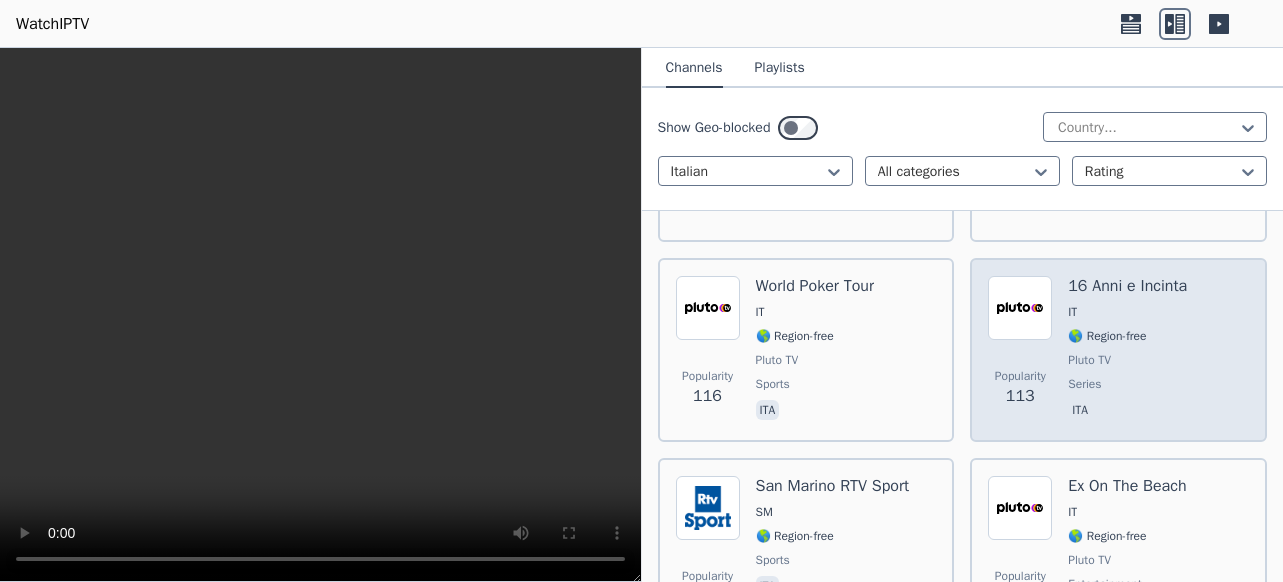 click on "Pluto TV" at bounding box center [1127, 360] 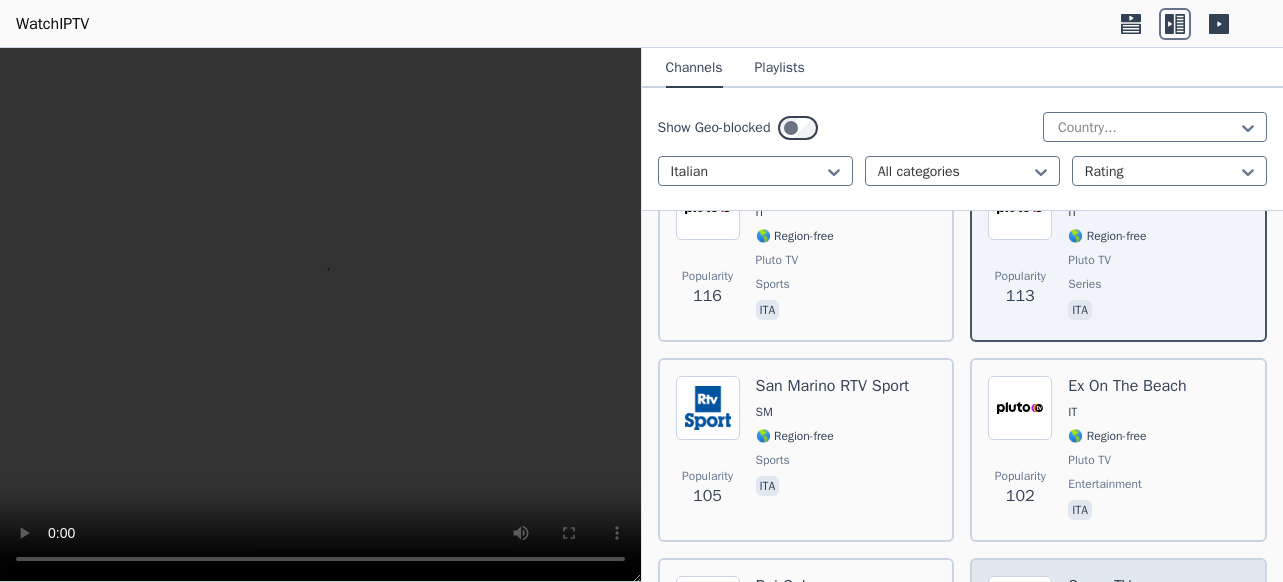 scroll, scrollTop: 2600, scrollLeft: 0, axis: vertical 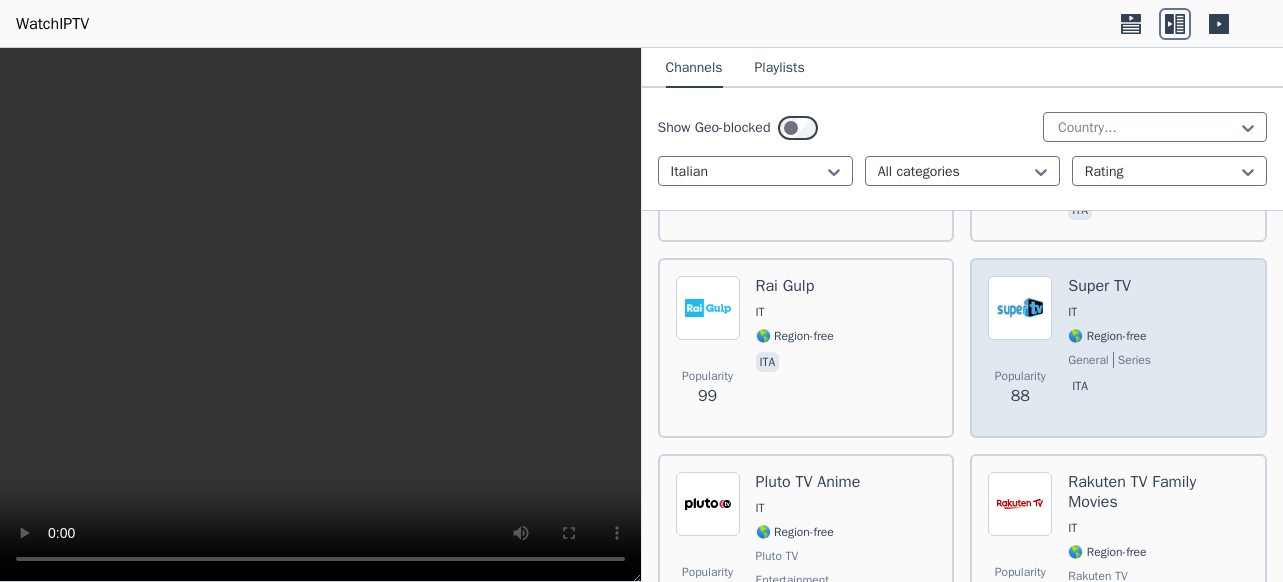 click on "Popularity 88 Super TV IT 🌎 Region-free general series ita" at bounding box center (1118, 348) 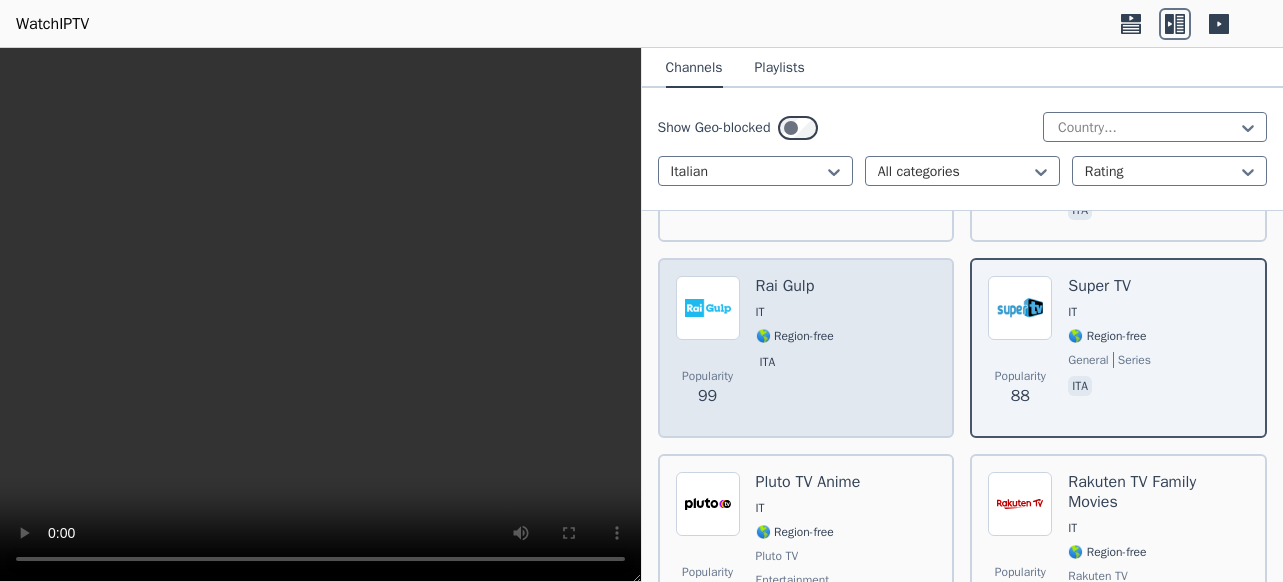 click on "🌎 Region-free" at bounding box center (795, 336) 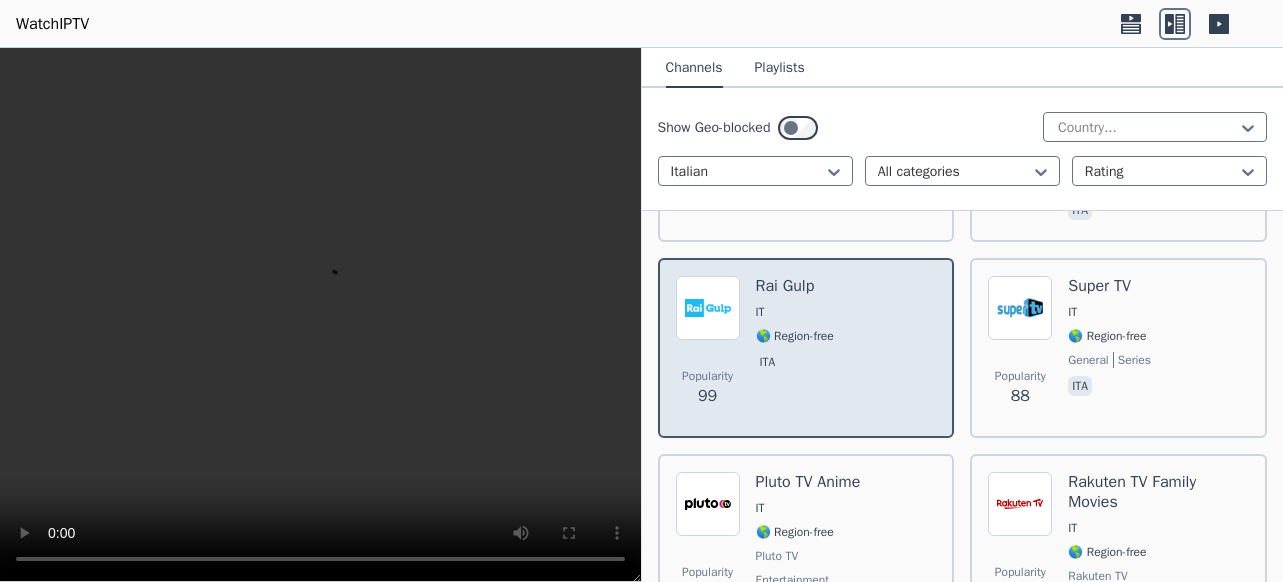 scroll, scrollTop: 2700, scrollLeft: 0, axis: vertical 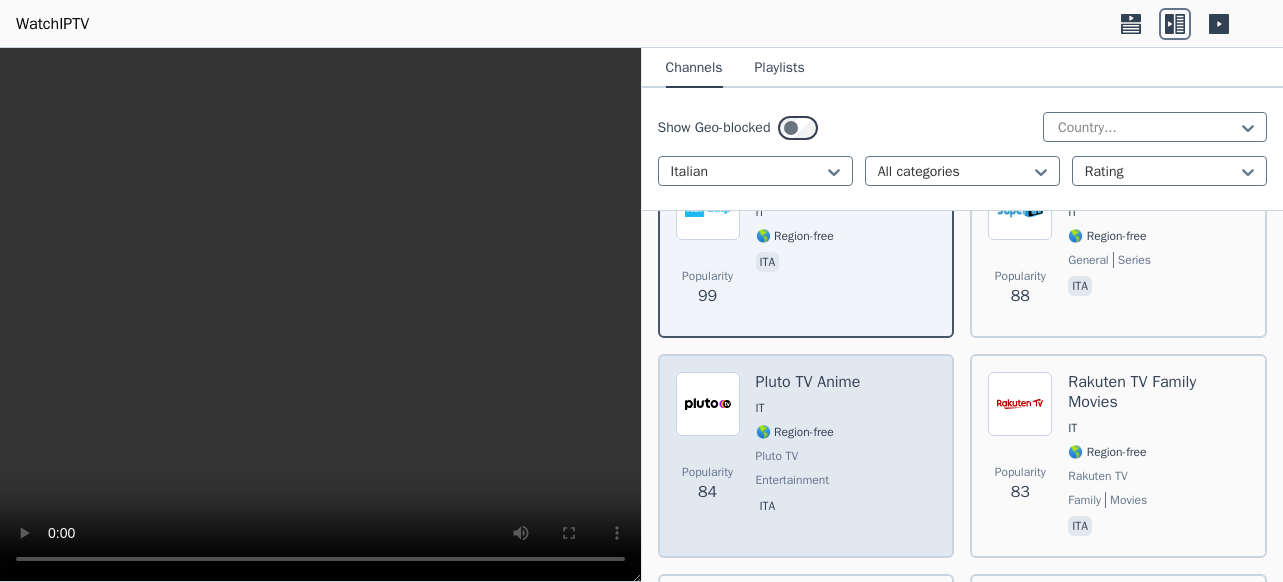 click on "🌎 Region-free" at bounding box center [808, 432] 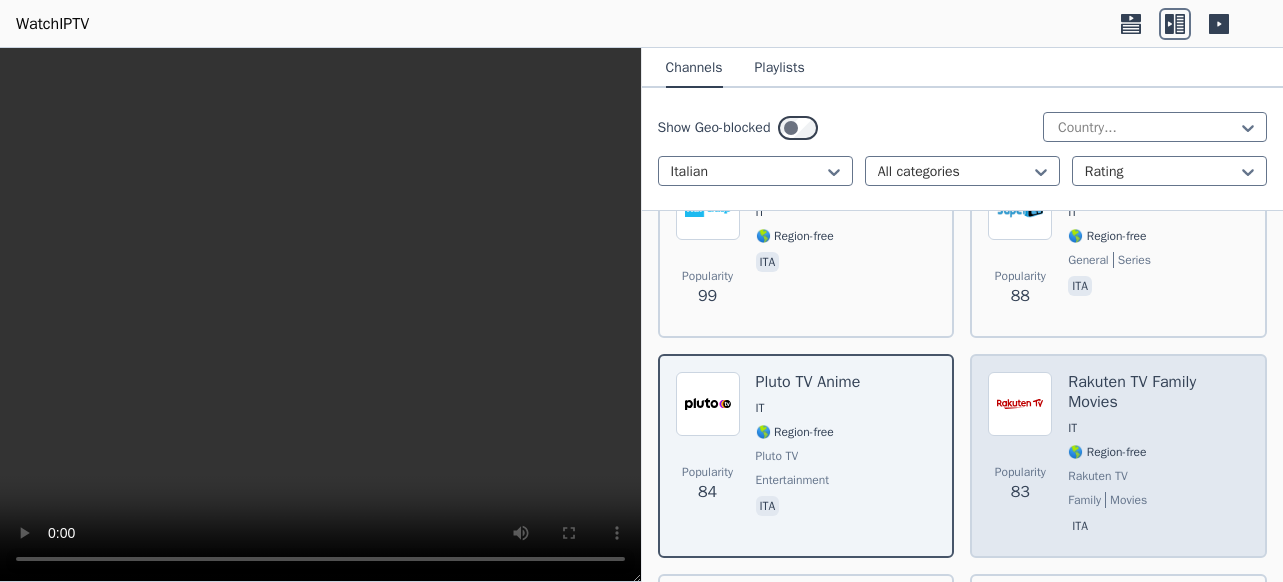 click on "IT" at bounding box center [1158, 428] 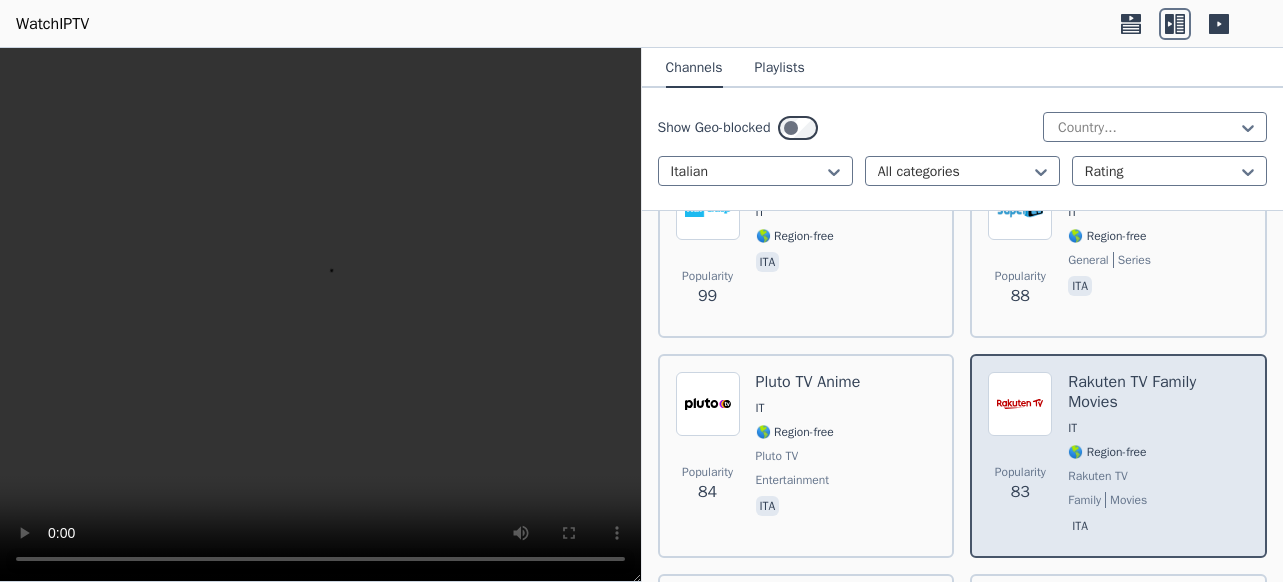 scroll, scrollTop: 3000, scrollLeft: 0, axis: vertical 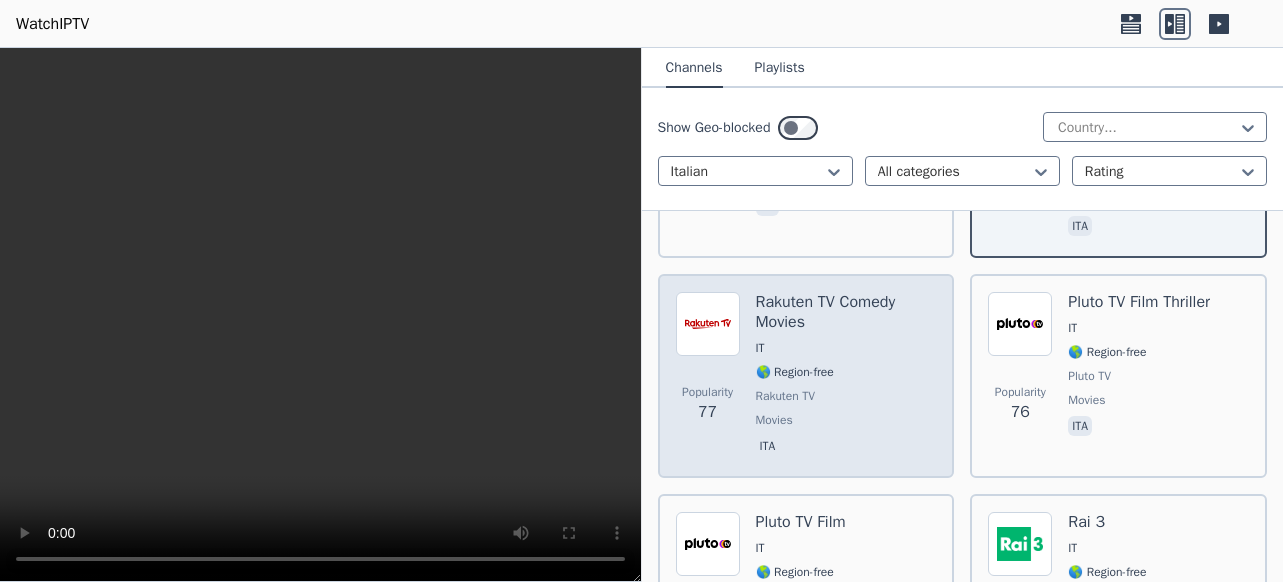 click on "🌎 Region-free" at bounding box center [795, 372] 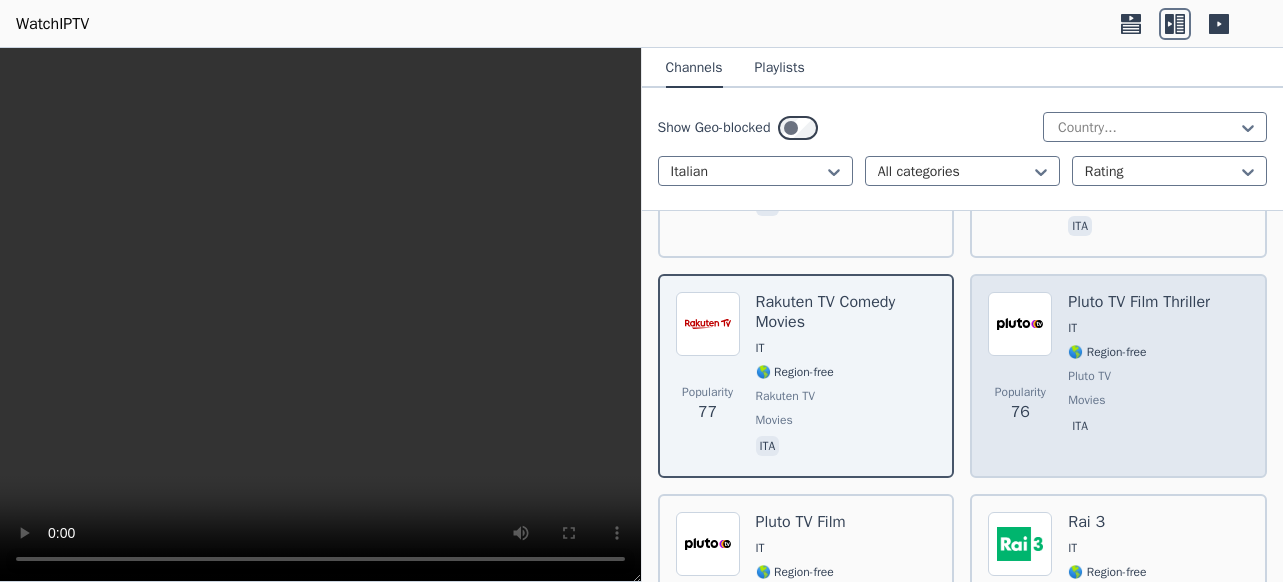 click on "Pluto TV Film Thriller IT 🌎 Region-free Pluto TV movies ita" at bounding box center (1139, 376) 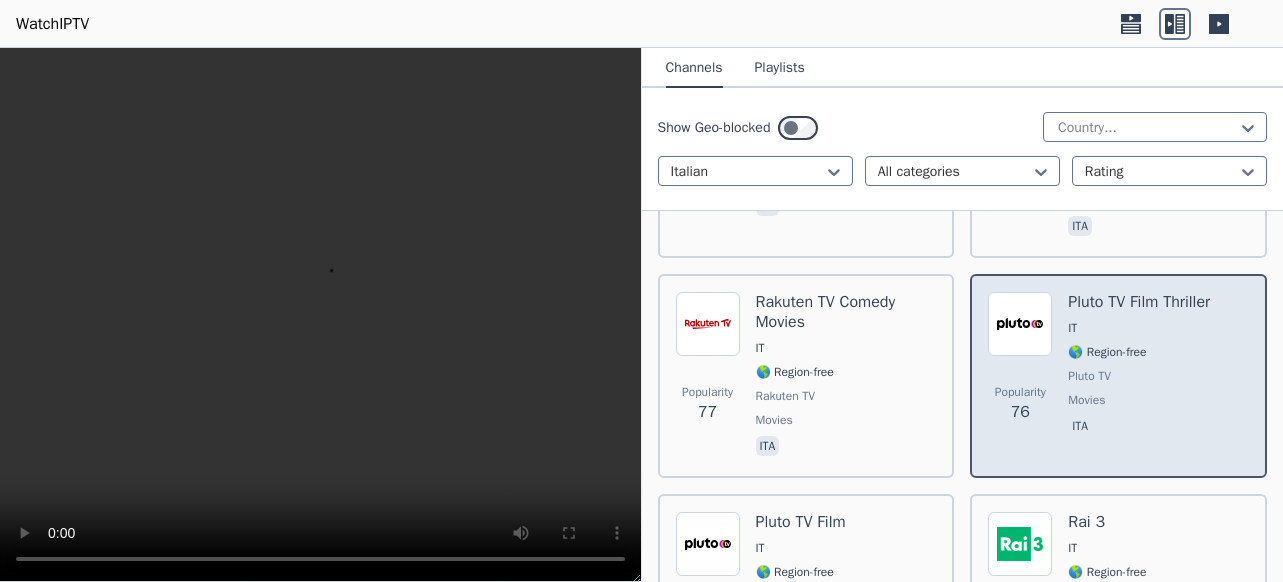 scroll, scrollTop: 3300, scrollLeft: 0, axis: vertical 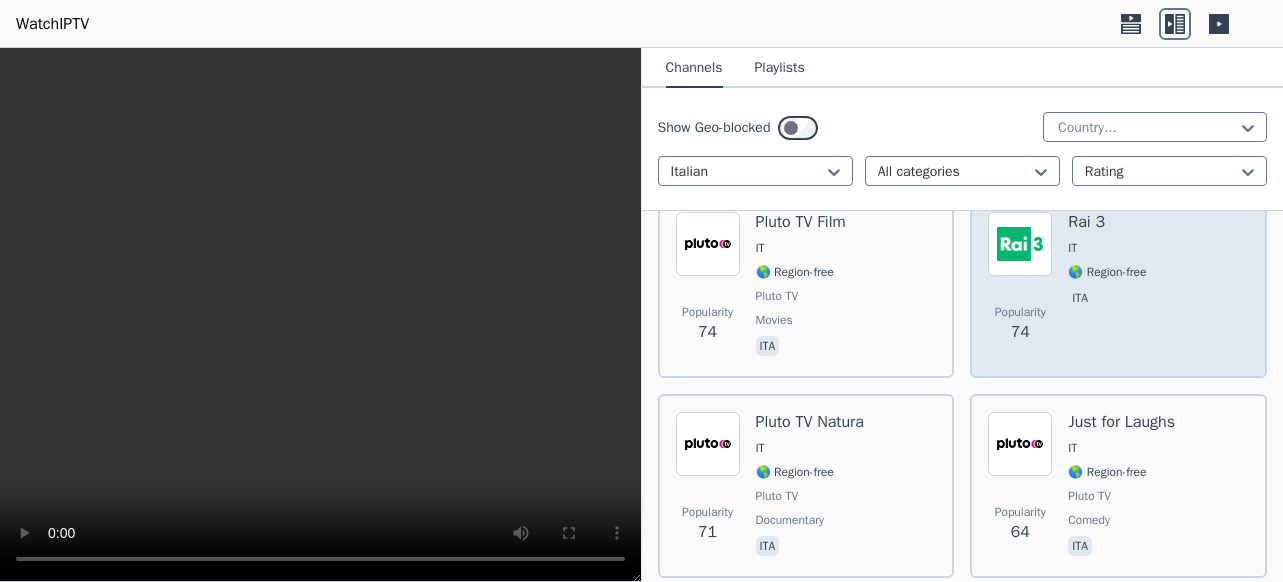 click on "Popularity 74 Rai 3 IT 🌎 Region-free ita" at bounding box center (1118, 286) 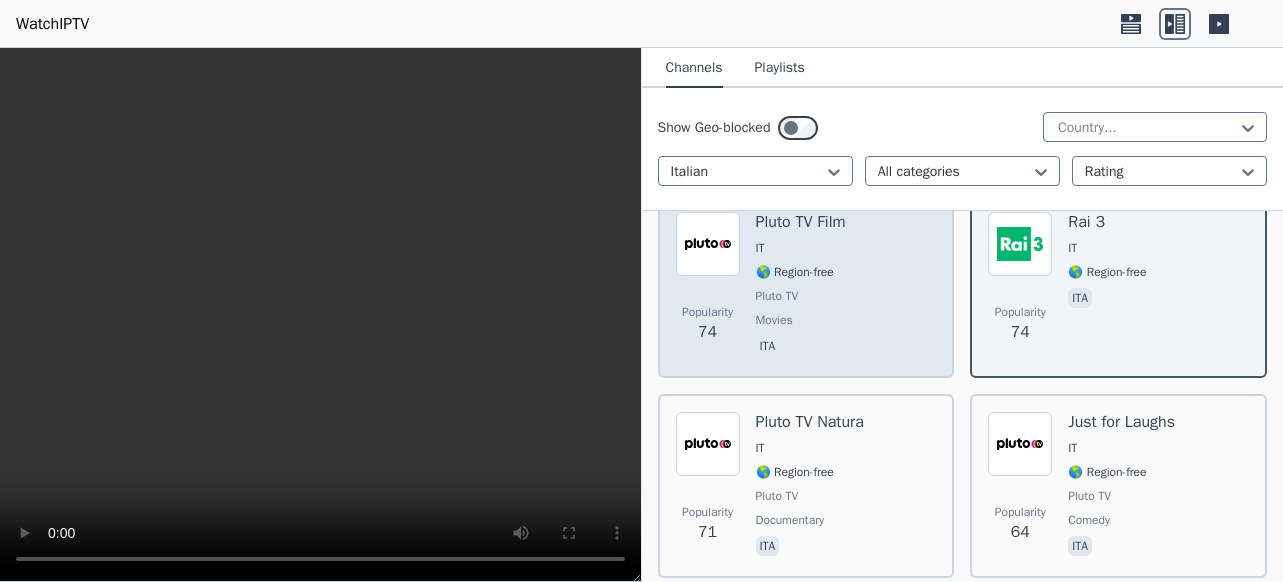 click on "Popularity 74 Pluto TV Film IT 🌎 Region-free Pluto TV movies ita" at bounding box center [806, 286] 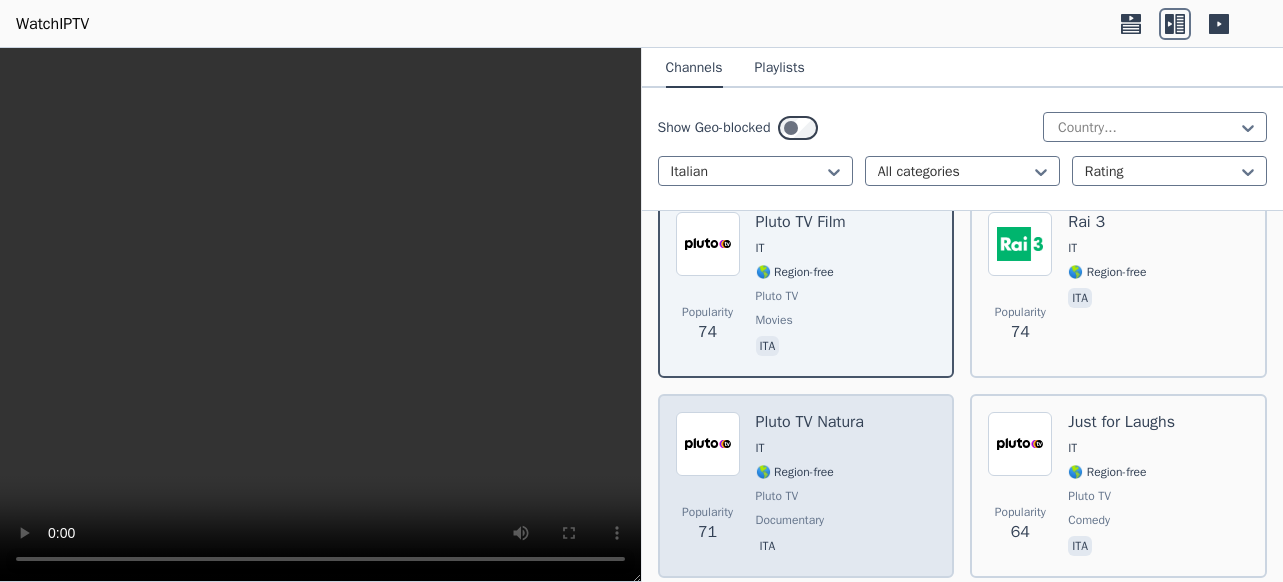 click on "Pluto TV Natura IT 🌎 Region-free Pluto TV documentary ita" at bounding box center (810, 486) 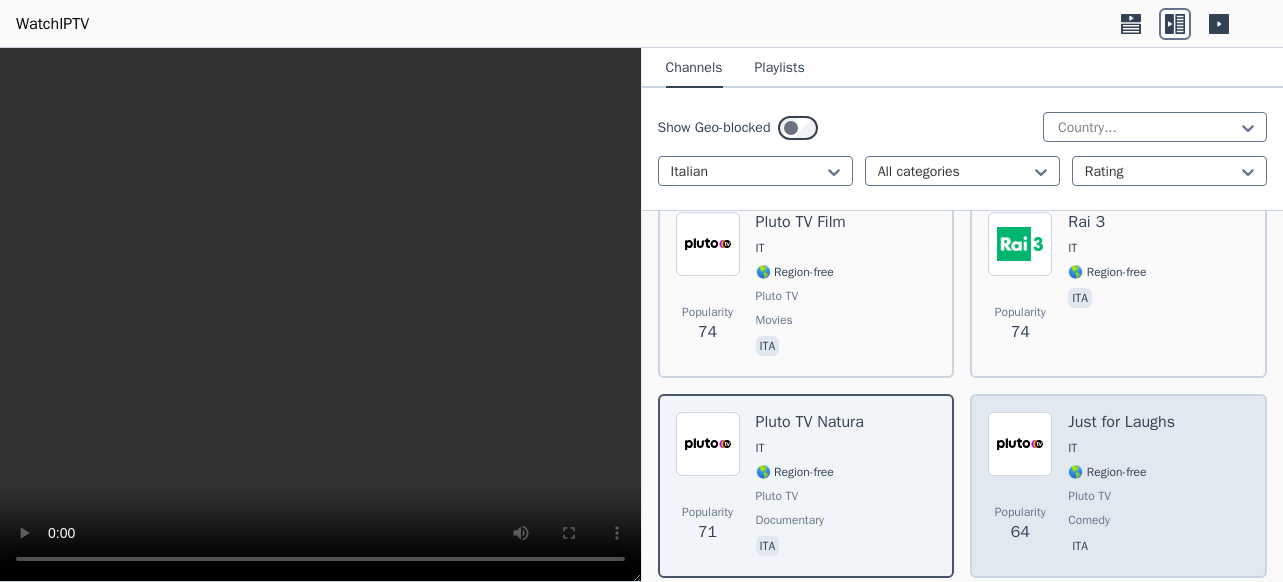 click on "Just for Laughs IT 🌎 Region-free Pluto TV comedy ita" at bounding box center [1121, 486] 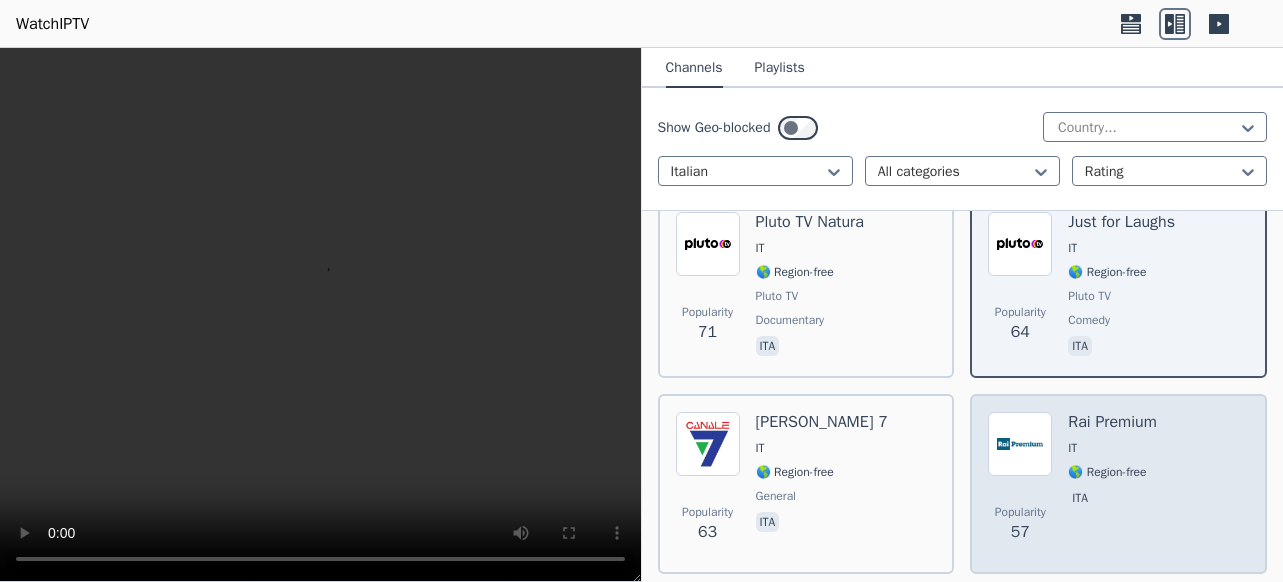 scroll, scrollTop: 3700, scrollLeft: 0, axis: vertical 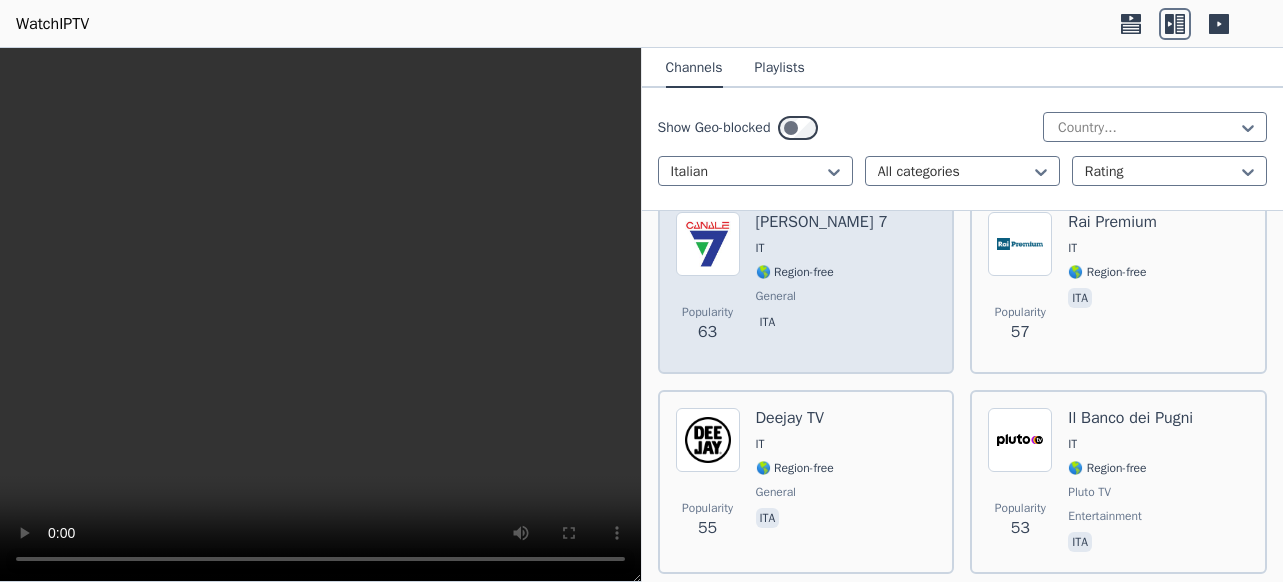 click on "Popularity 63 [PERSON_NAME] 7 IT 🌎 Region-free general ita" at bounding box center (806, 284) 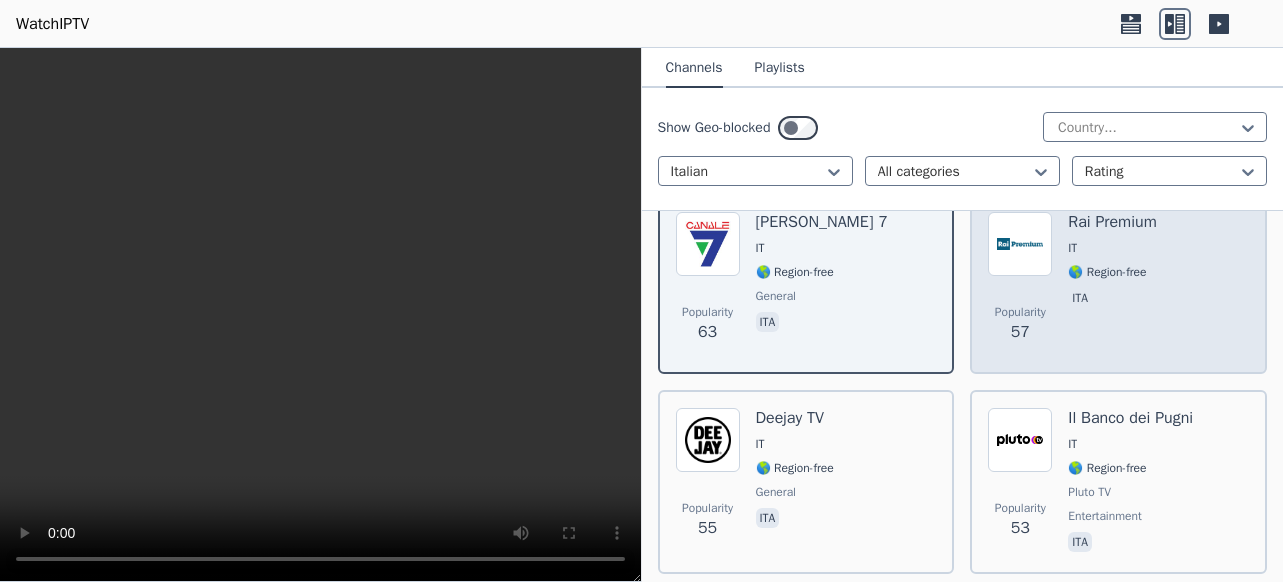 click on "Rai Premium IT 🌎 Region-free ita" at bounding box center [1112, 284] 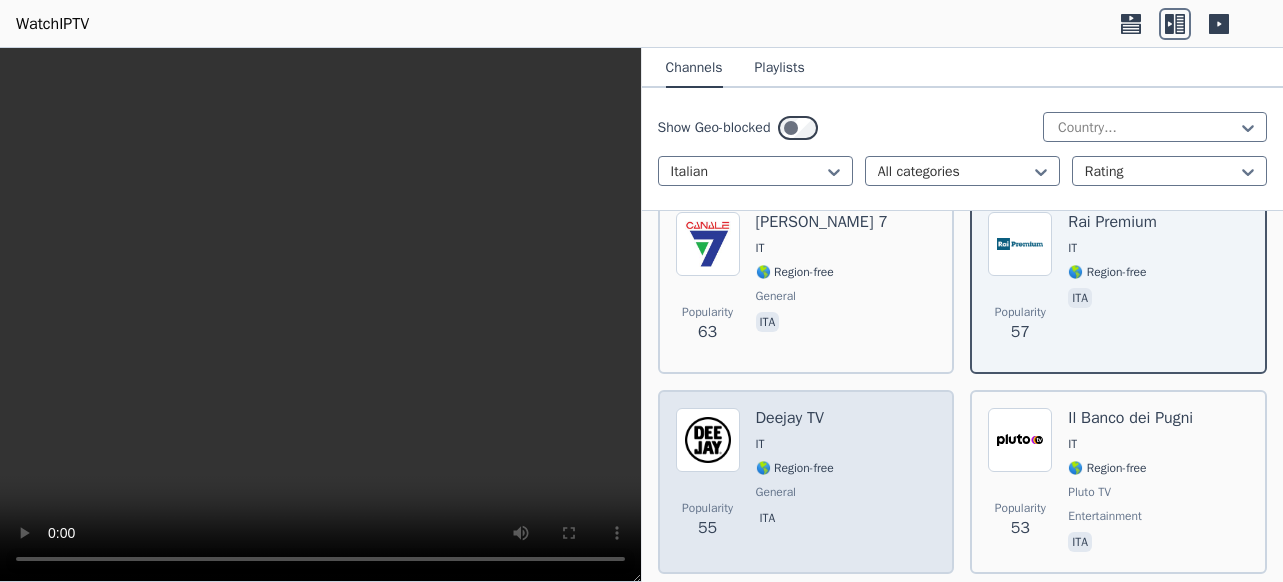 click on "Popularity 55 Deejay TV IT 🌎 Region-free general ita" at bounding box center (806, 482) 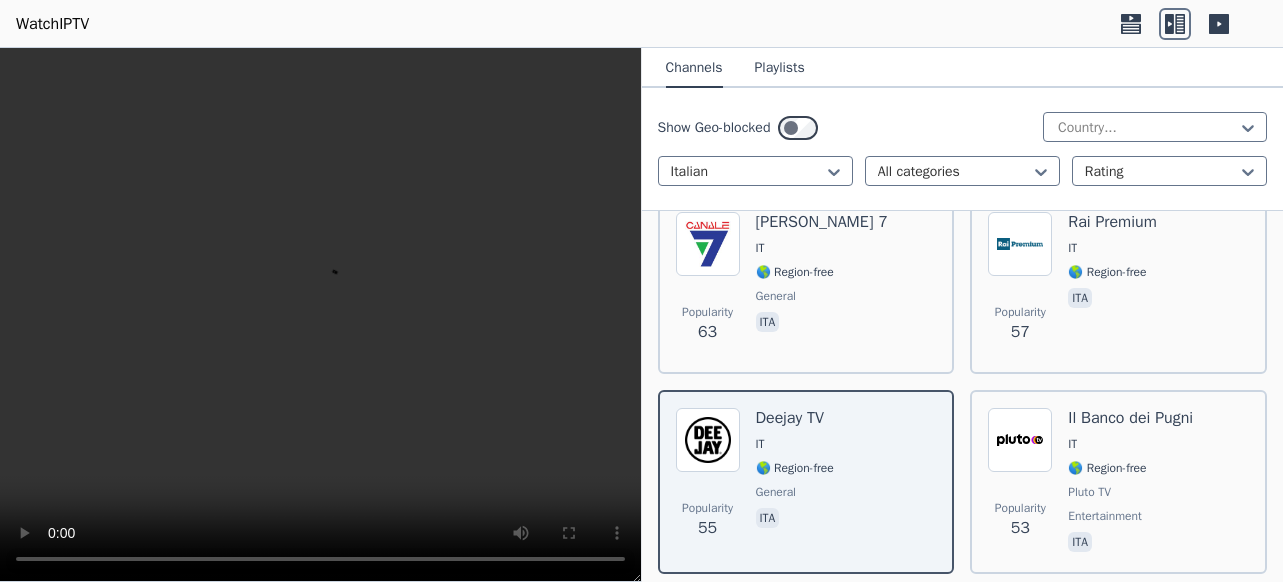 scroll, scrollTop: 4000, scrollLeft: 0, axis: vertical 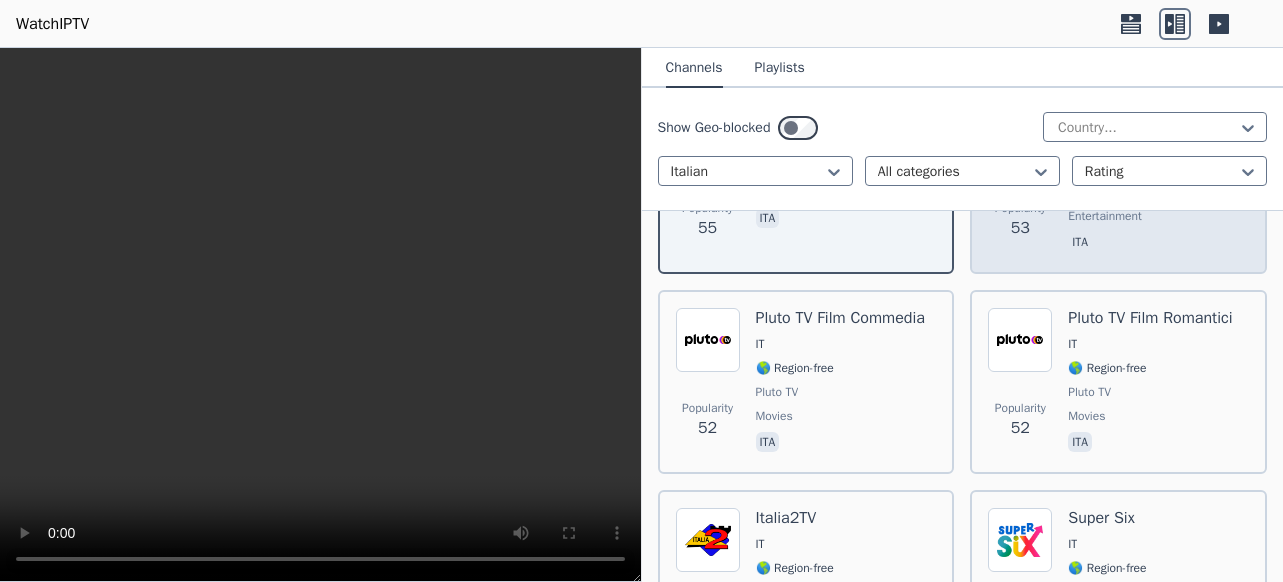 click on "Il Banco dei Pugni IT 🌎 Region-free Pluto TV entertainment ita" at bounding box center (1130, 182) 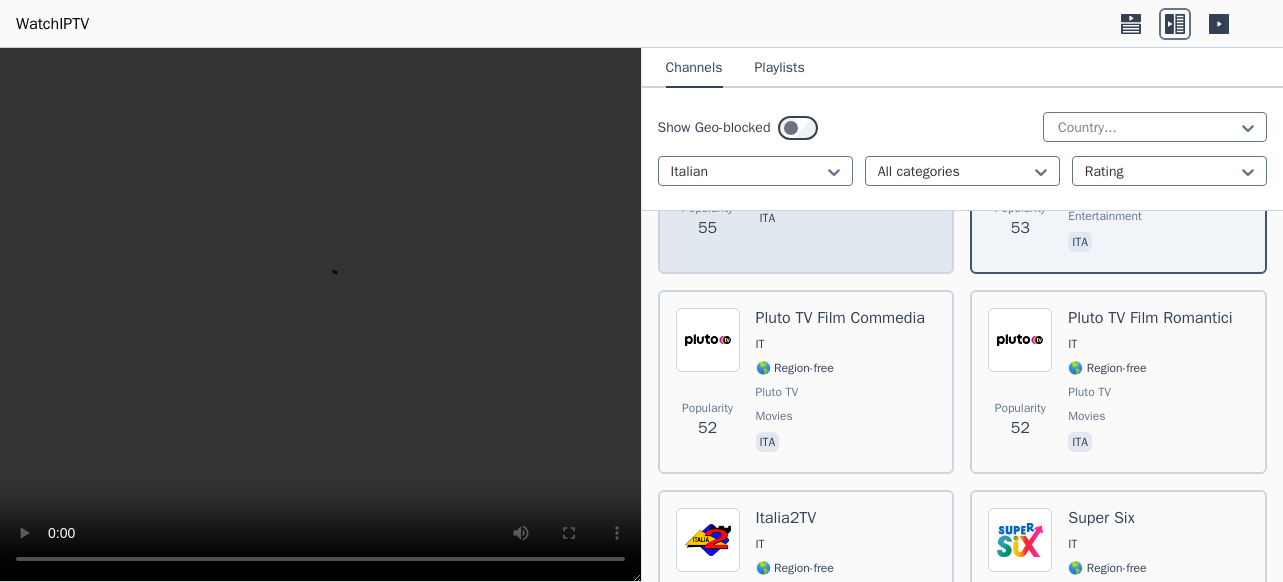 click on "Popularity 55 Deejay TV IT 🌎 Region-free general ita" at bounding box center (806, 182) 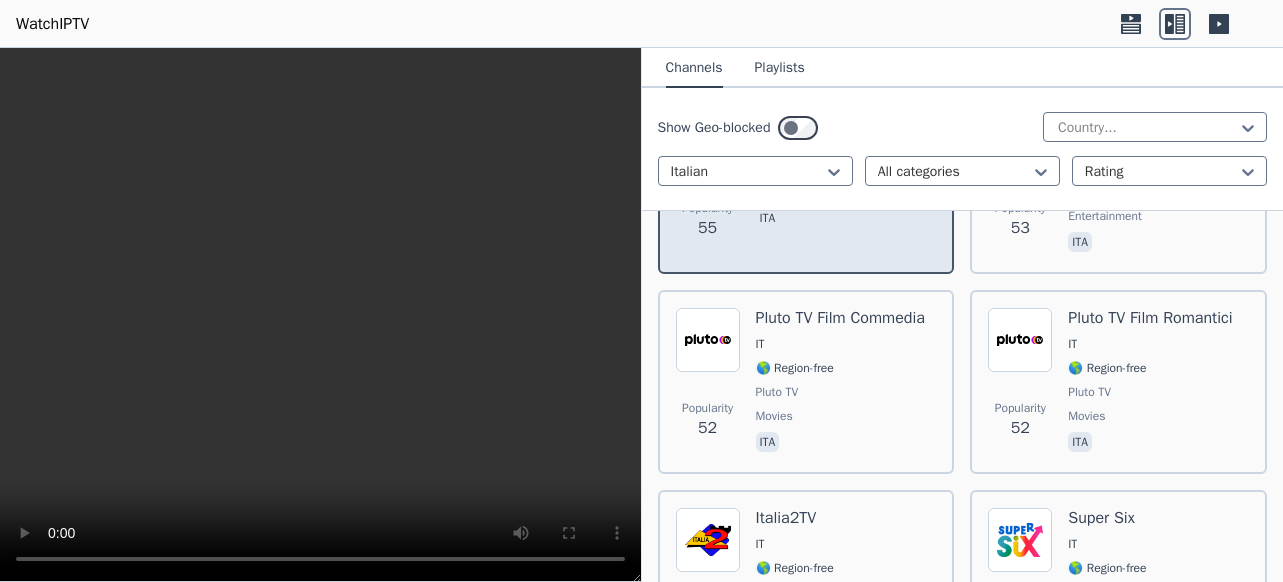 scroll, scrollTop: 3900, scrollLeft: 0, axis: vertical 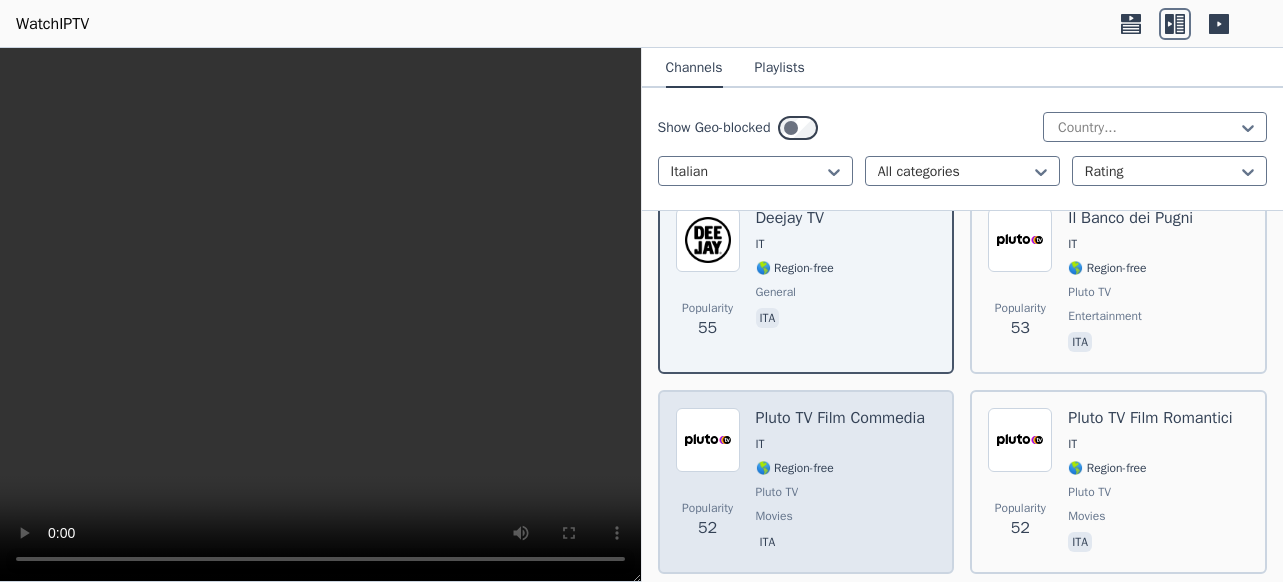 click on "Pluto TV Film Commedia" at bounding box center [840, 418] 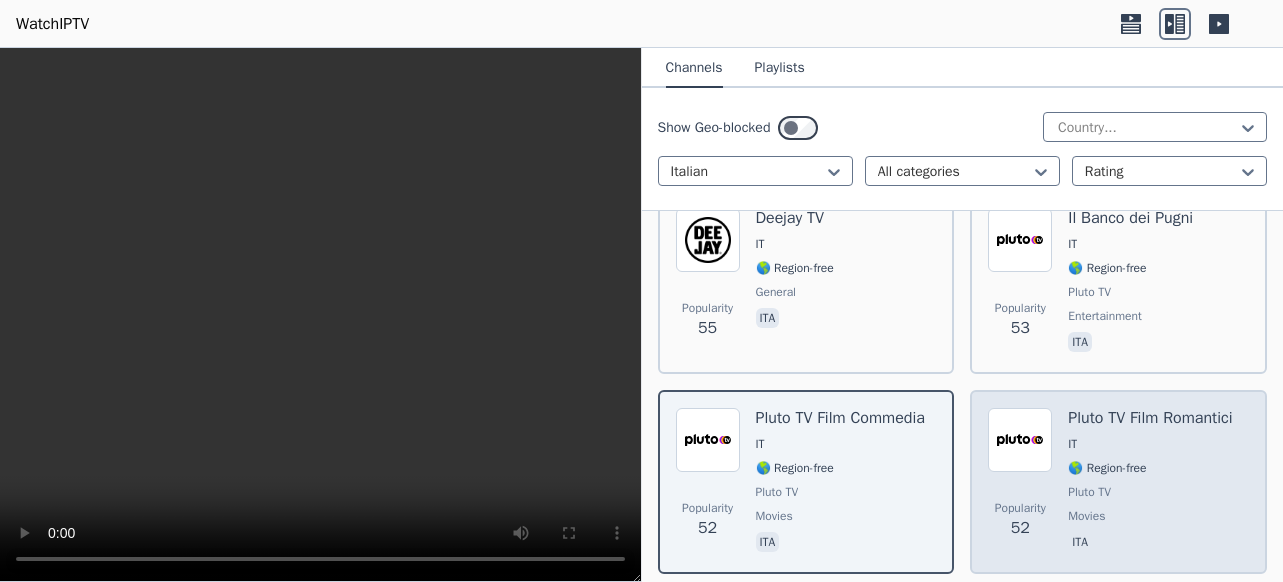 click on "Pluto TV Film Romantici IT 🌎 Region-free Pluto TV movies ita" at bounding box center (1150, 482) 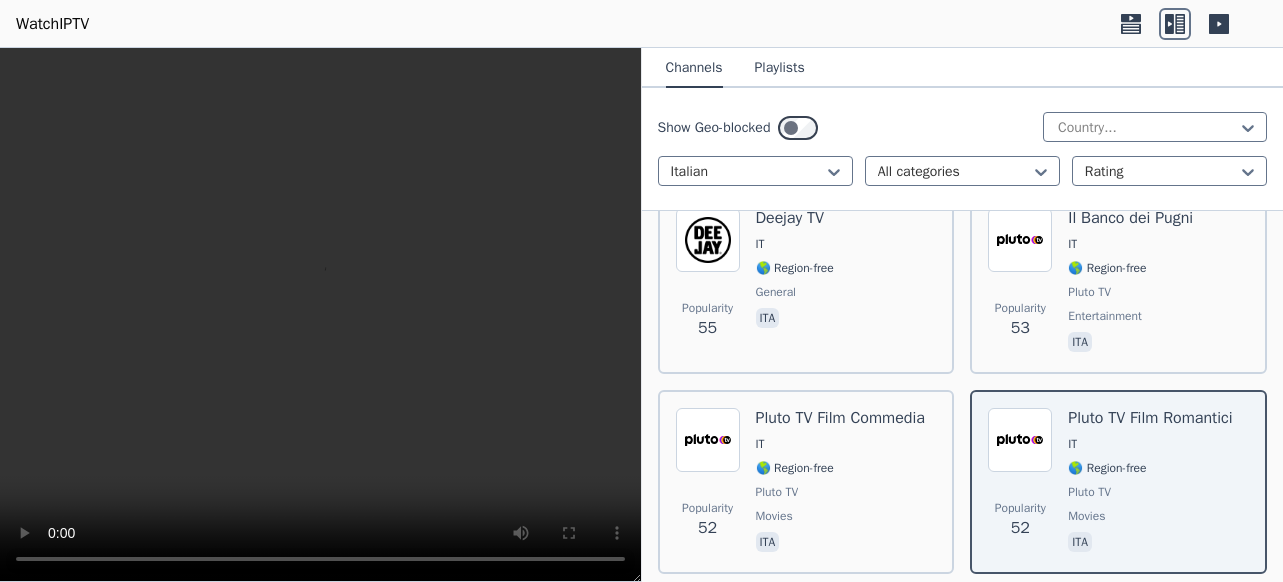 scroll, scrollTop: 4200, scrollLeft: 0, axis: vertical 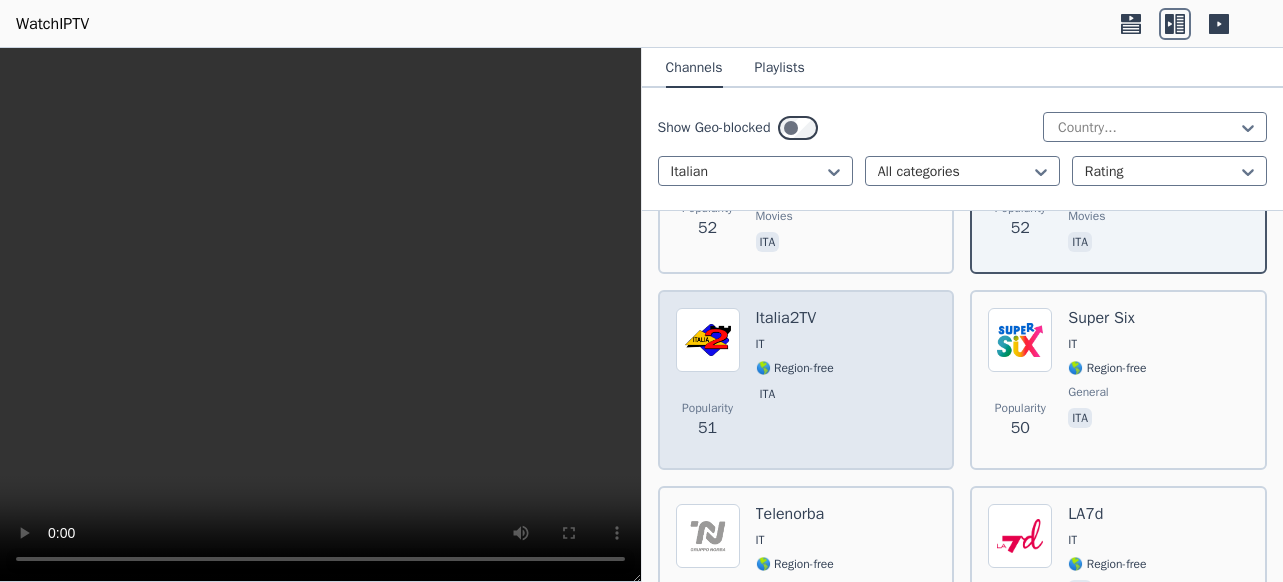 click on "ita" at bounding box center (795, 396) 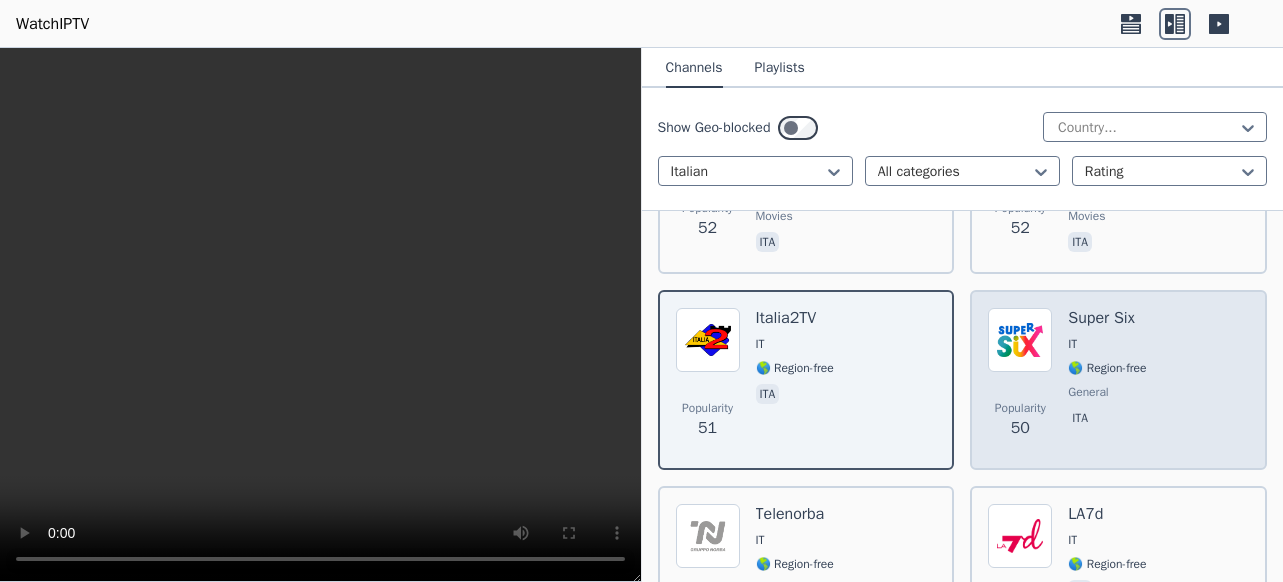 click on "Popularity 50 Super Six IT 🌎 Region-free general ita" at bounding box center [1118, 380] 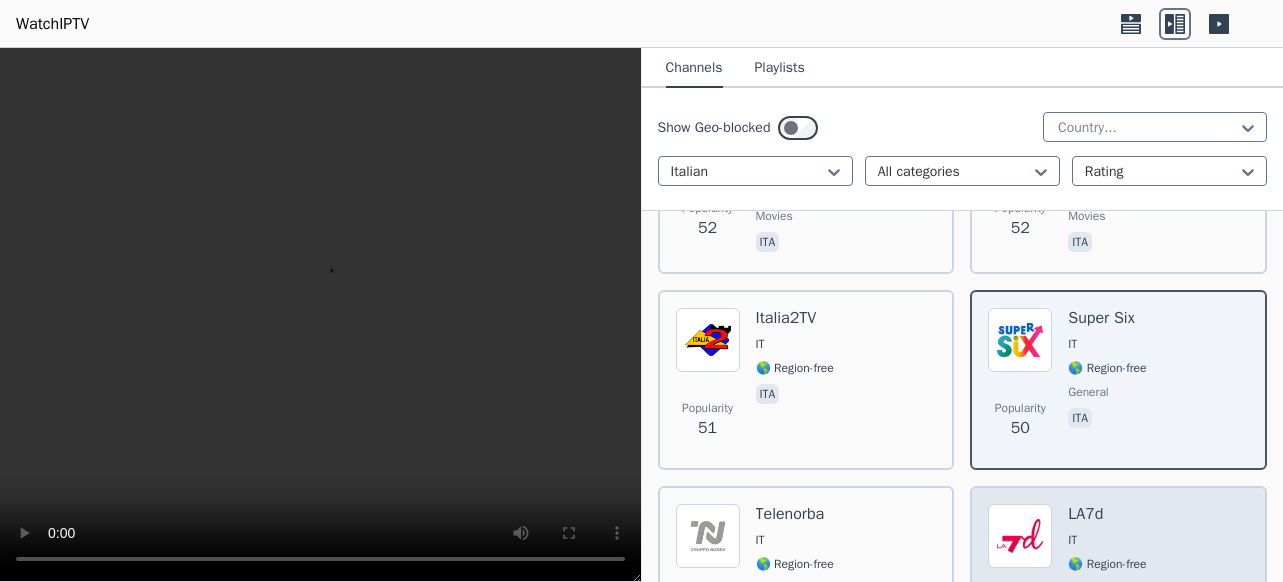 scroll, scrollTop: 4500, scrollLeft: 0, axis: vertical 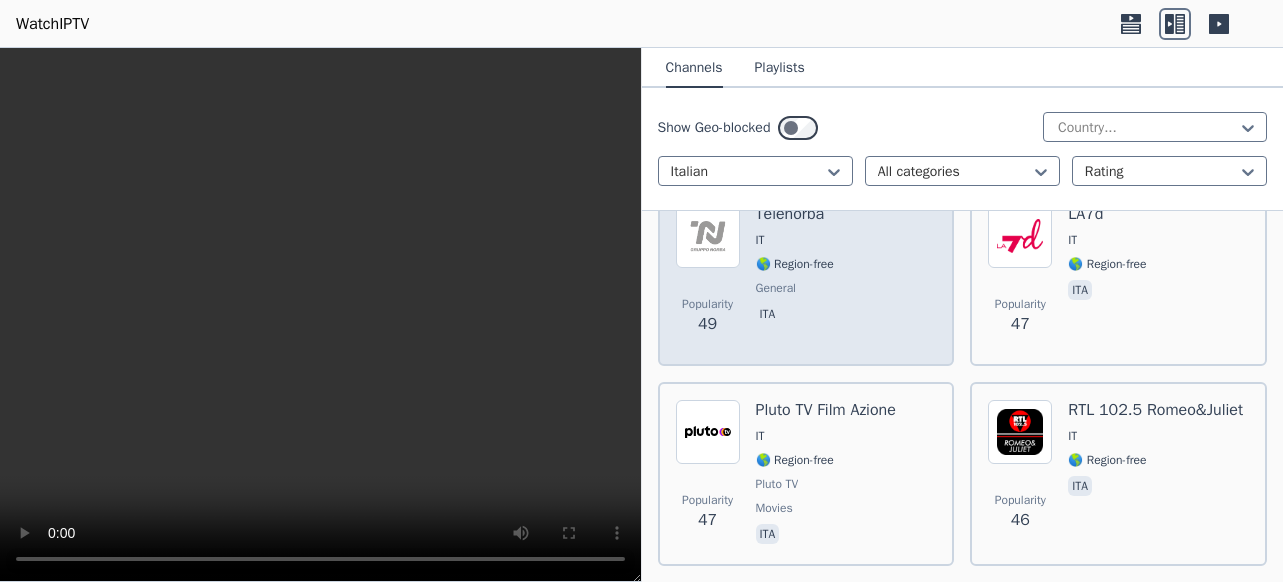click on "Popularity 49 Telenorba IT 🌎 Region-free general ita" at bounding box center [806, 276] 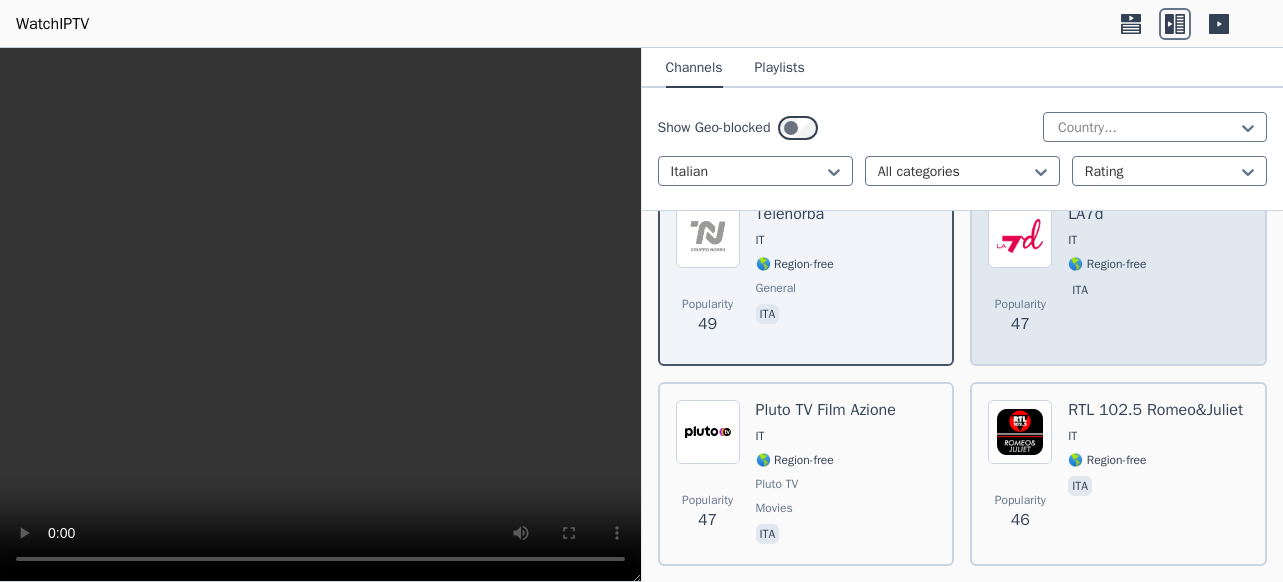 click on "Popularity 47 LA7d IT 🌎 Region-free ita" at bounding box center (1118, 276) 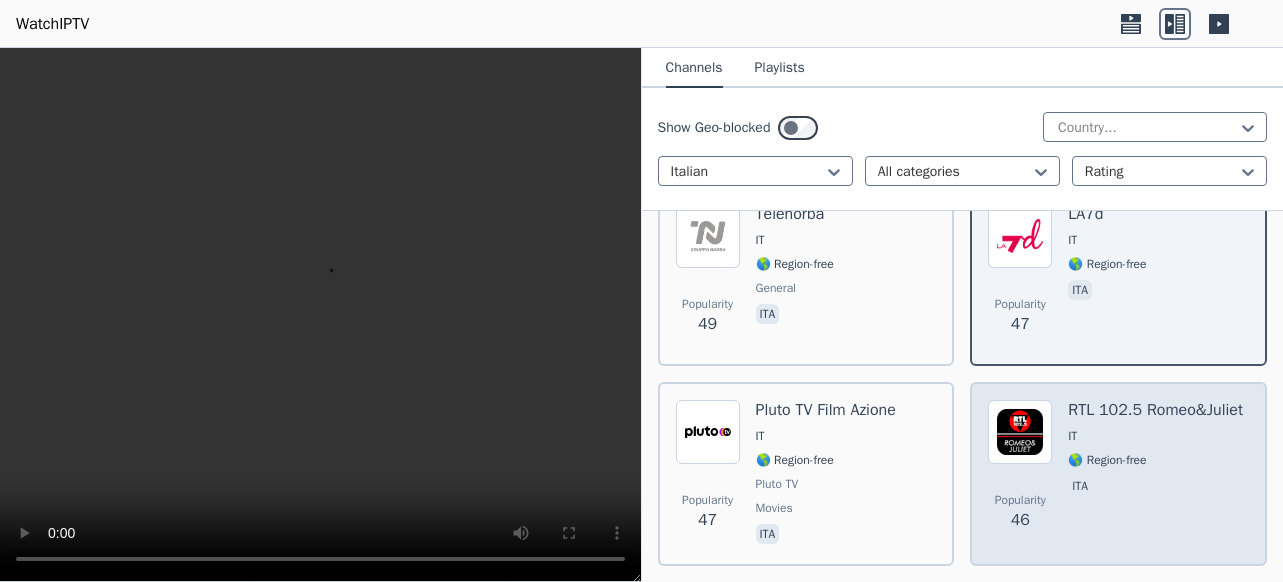 scroll, scrollTop: 4700, scrollLeft: 0, axis: vertical 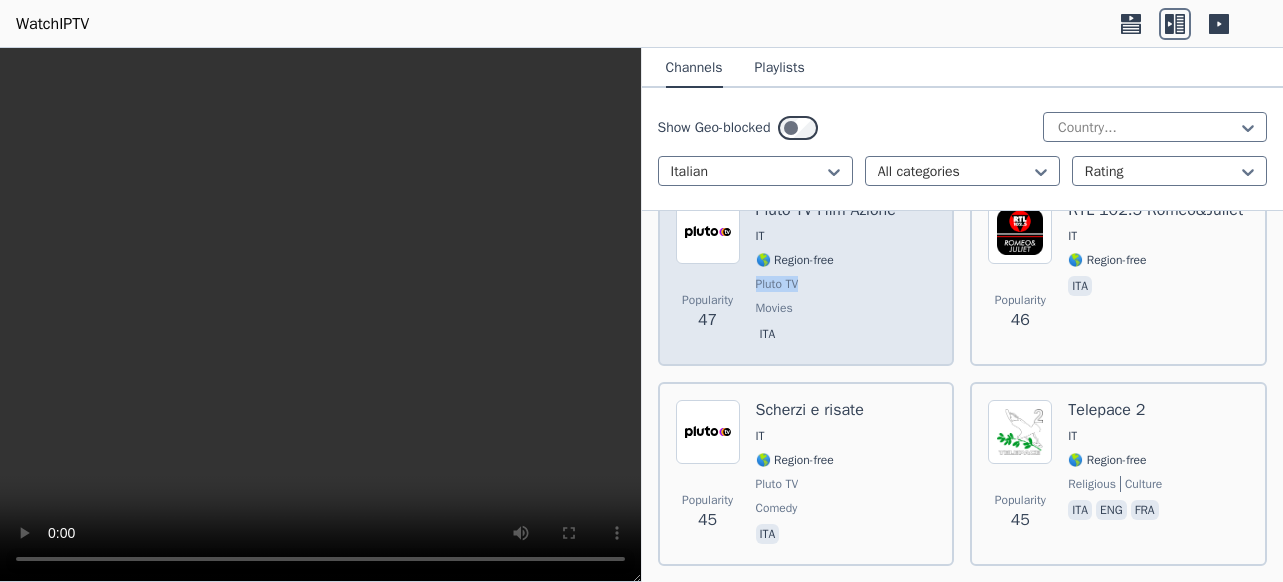 click on "Pluto TV Film Azione IT 🌎 Region-free Pluto TV movies ita" at bounding box center [826, 274] 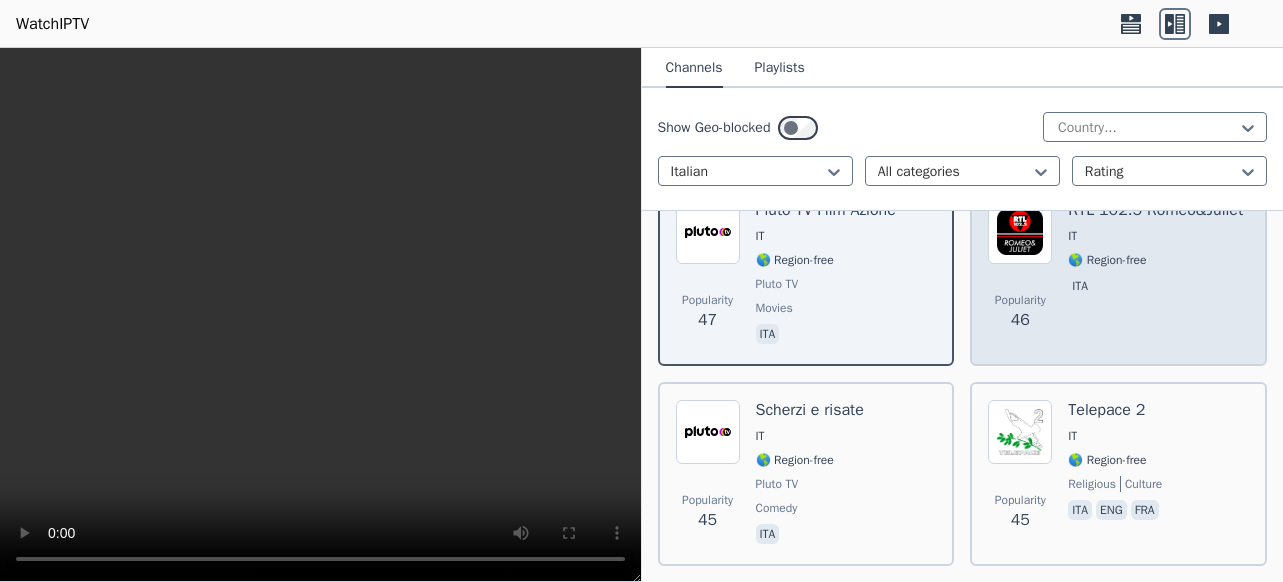 click on "ita" at bounding box center (1155, 288) 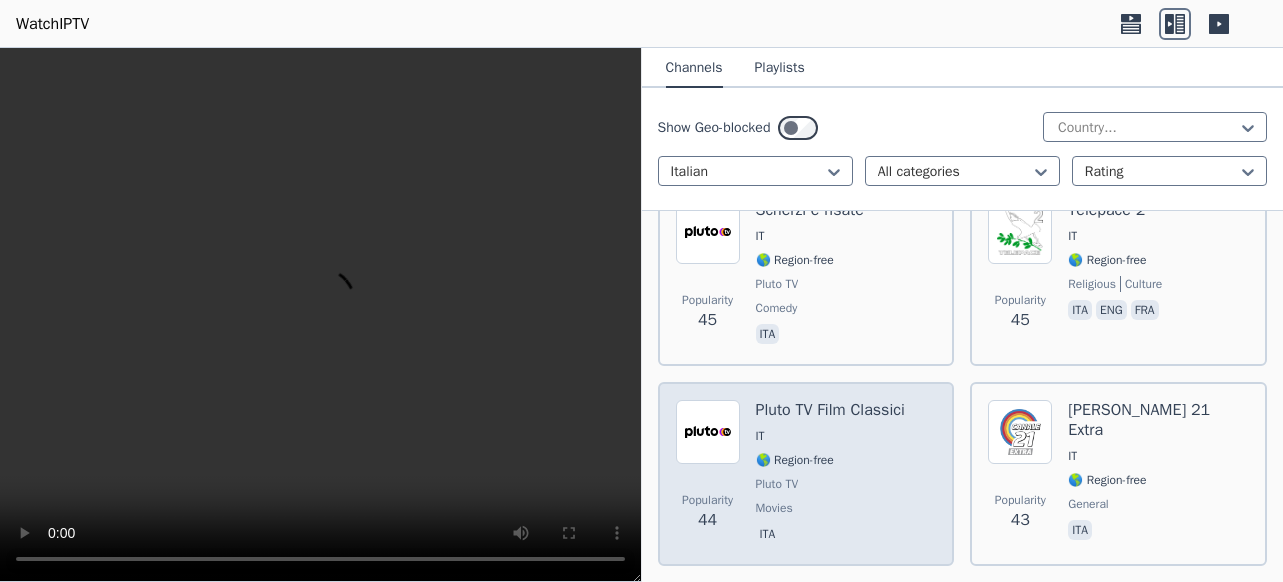 scroll, scrollTop: 5200, scrollLeft: 0, axis: vertical 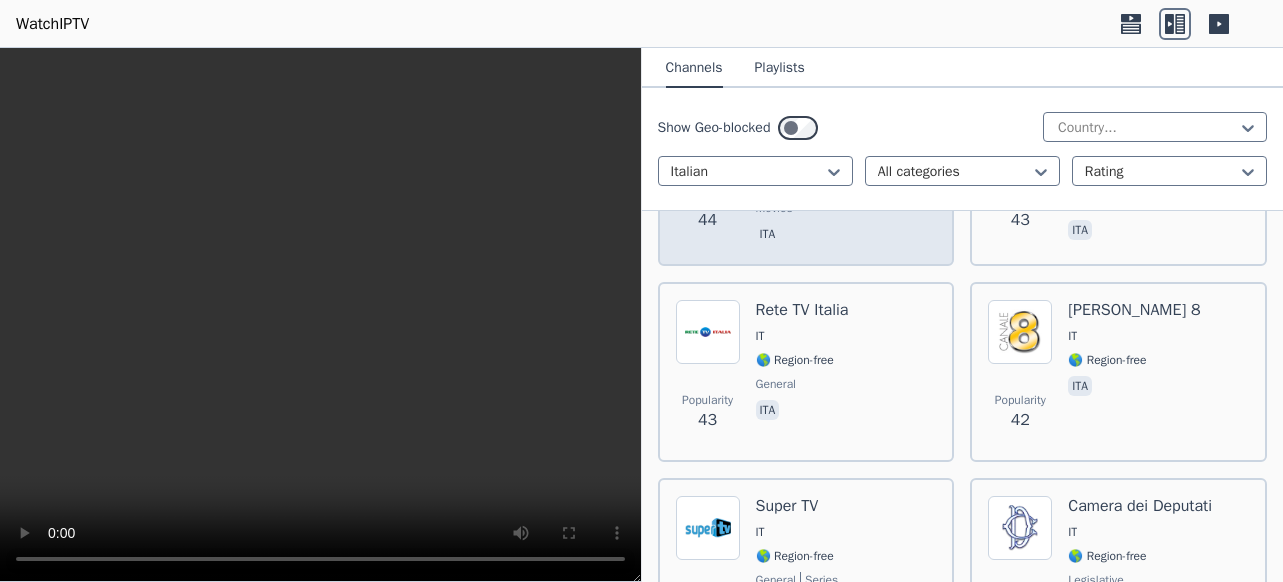click on "ita" at bounding box center [830, 236] 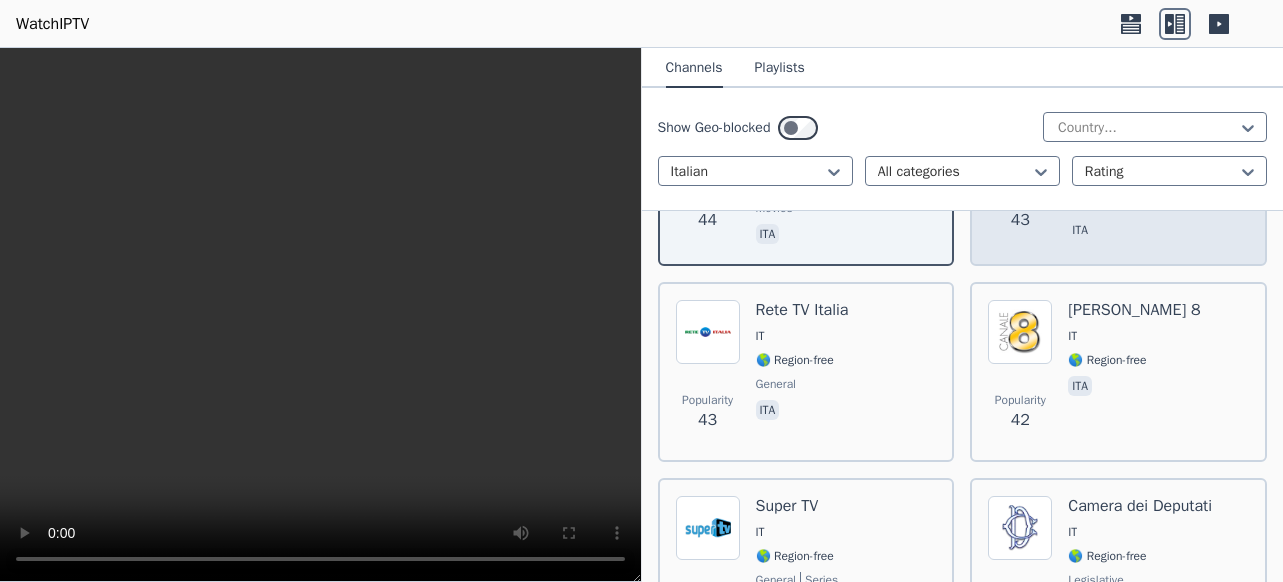 click on "[PERSON_NAME] 21 Extra IT 🌎 Region-free general ita" at bounding box center (1158, 174) 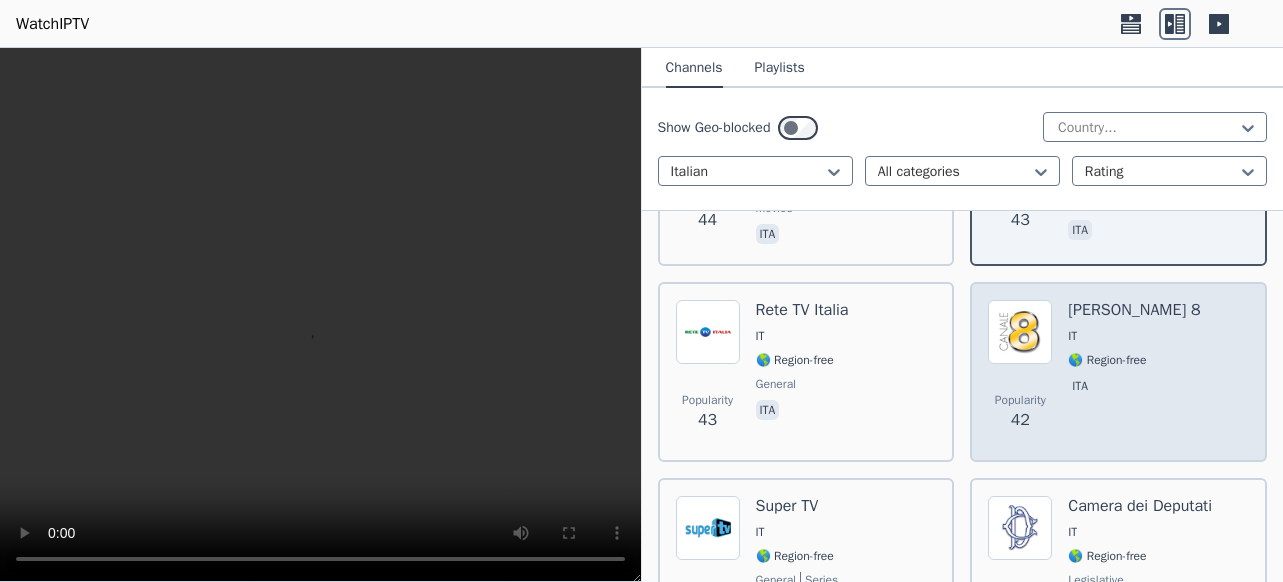 drag, startPoint x: 1153, startPoint y: 406, endPoint x: 1163, endPoint y: 413, distance: 12.206555 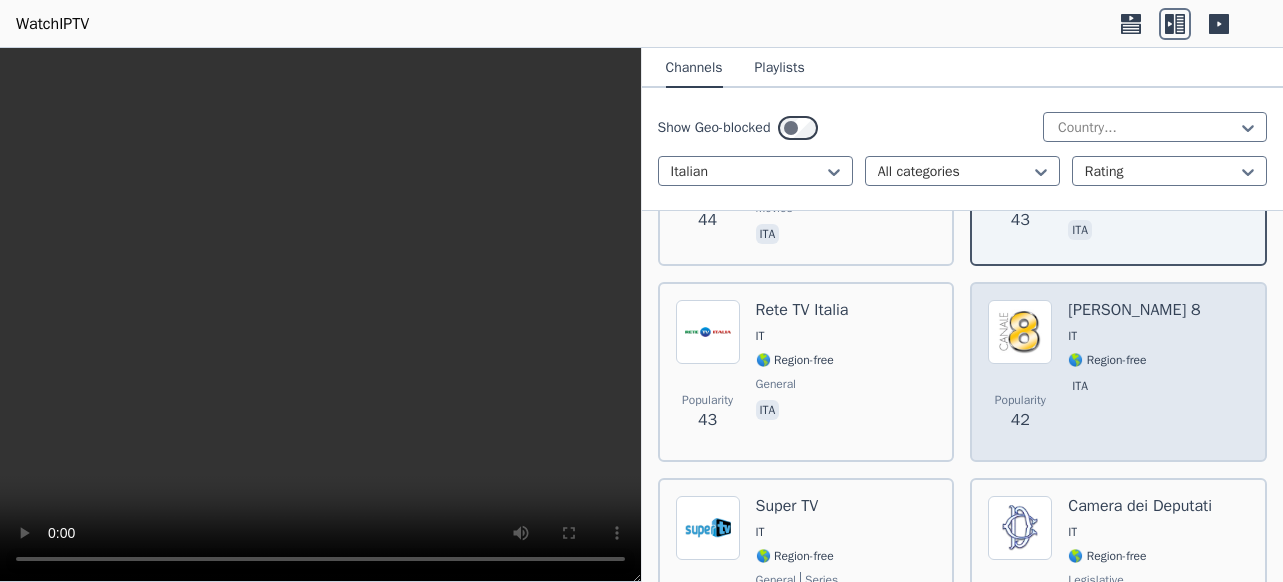 click on "Popularity 42 [PERSON_NAME] 8 IT 🌎 Region-free ita" at bounding box center (1118, 372) 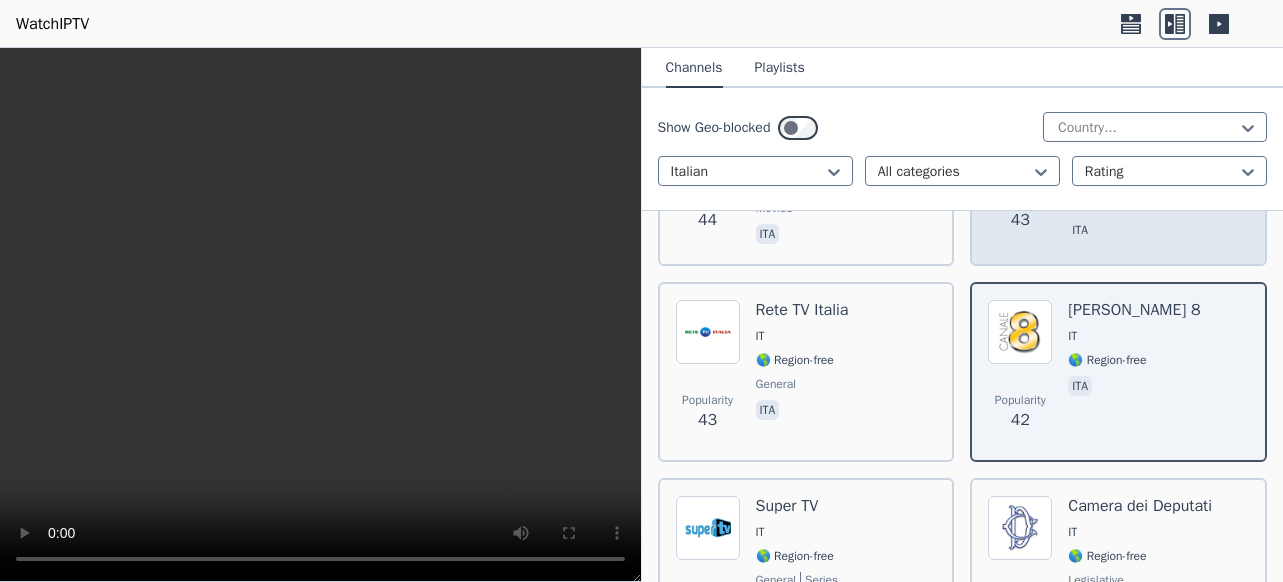 click on "ita" at bounding box center (1158, 232) 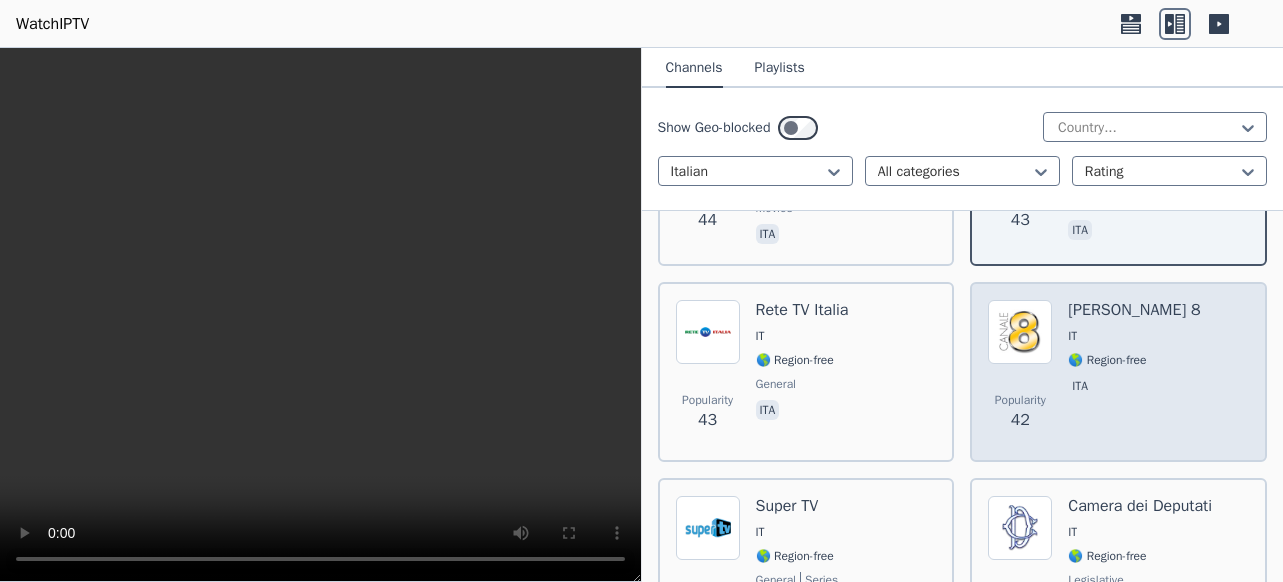 drag, startPoint x: 1084, startPoint y: 407, endPoint x: 1083, endPoint y: 394, distance: 13.038404 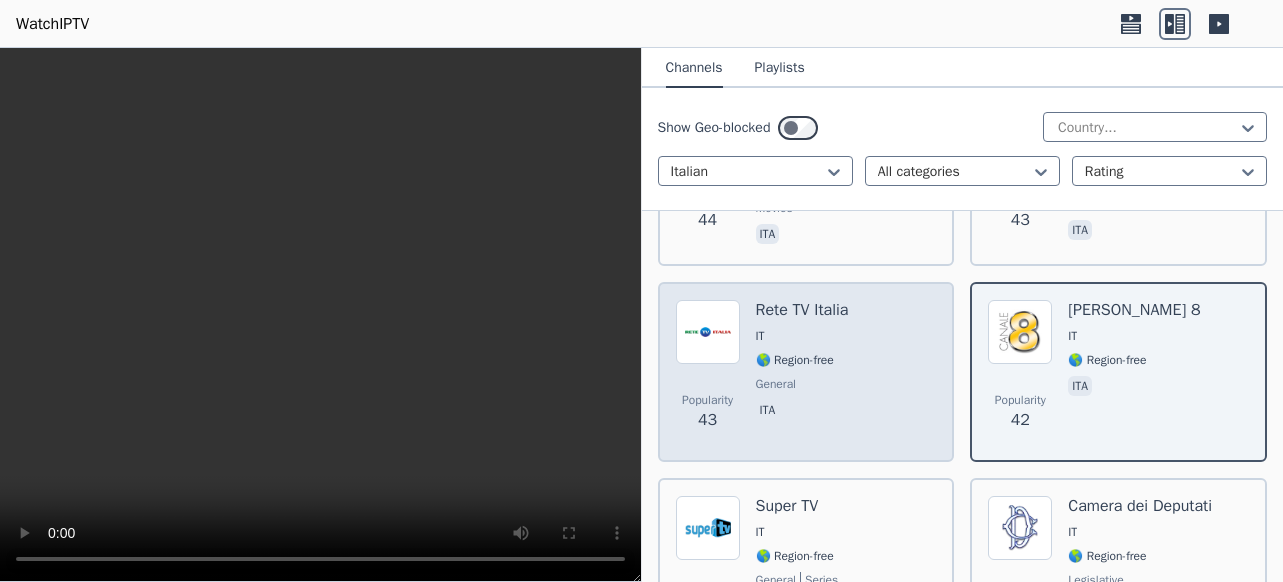 click on "IT" at bounding box center [802, 336] 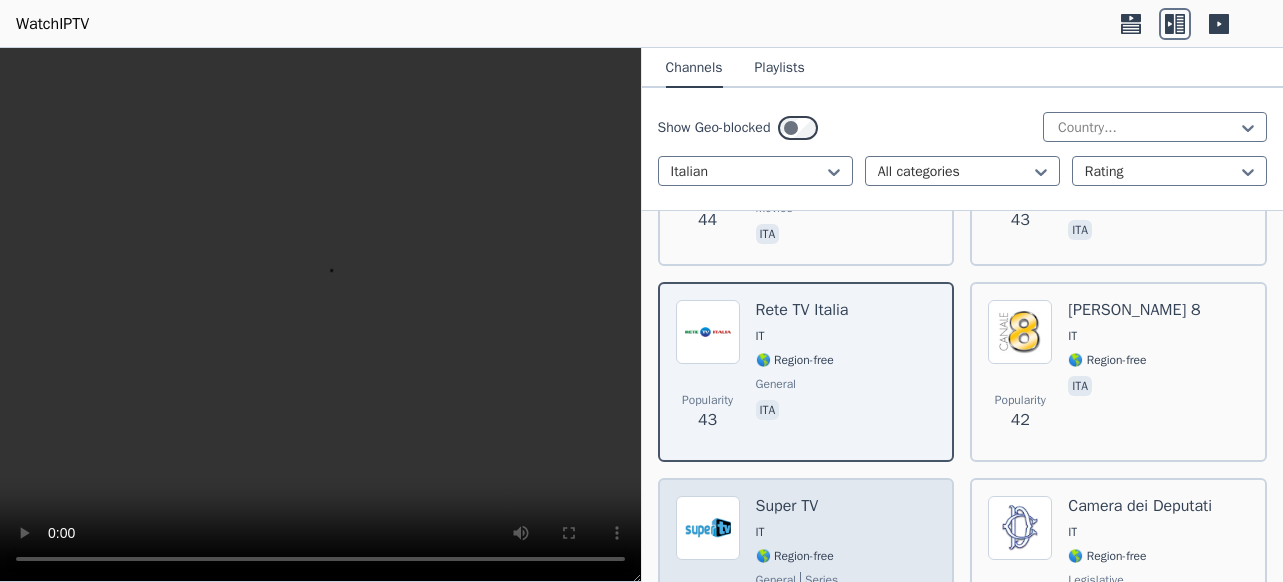 scroll, scrollTop: 5500, scrollLeft: 0, axis: vertical 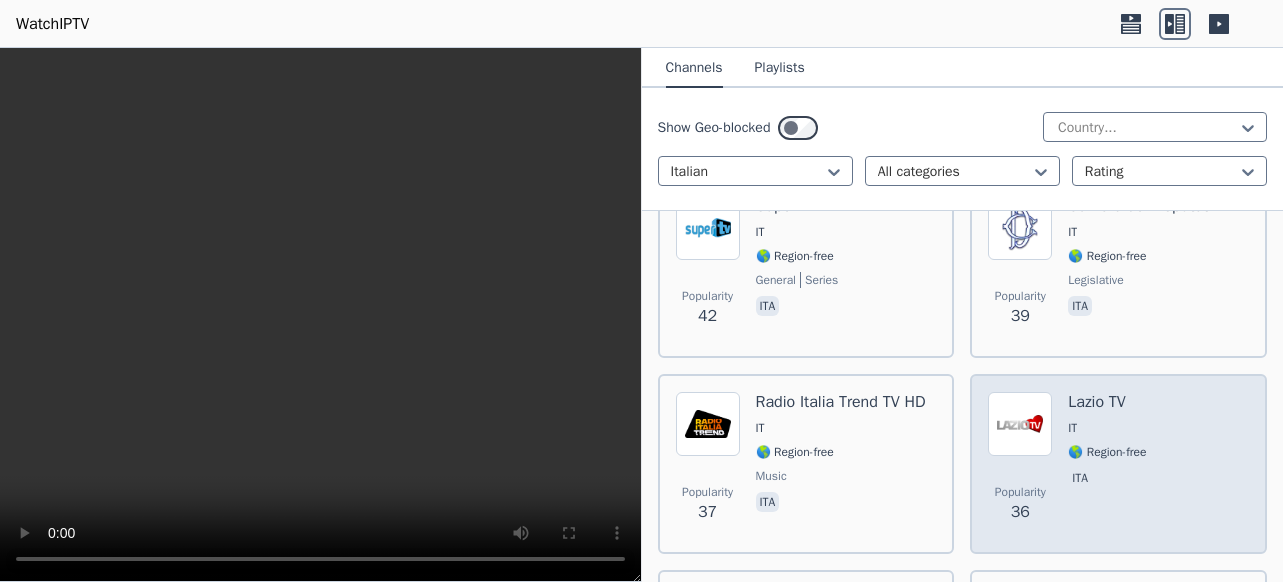 click on "Popularity 36 Lazio TV IT 🌎 Region-free ita" at bounding box center [1118, 464] 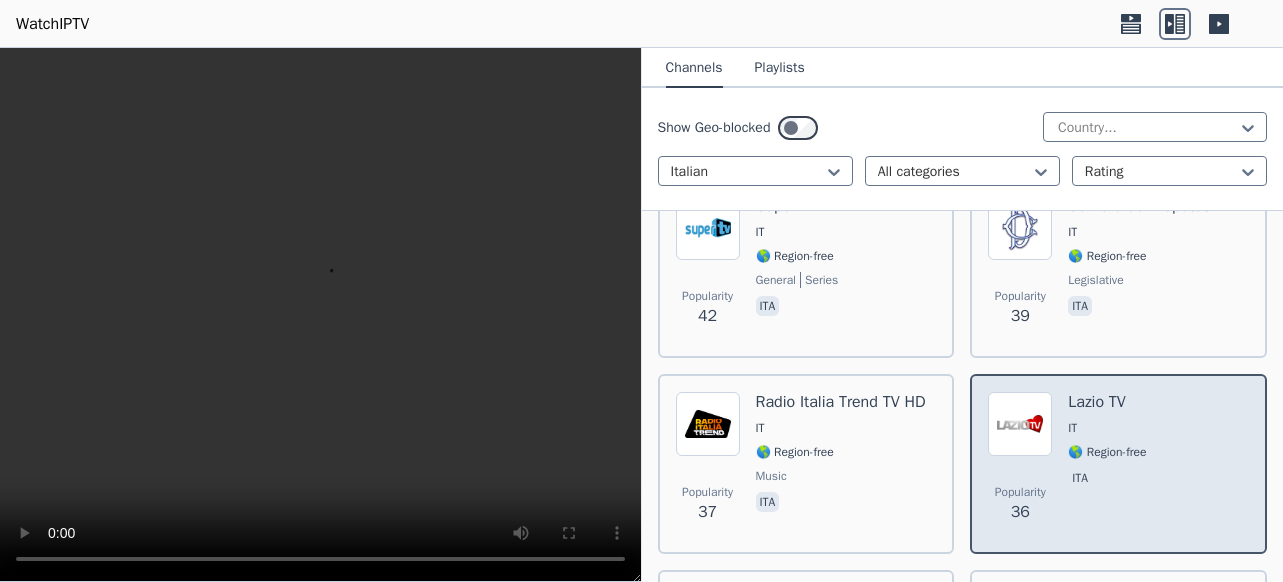 scroll, scrollTop: 5600, scrollLeft: 0, axis: vertical 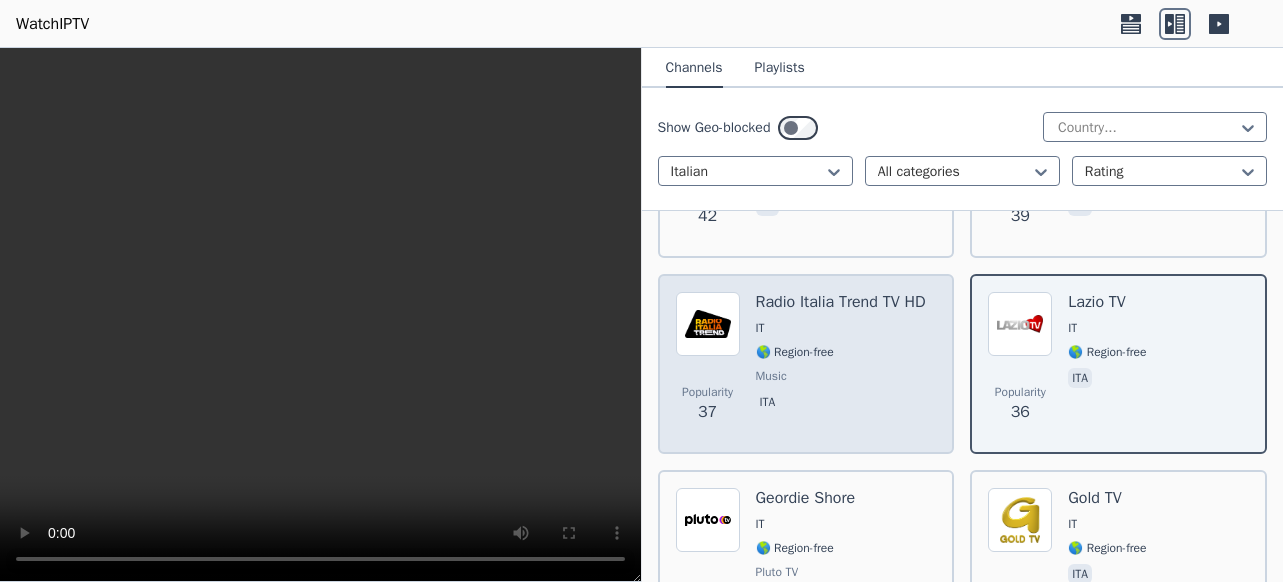 click on "Radio Italia Trend TV HD IT 🌎 Region-free music ita" at bounding box center [841, 364] 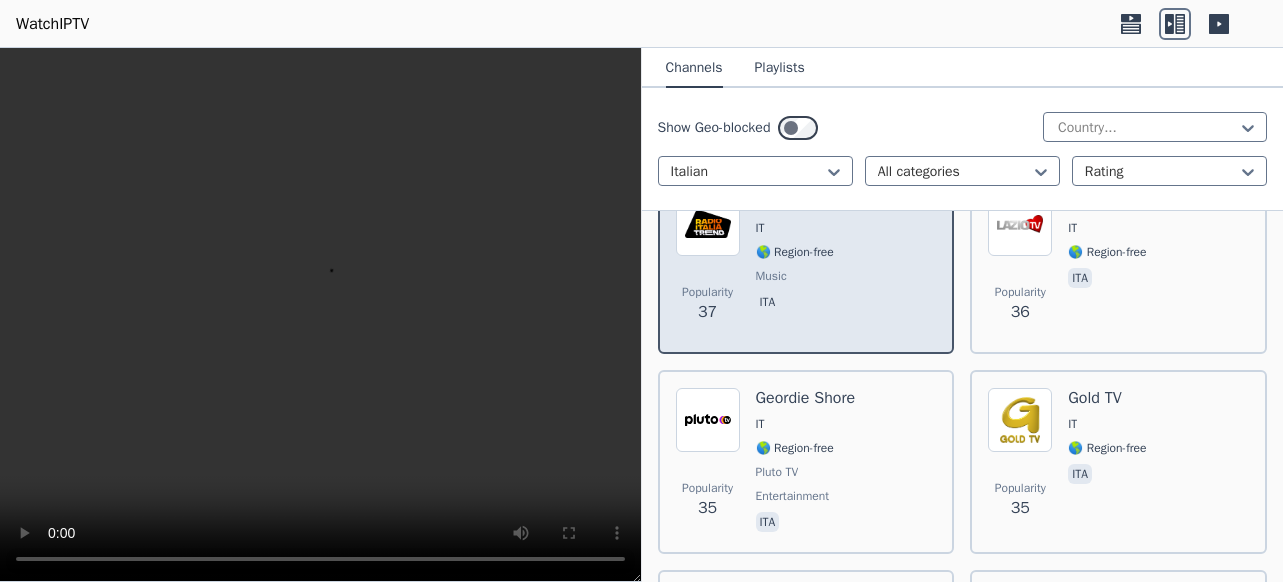scroll, scrollTop: 5800, scrollLeft: 0, axis: vertical 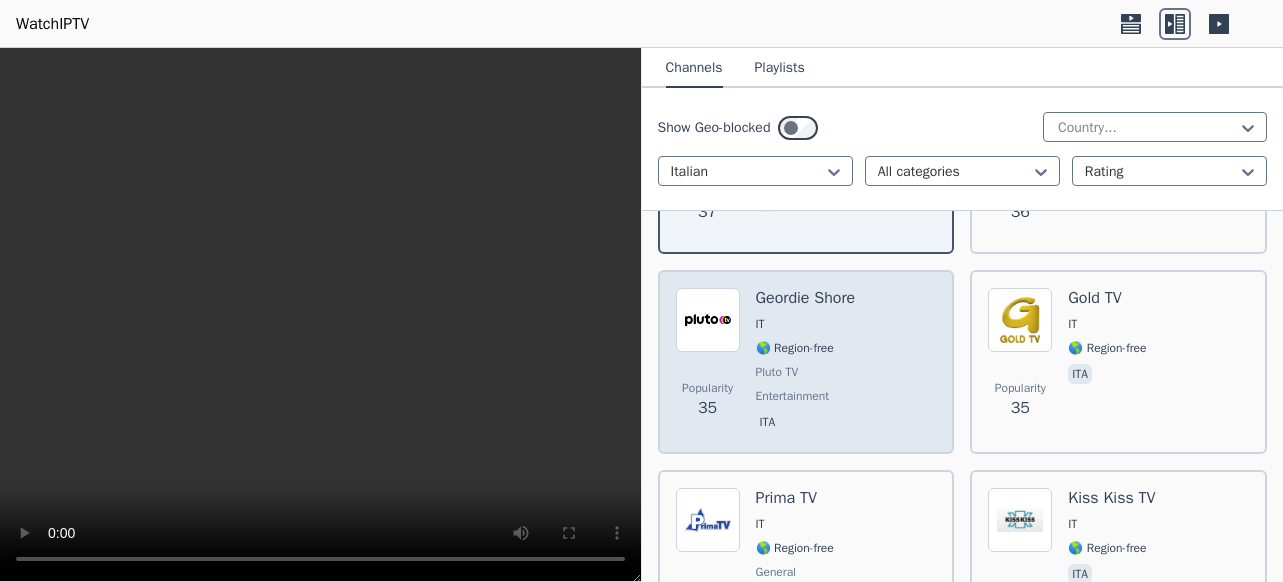 click on "Popularity 35 Geordie Shore IT 🌎 Region-free Pluto TV entertainment ita" at bounding box center [806, 362] 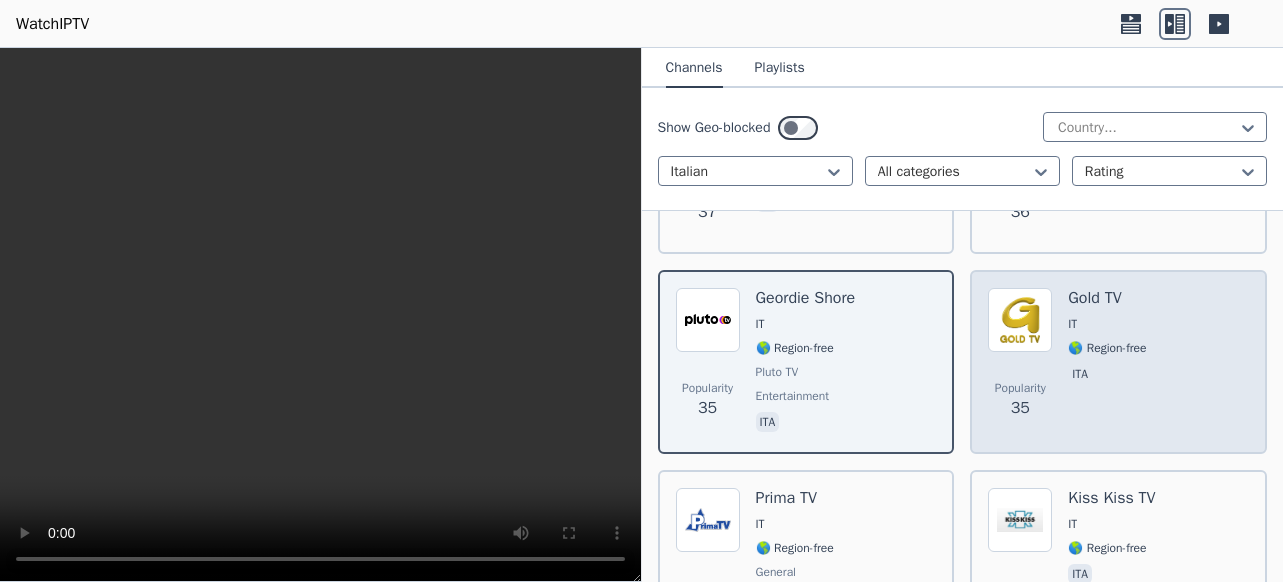 click on "Popularity 35 Gold TV IT 🌎 Region-free ita" at bounding box center (1118, 362) 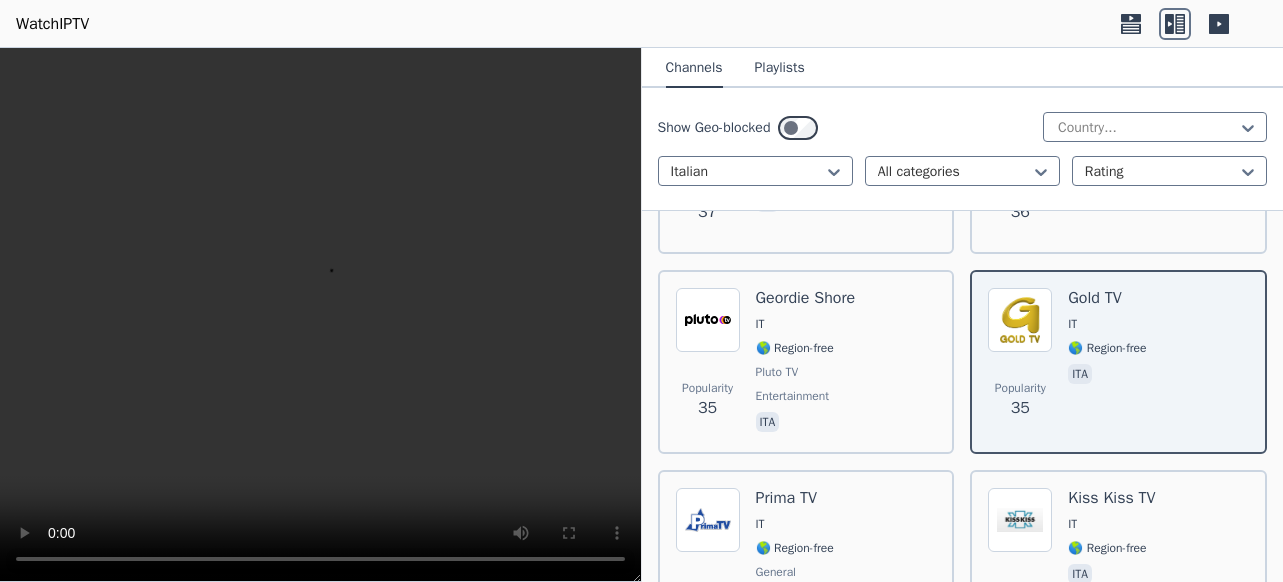 scroll, scrollTop: 6200, scrollLeft: 0, axis: vertical 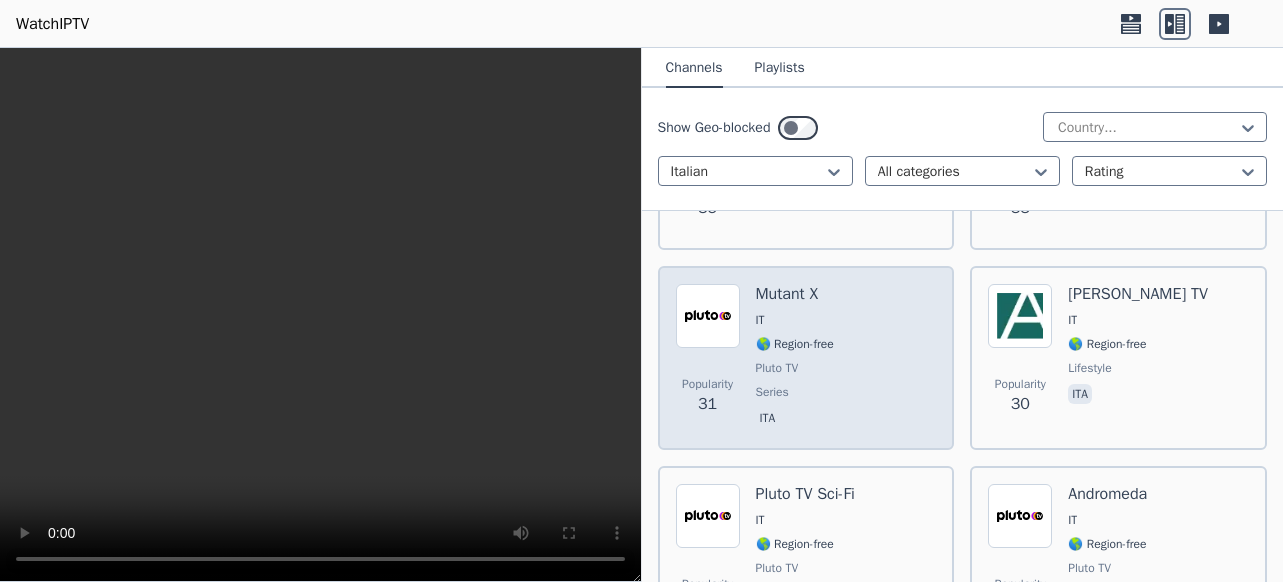 click on "Popularity 31 Mutant X IT 🌎 Region-free Pluto TV series ita" at bounding box center [806, 358] 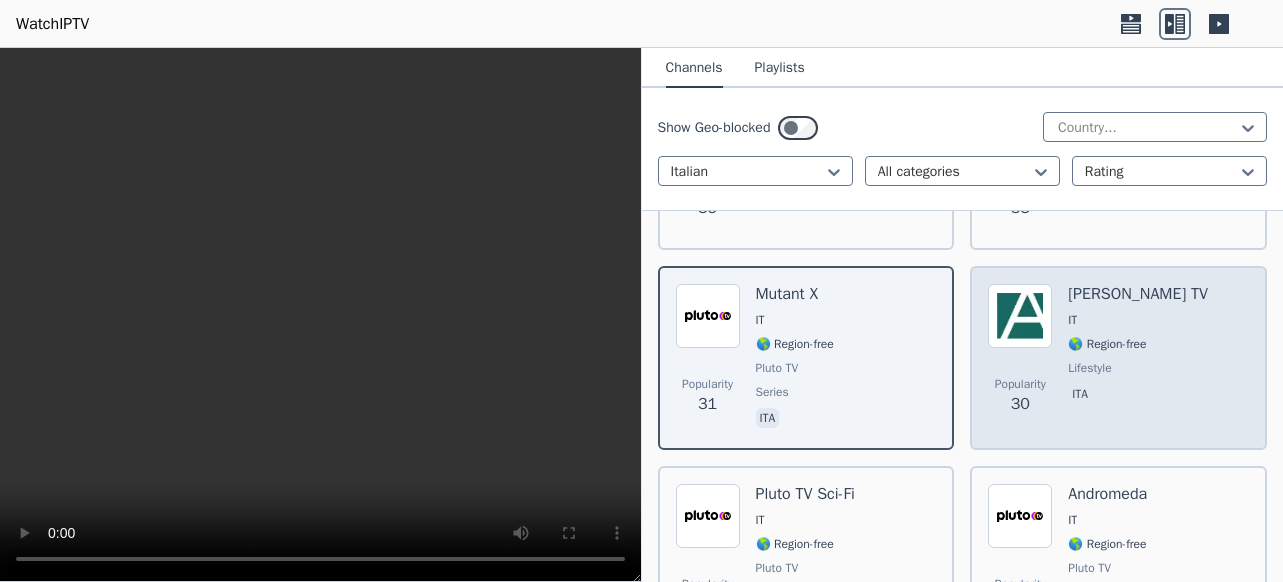 click on "Popularity 30 [PERSON_NAME] TV IT 🌎 Region-free lifestyle ita" at bounding box center (1118, 358) 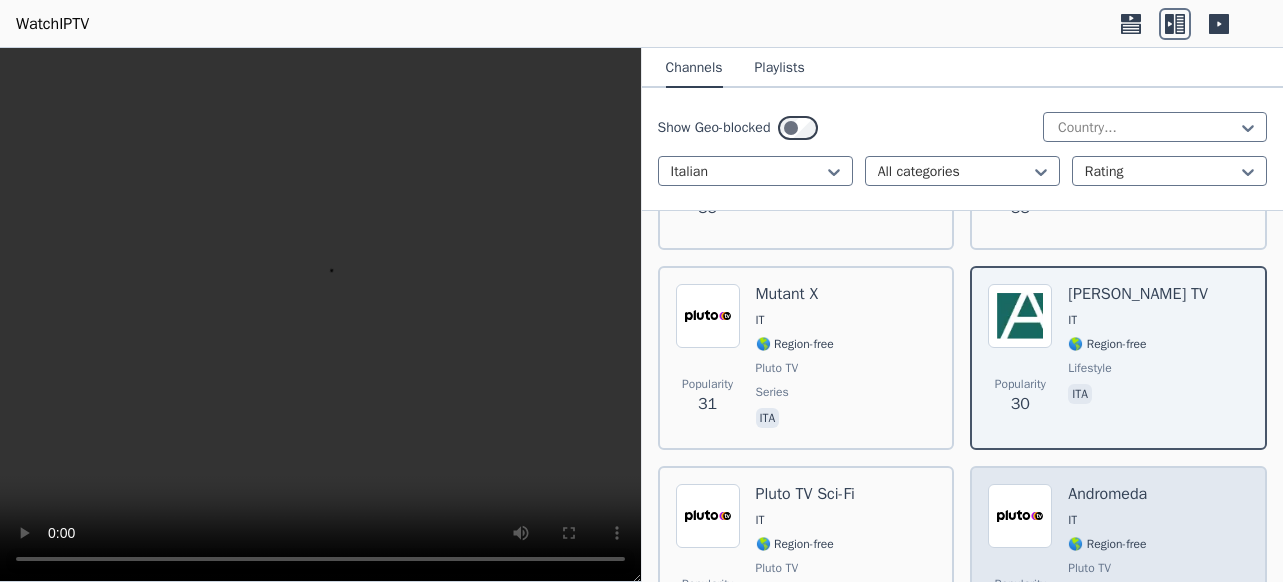 scroll, scrollTop: 6400, scrollLeft: 0, axis: vertical 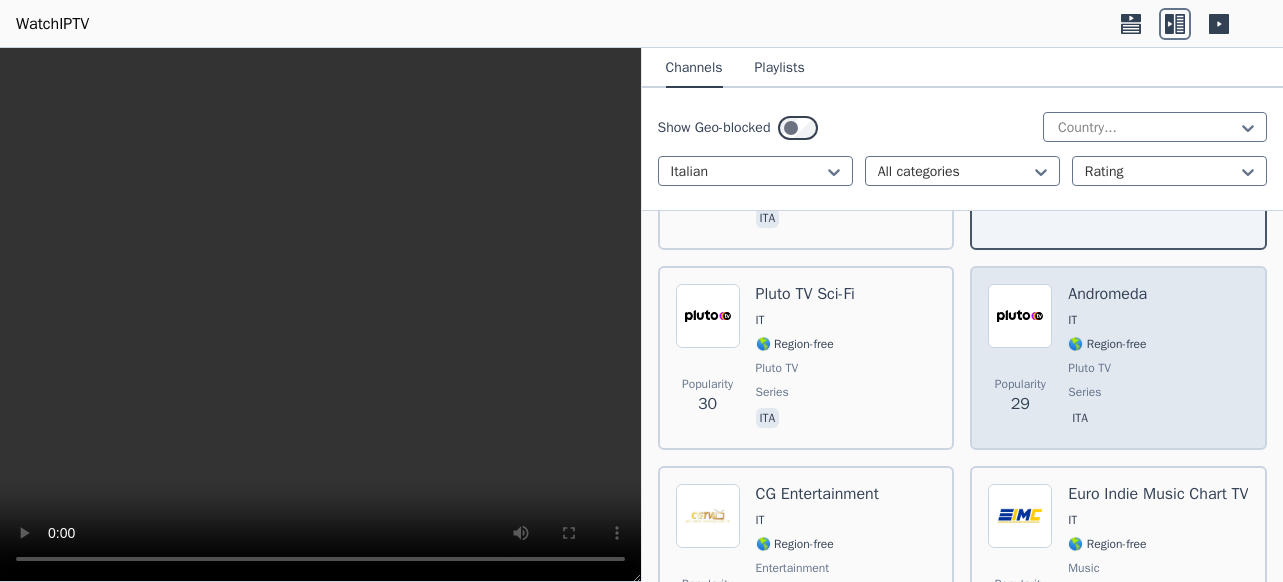 click on "Popularity 29 Andromeda IT 🌎 Region-free Pluto TV series ita" at bounding box center (1118, 358) 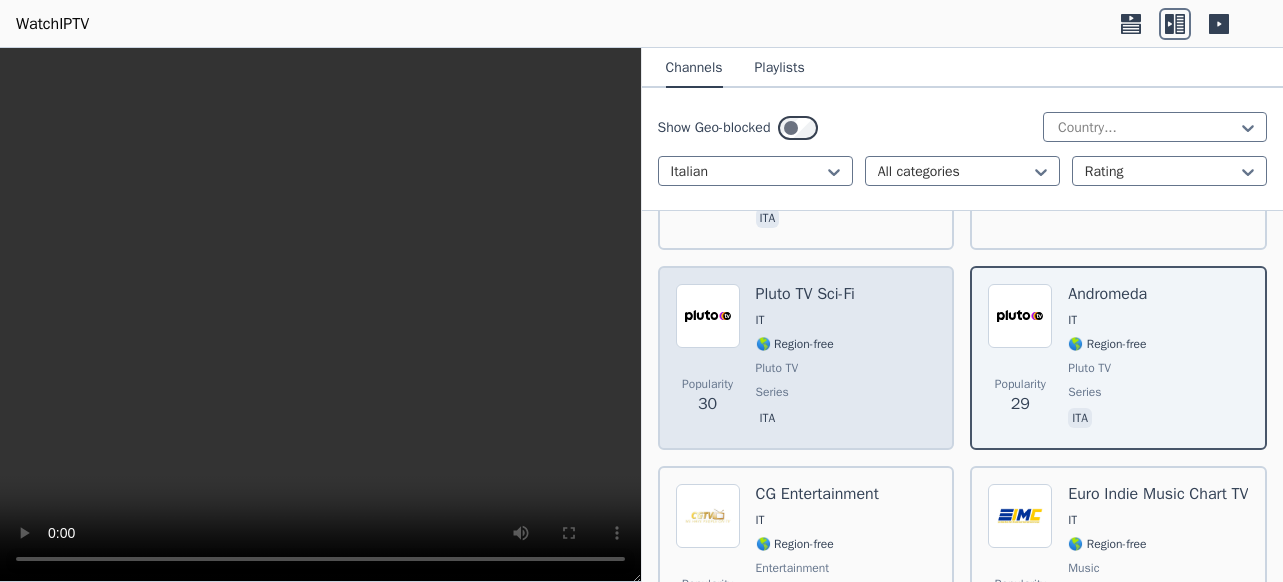 click on "Popularity 30 Pluto TV Sci-Fi IT 🌎 Region-free Pluto TV series ita" at bounding box center (806, 358) 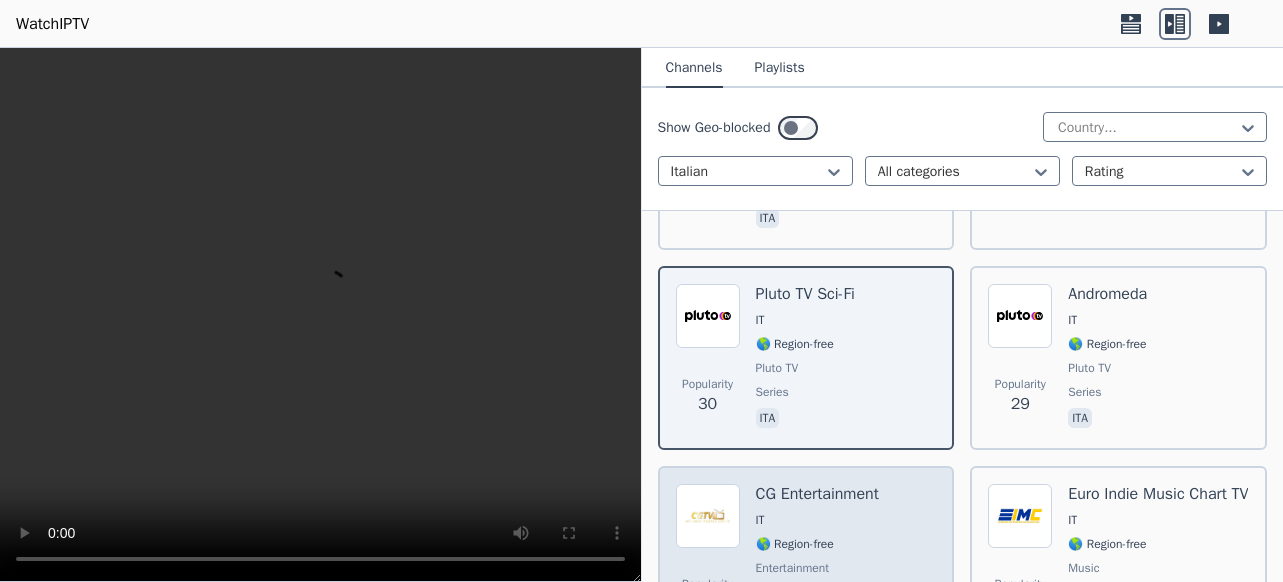 scroll, scrollTop: 6600, scrollLeft: 0, axis: vertical 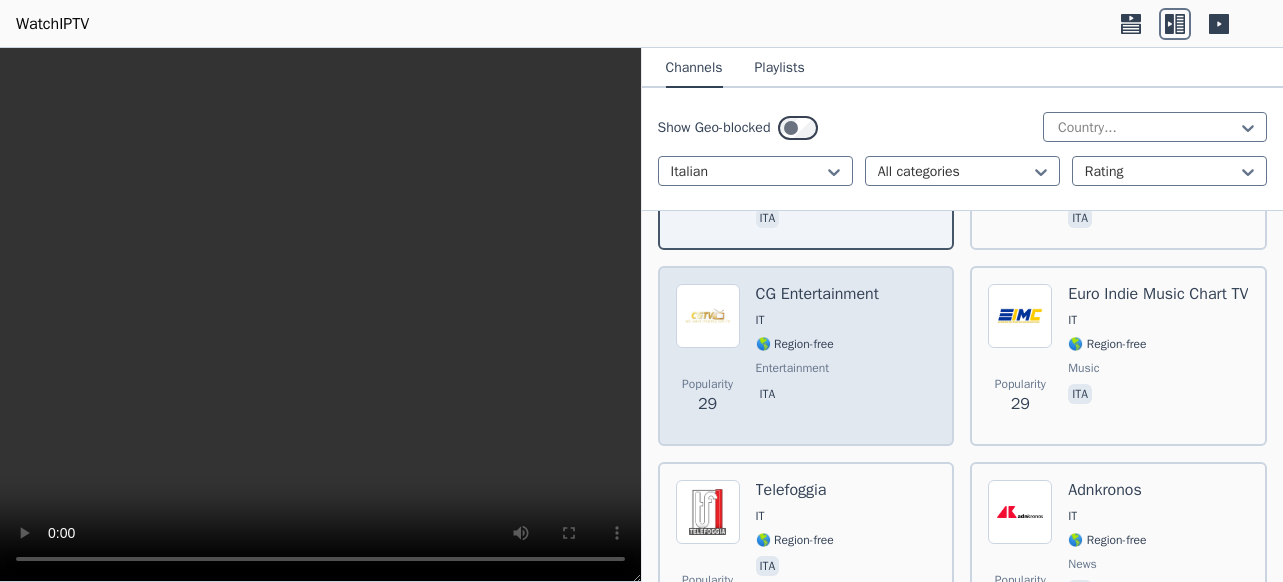 click on "CG Entertainment IT 🌎 Region-free entertainment ita" at bounding box center [817, 356] 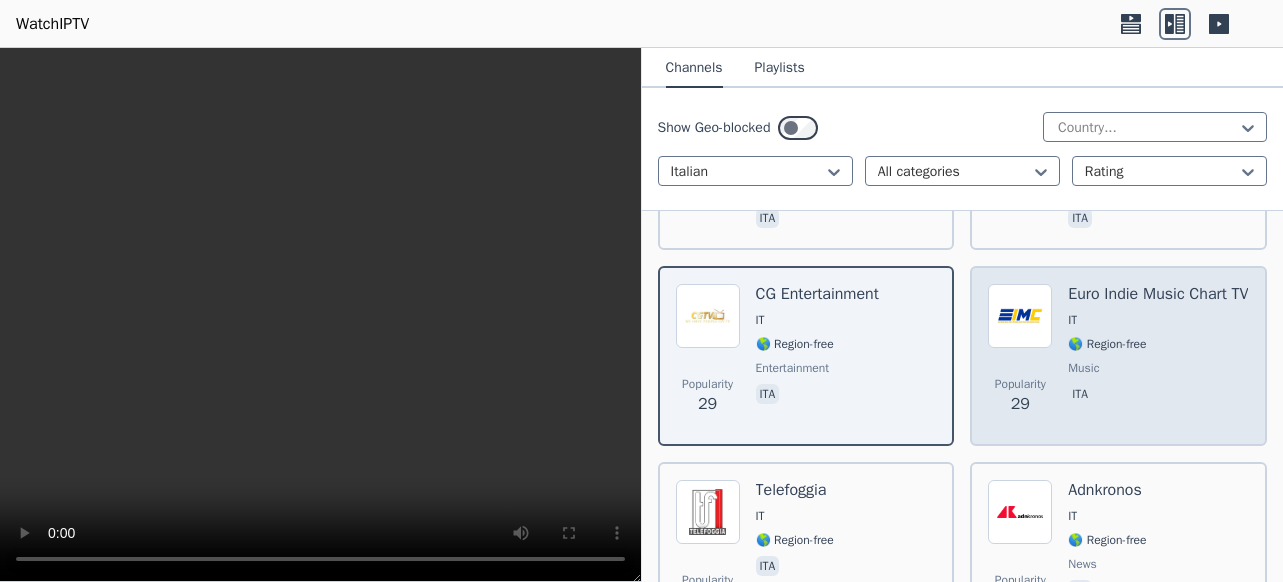 click on "Euro Indie Music Chart TV IT 🌎 Region-free music ita" at bounding box center [1158, 356] 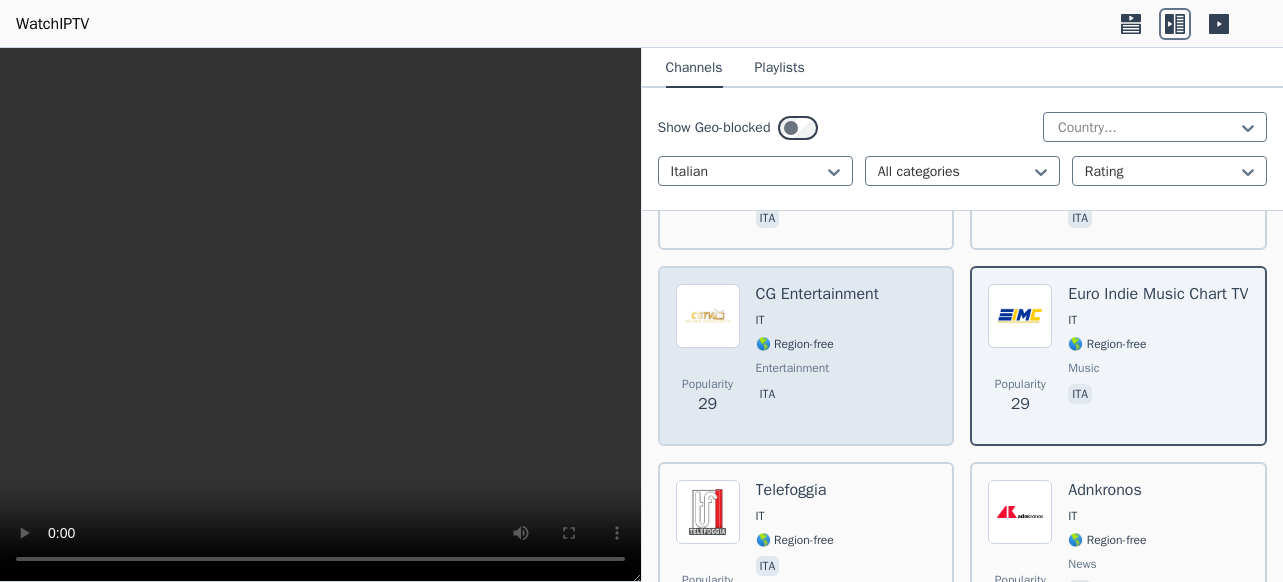 click on "CG Entertainment IT 🌎 Region-free entertainment ita" at bounding box center [817, 356] 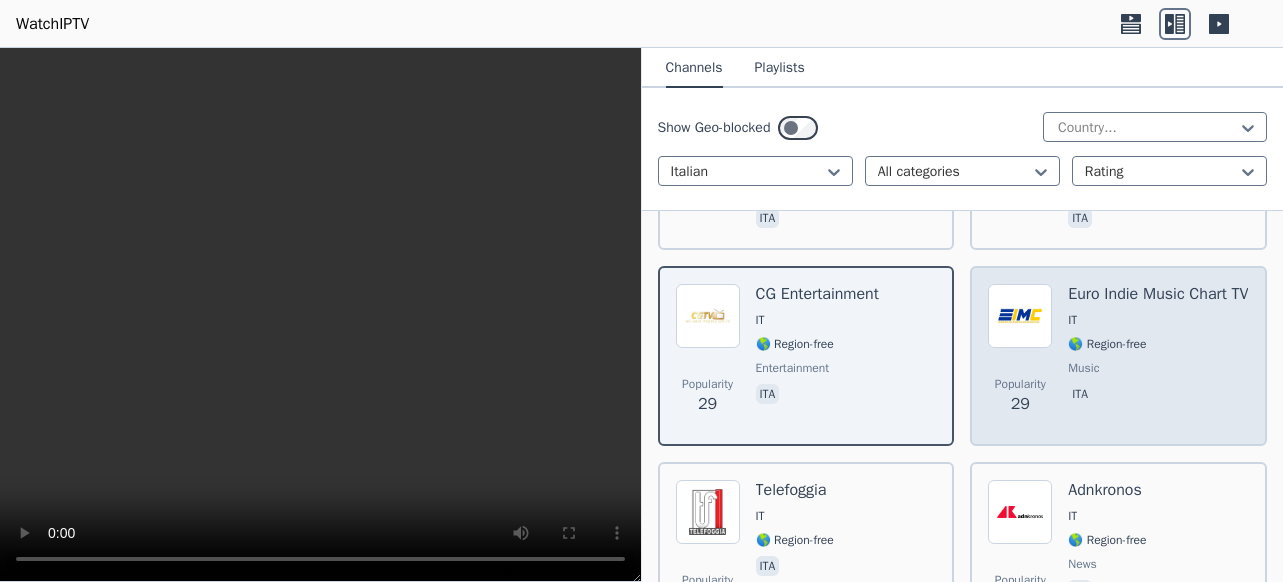 click on "Euro Indie Music Chart TV IT 🌎 Region-free music ita" at bounding box center (1158, 356) 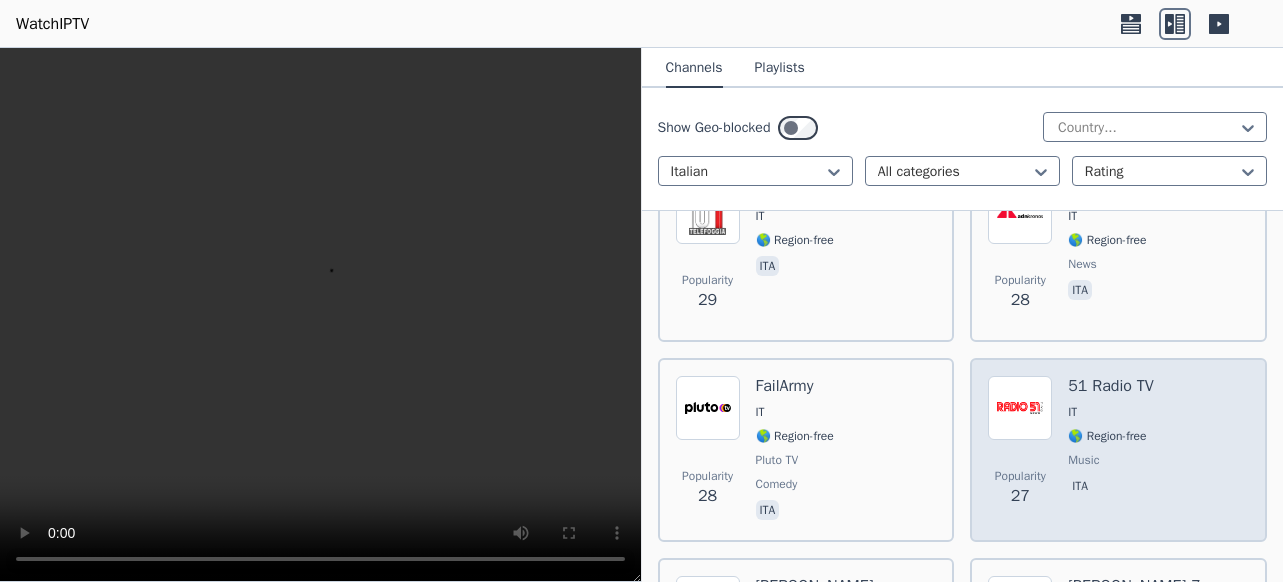 scroll, scrollTop: 7000, scrollLeft: 0, axis: vertical 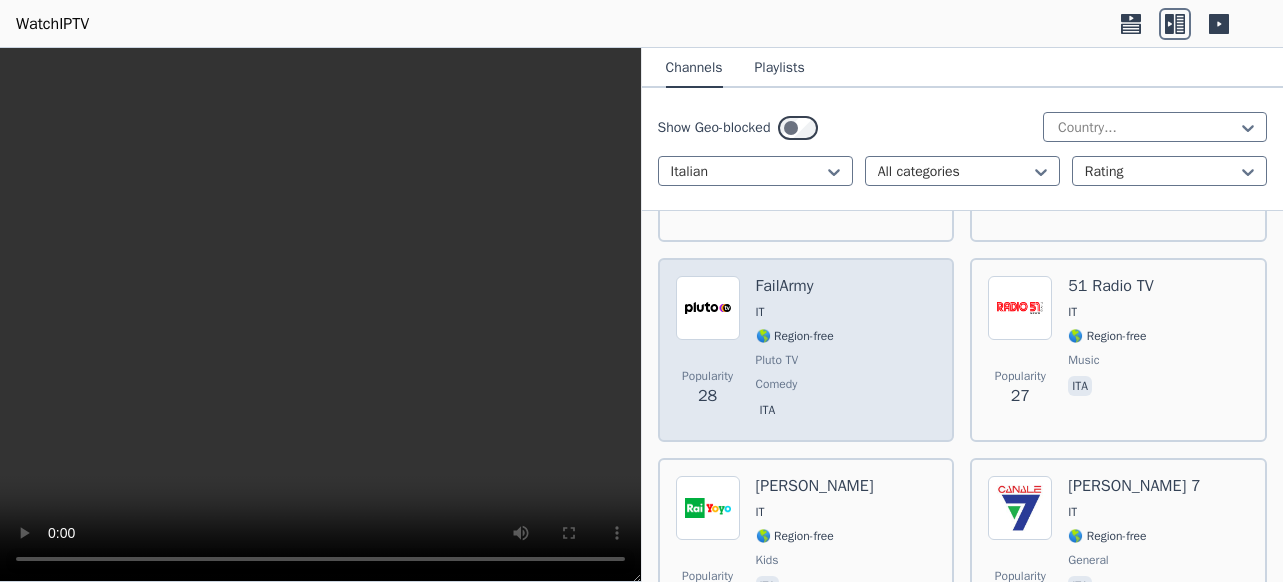 click on "FailArmy IT 🌎 Region-free Pluto TV comedy ita" at bounding box center (795, 350) 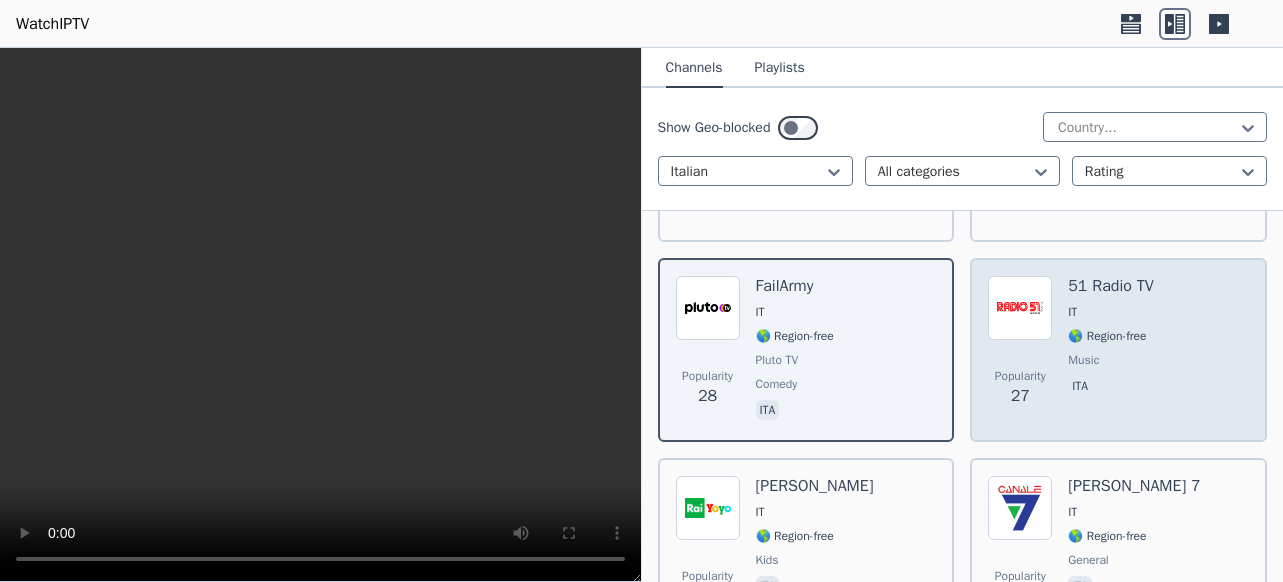 click on "51 Radio TV IT 🌎 Region-free music ita" at bounding box center [1110, 350] 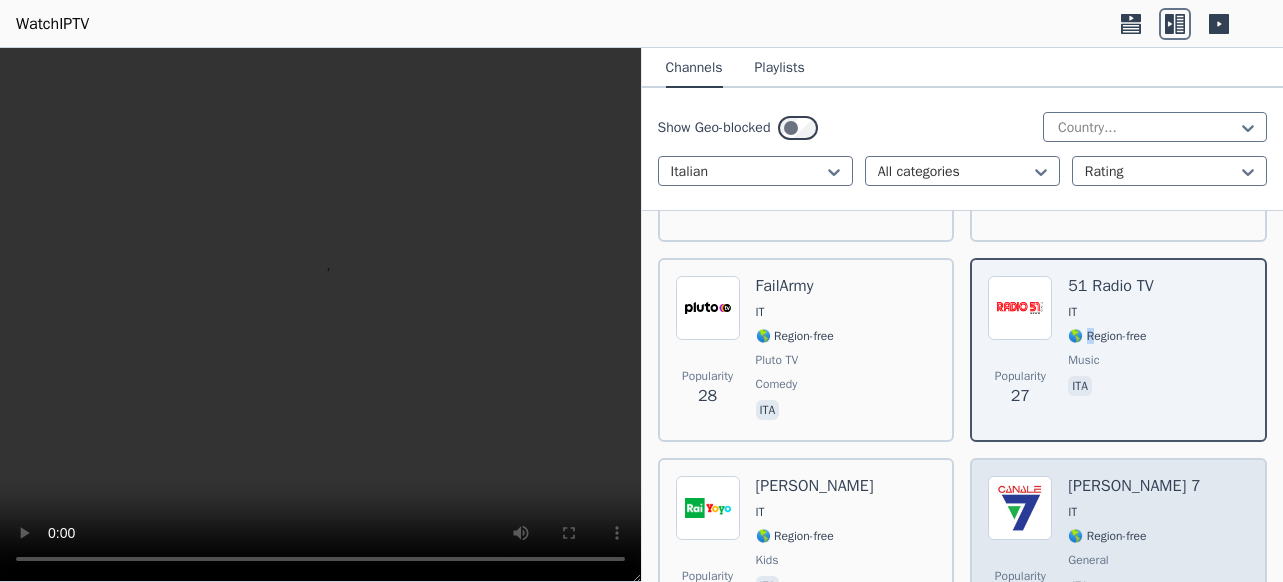 scroll, scrollTop: 7200, scrollLeft: 0, axis: vertical 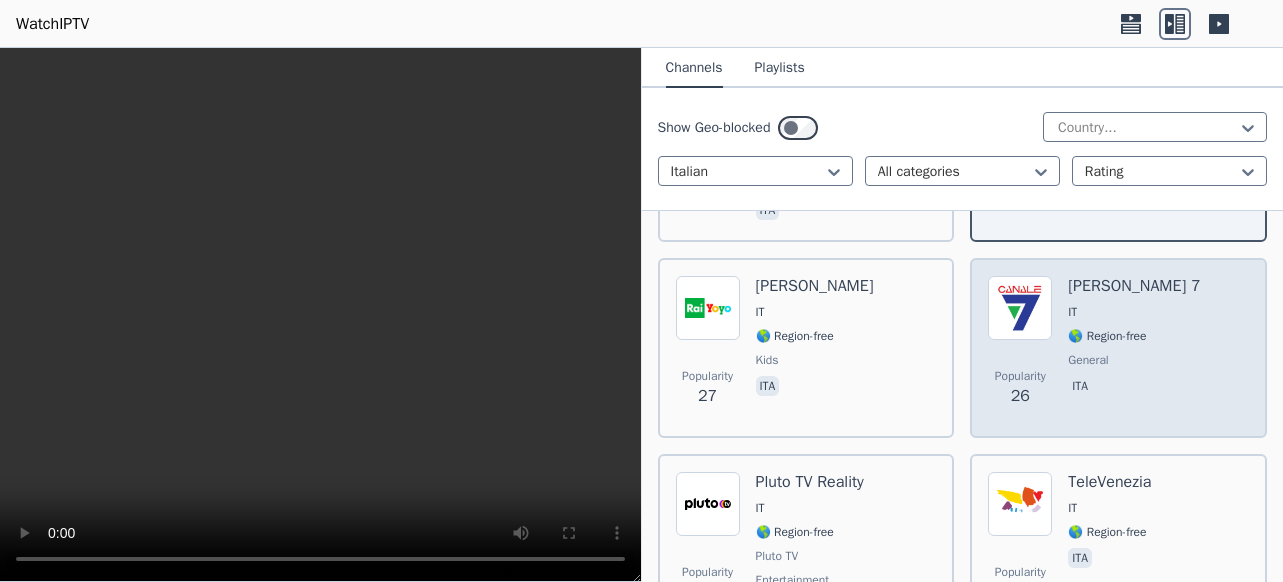click on "IT" at bounding box center [1134, 312] 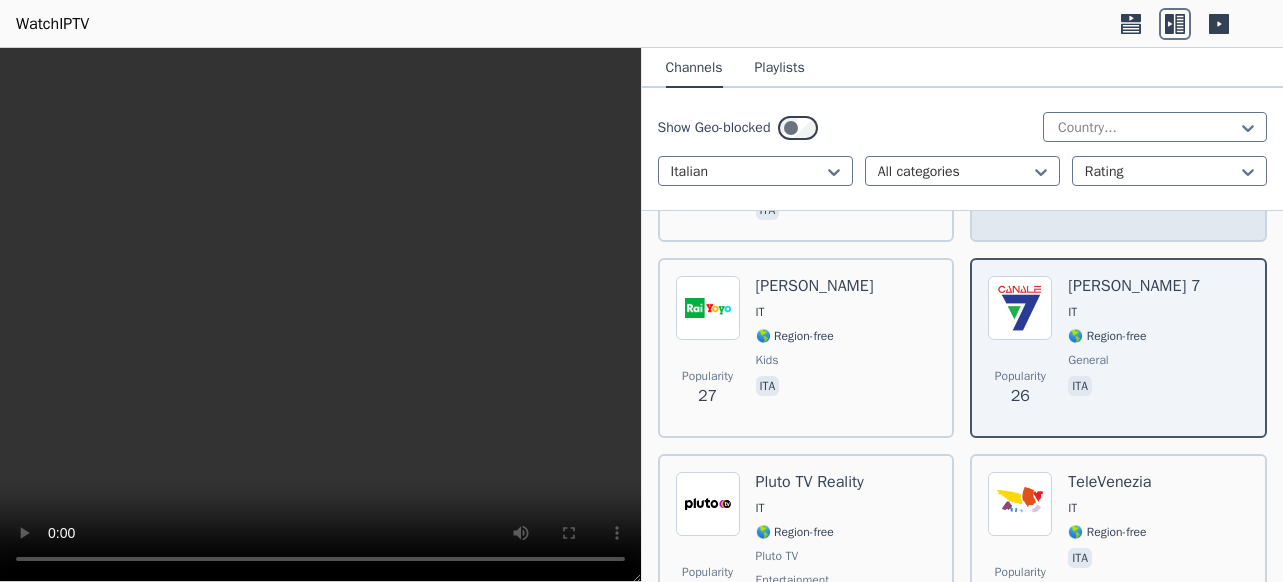 click on "Popularity 27 51 Radio TV IT 🌎 Region-free music ita" at bounding box center (1118, 150) 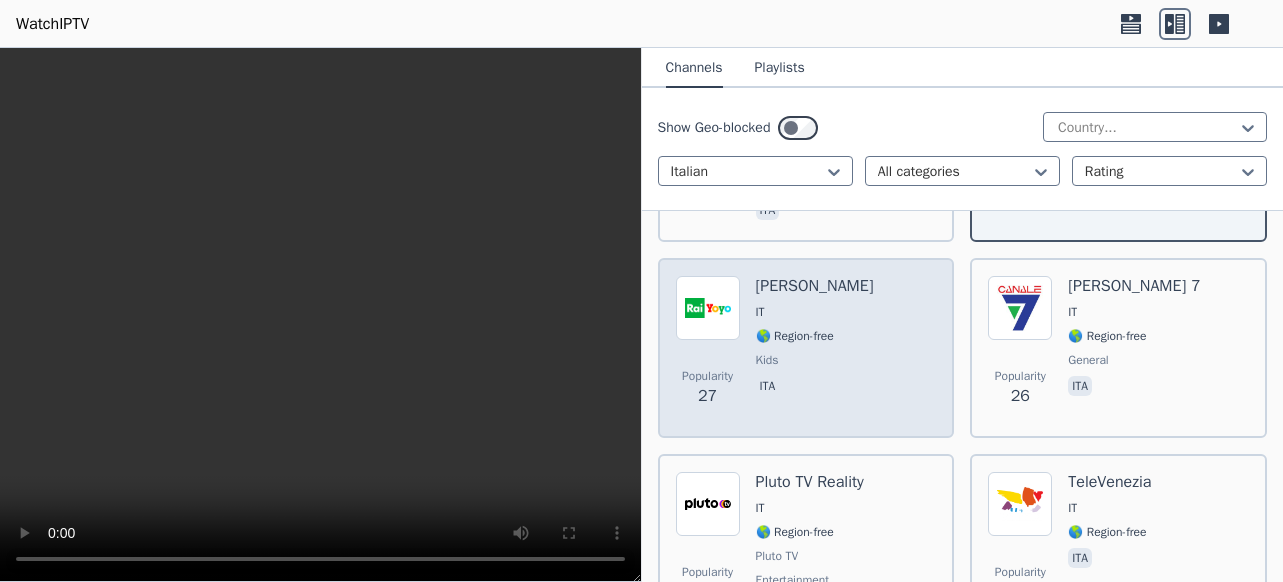 click on "Popularity 27 Rai Yoyo IT 🌎 Region-free kids ita" at bounding box center (806, 348) 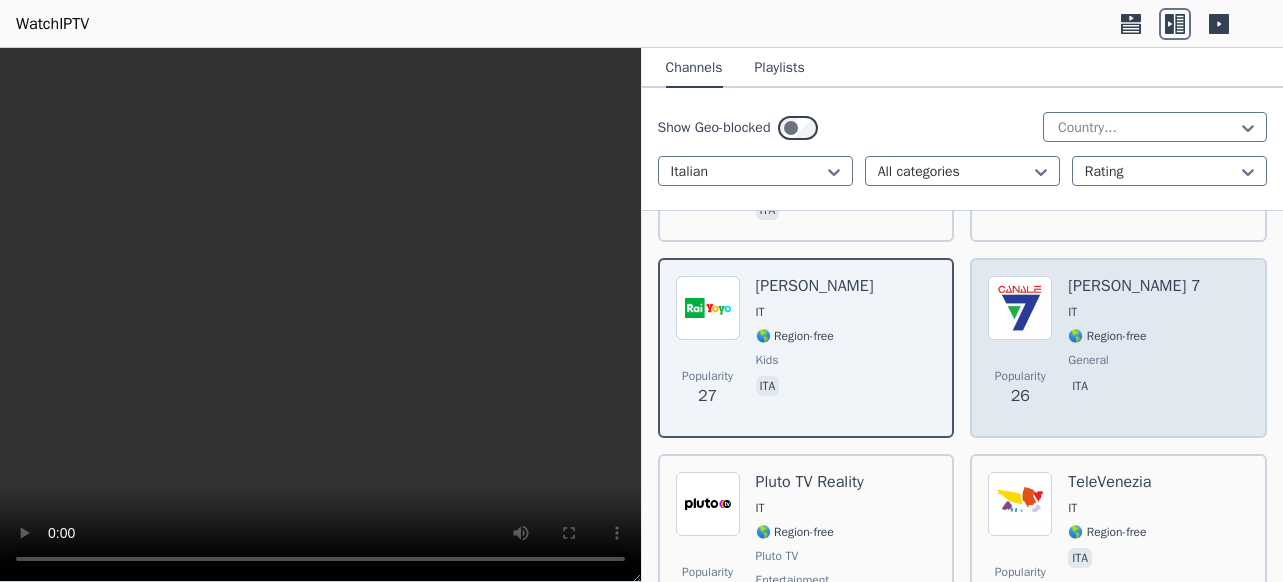 click on "🌎 Region-free" at bounding box center [1107, 336] 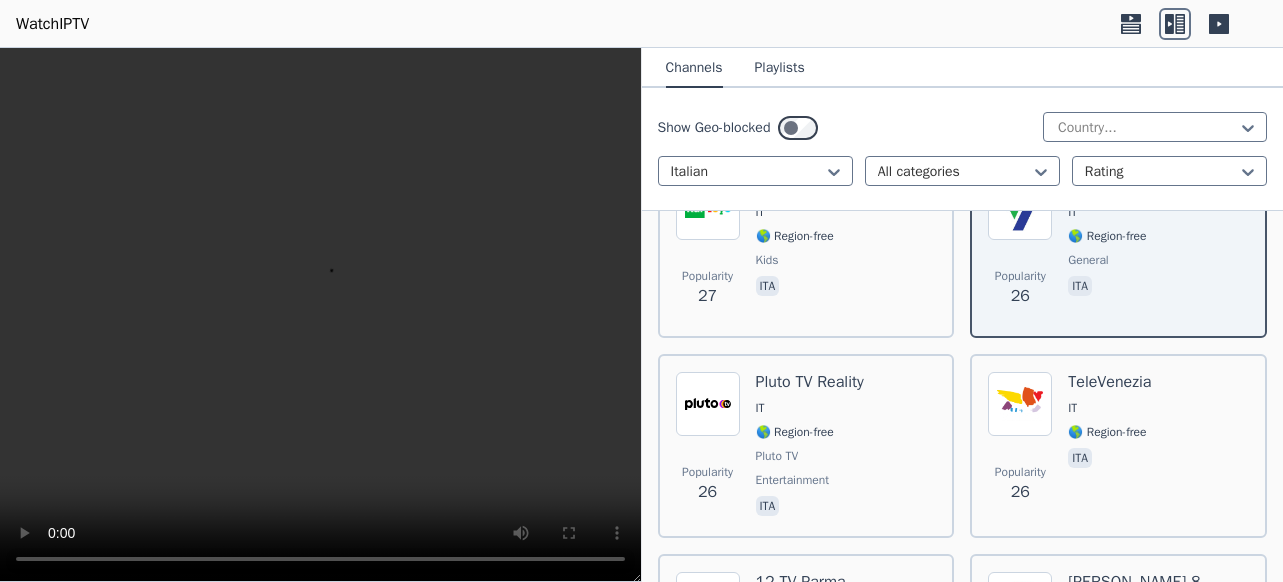 scroll, scrollTop: 6900, scrollLeft: 0, axis: vertical 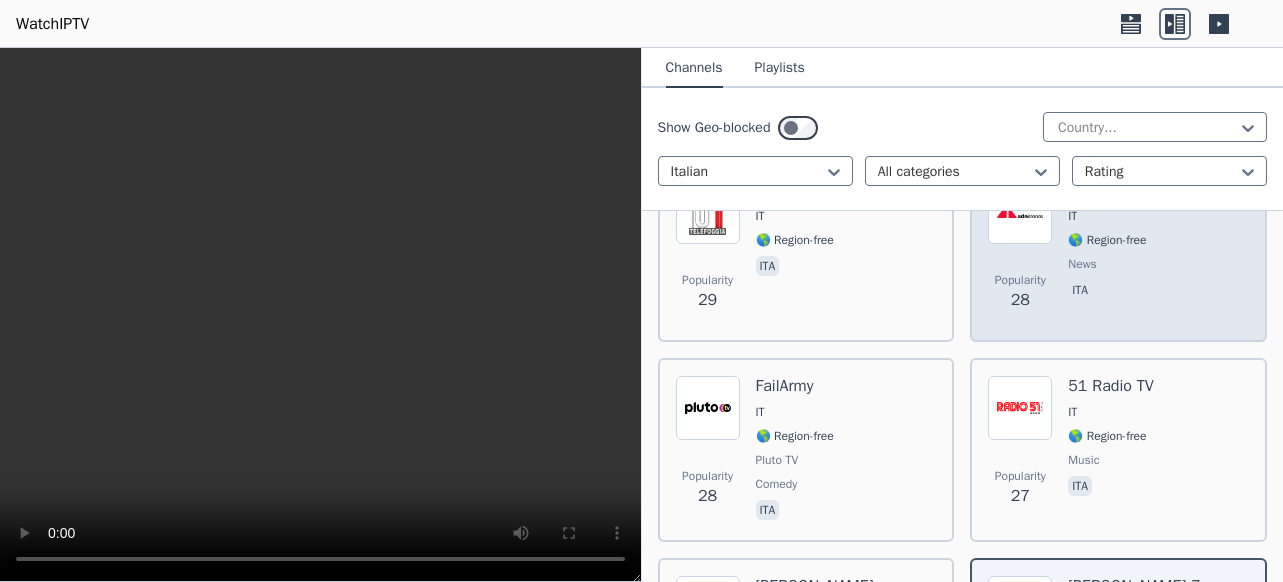 click on "Popularity 28 Adnkronos IT 🌎 Region-free news ita" at bounding box center [1118, 252] 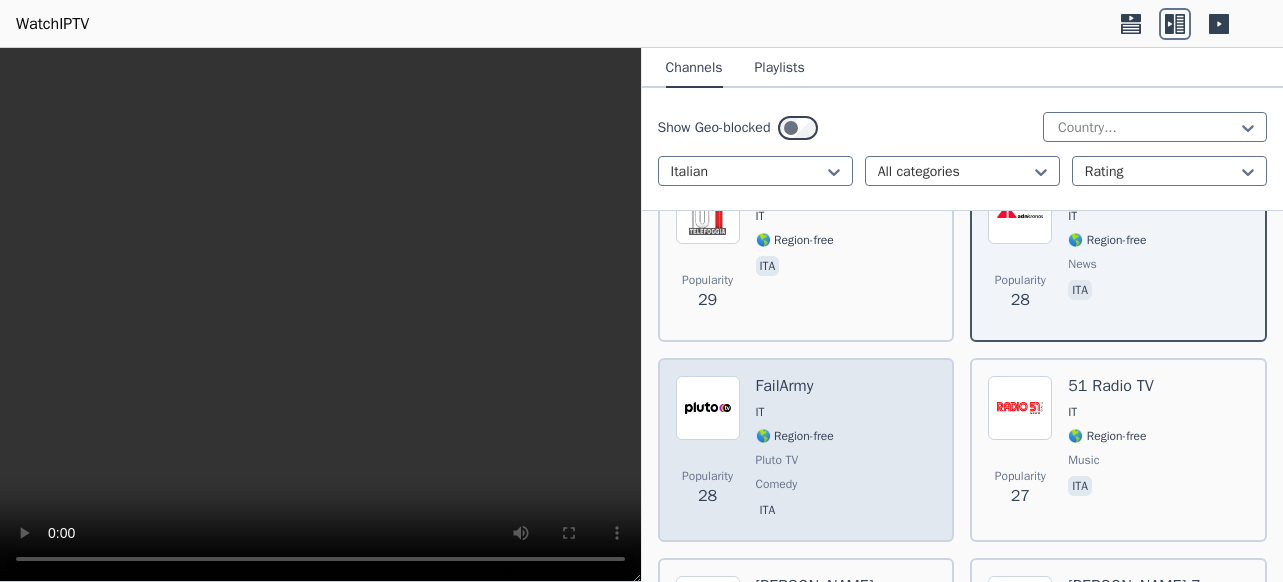 click on "Popularity 28 FailArmy IT 🌎 Region-free Pluto TV comedy ita" at bounding box center [806, 450] 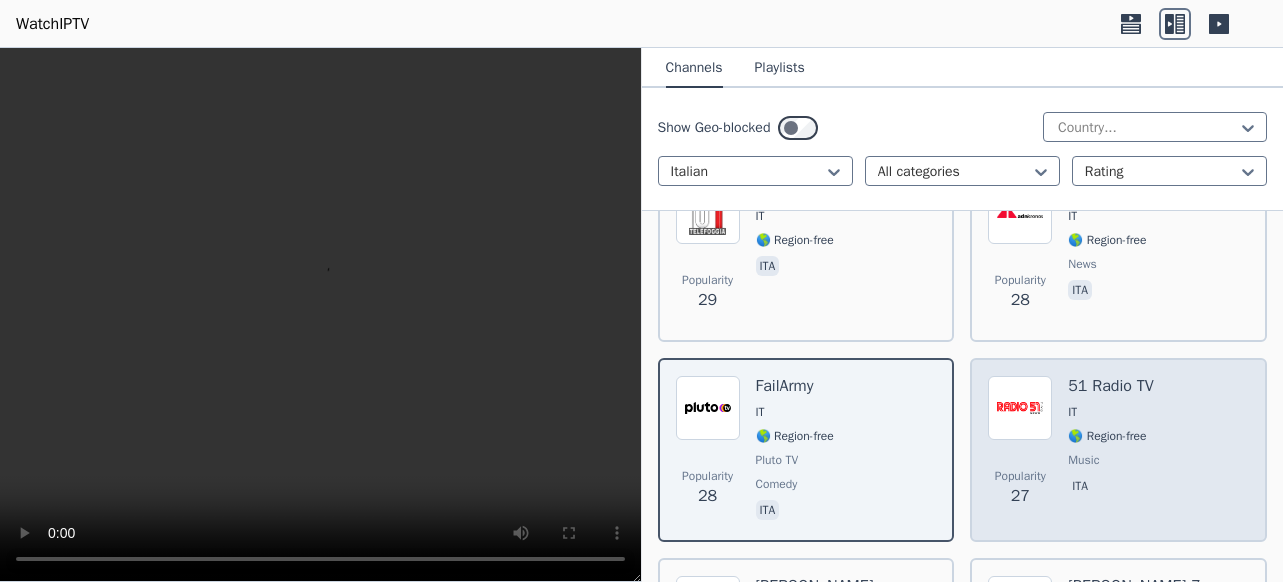 scroll, scrollTop: 7000, scrollLeft: 0, axis: vertical 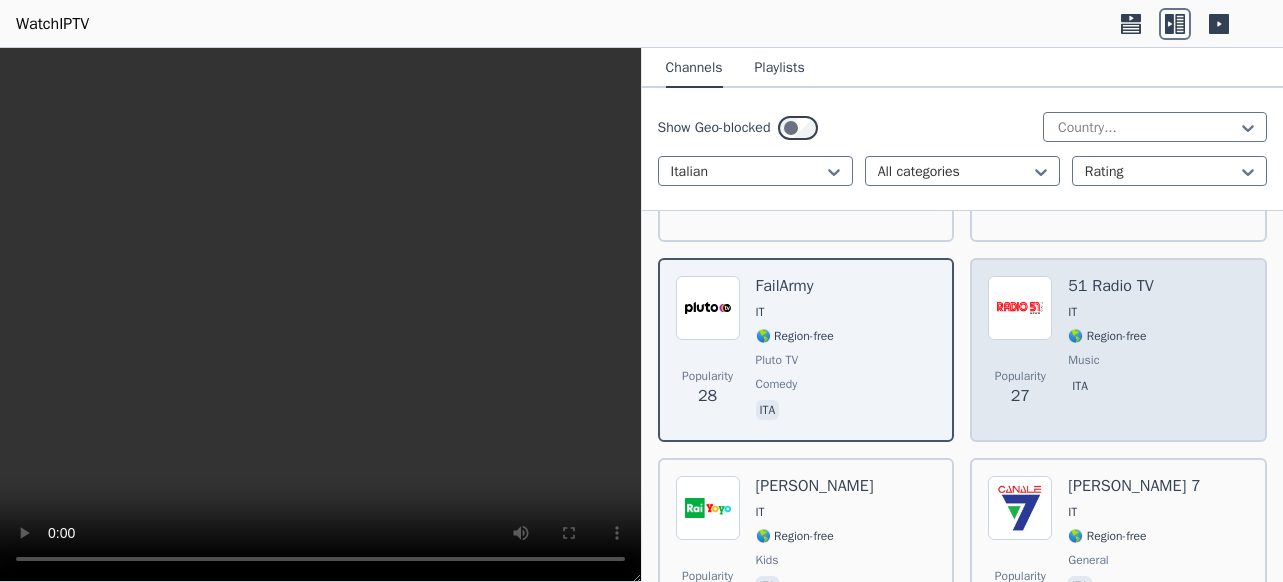 click on "Popularity 27 51 Radio TV IT 🌎 Region-free music ita" at bounding box center [1118, 350] 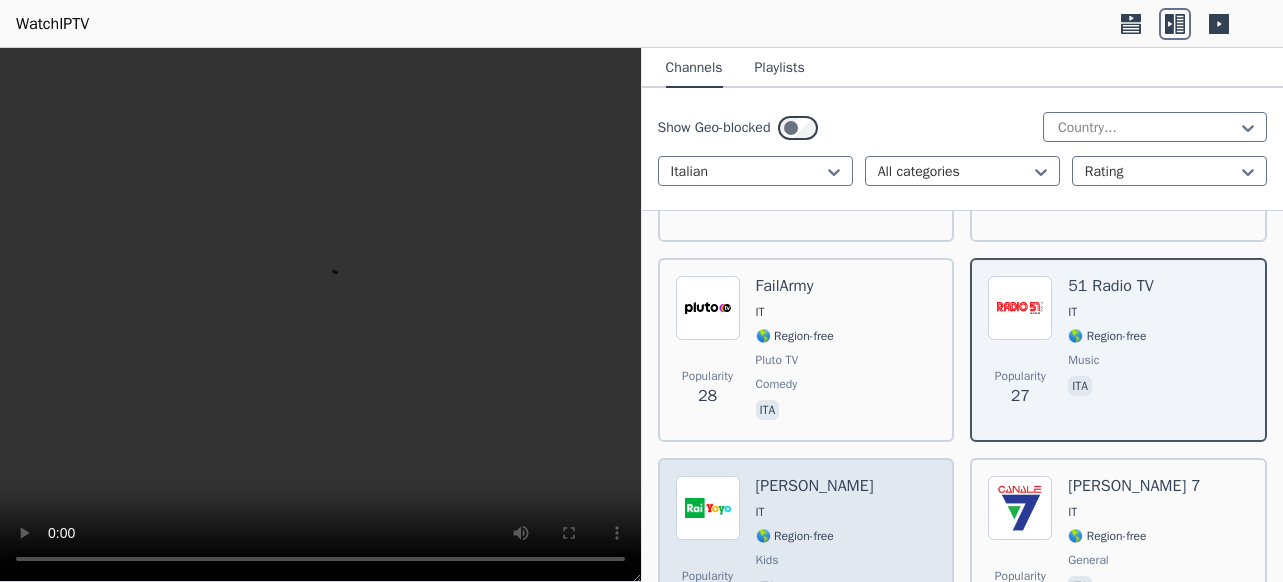 scroll, scrollTop: 7200, scrollLeft: 0, axis: vertical 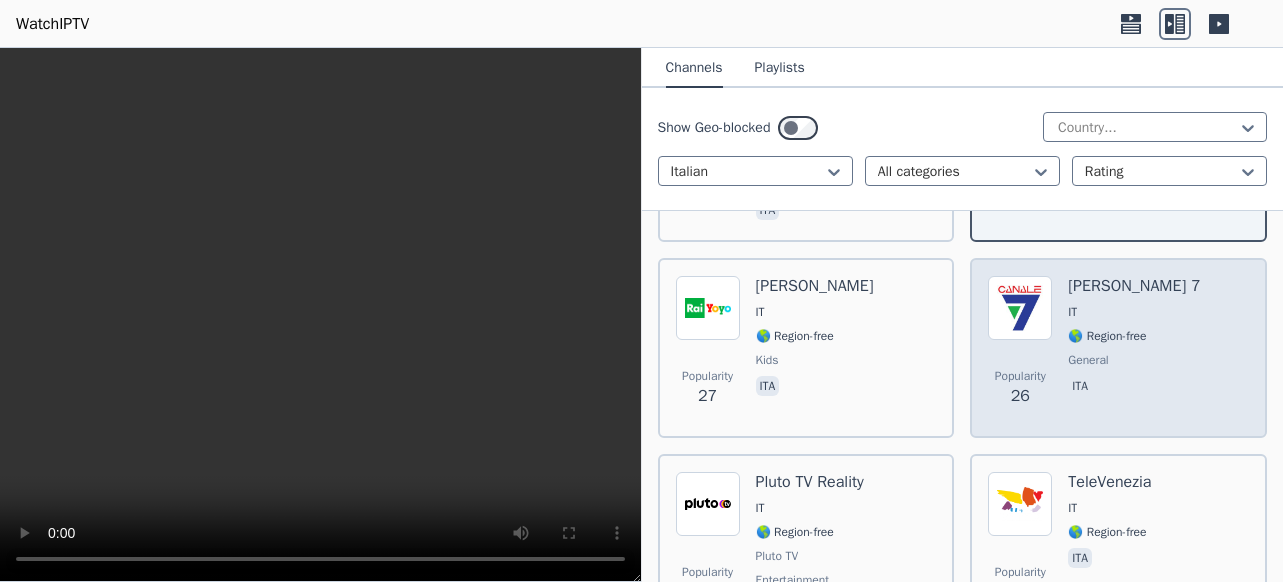 click on "Popularity 26 [PERSON_NAME] 7 IT 🌎 Region-free general ita" at bounding box center [1118, 348] 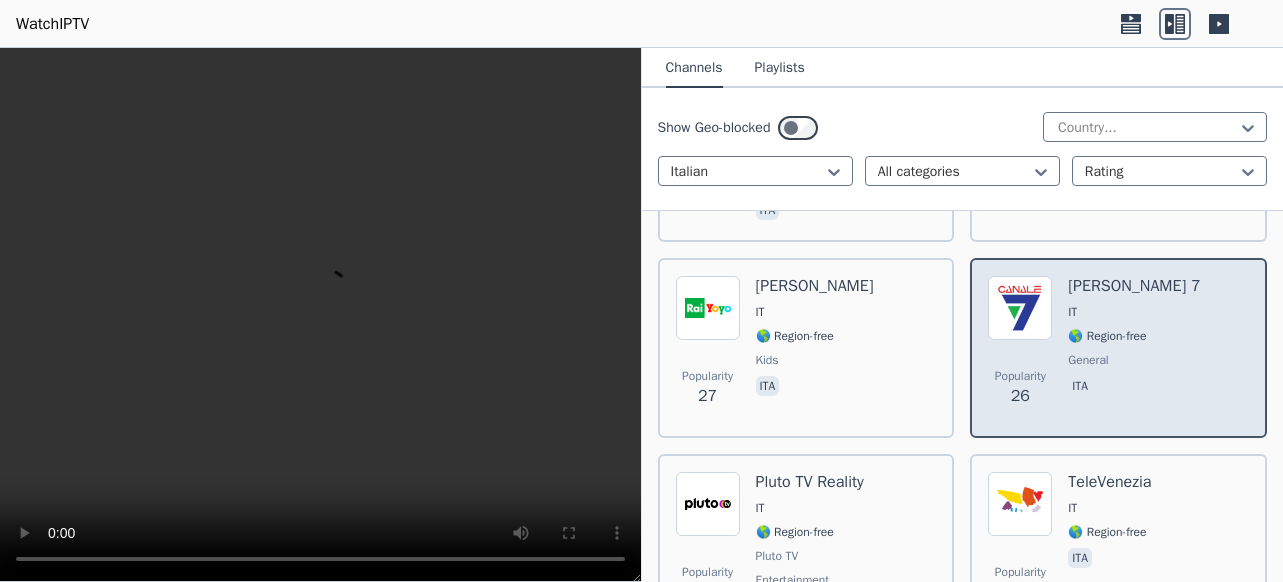 scroll, scrollTop: 7300, scrollLeft: 0, axis: vertical 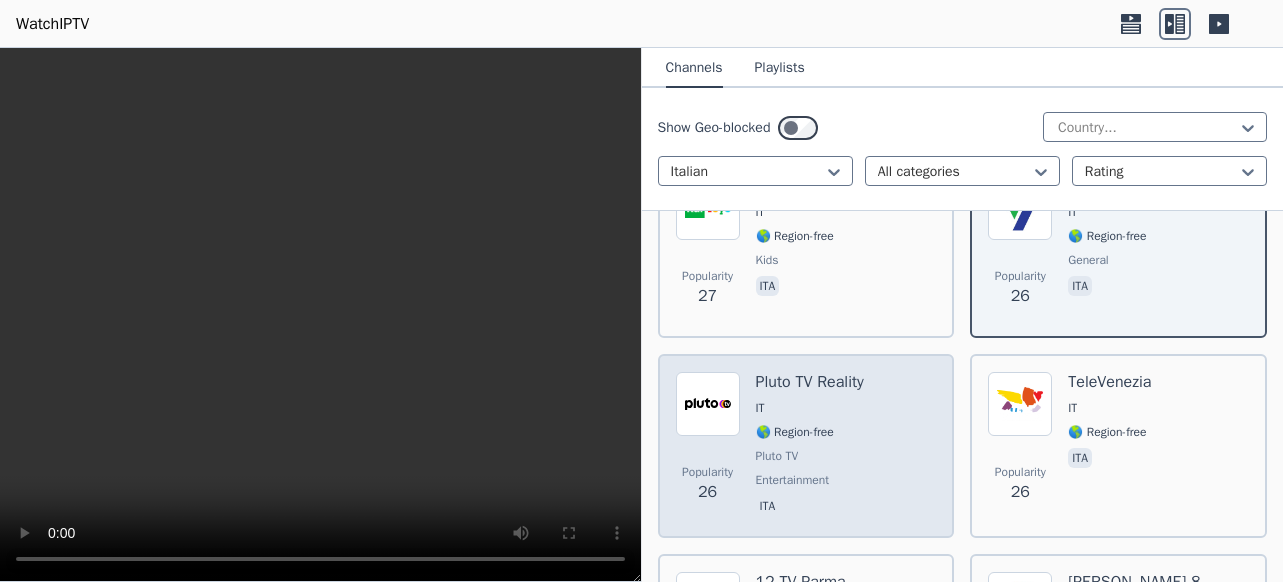 click on "Popularity 26 Pluto TV Reality IT 🌎 Region-free Pluto TV entertainment ita" at bounding box center (806, 446) 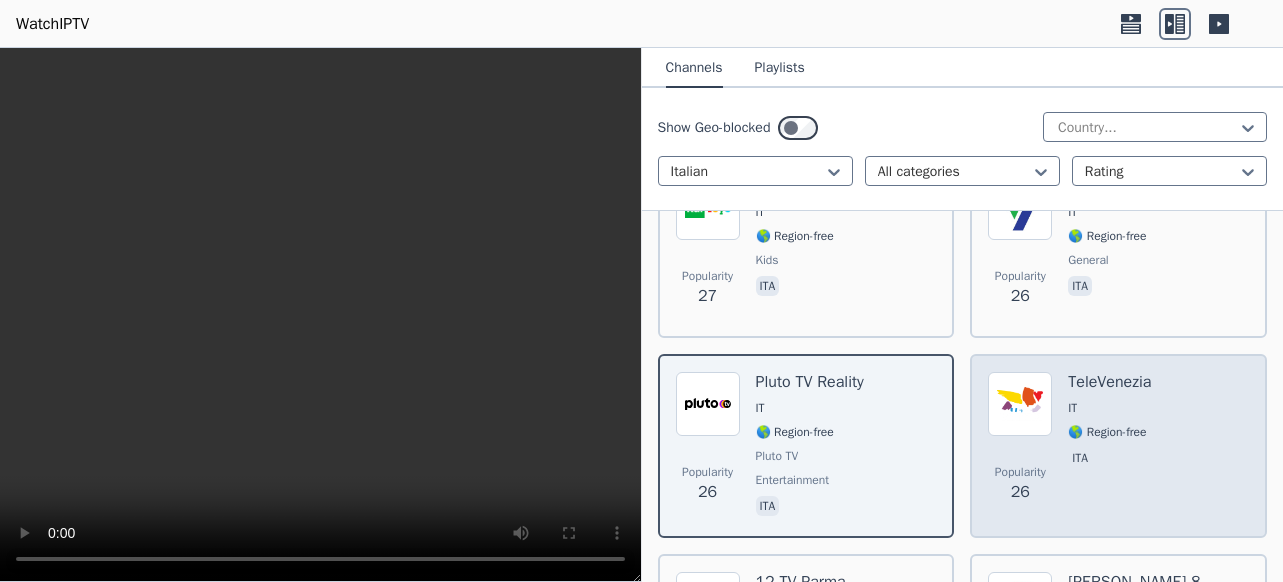 click on "Popularity 26 TeleVenezia IT 🌎 Region-free ita" at bounding box center (1118, 446) 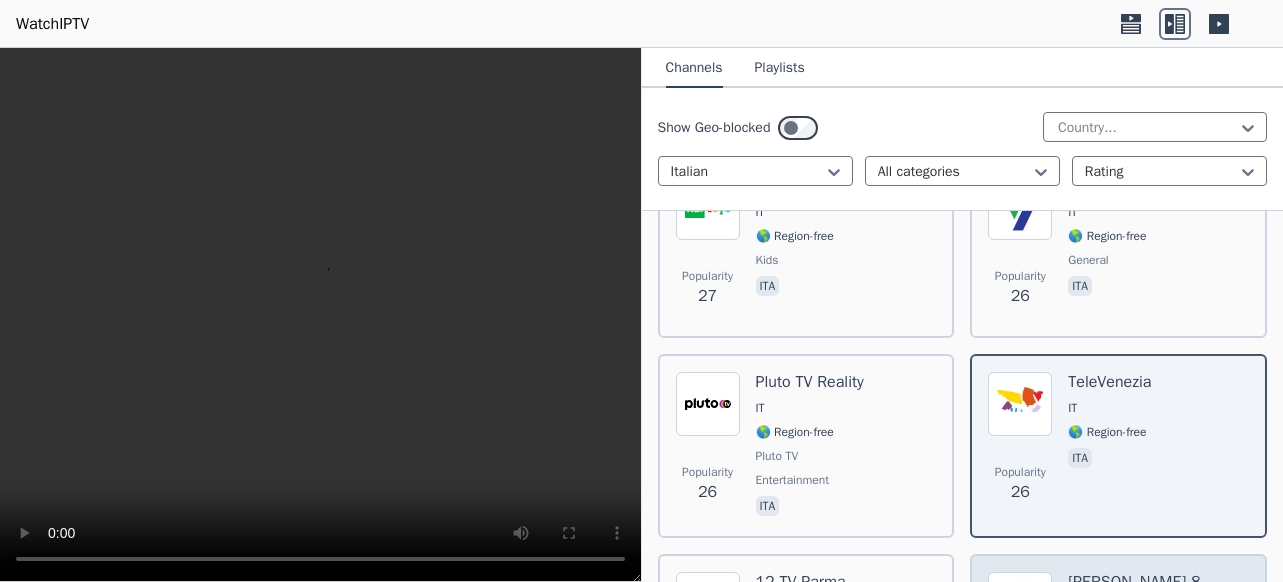 scroll, scrollTop: 7600, scrollLeft: 0, axis: vertical 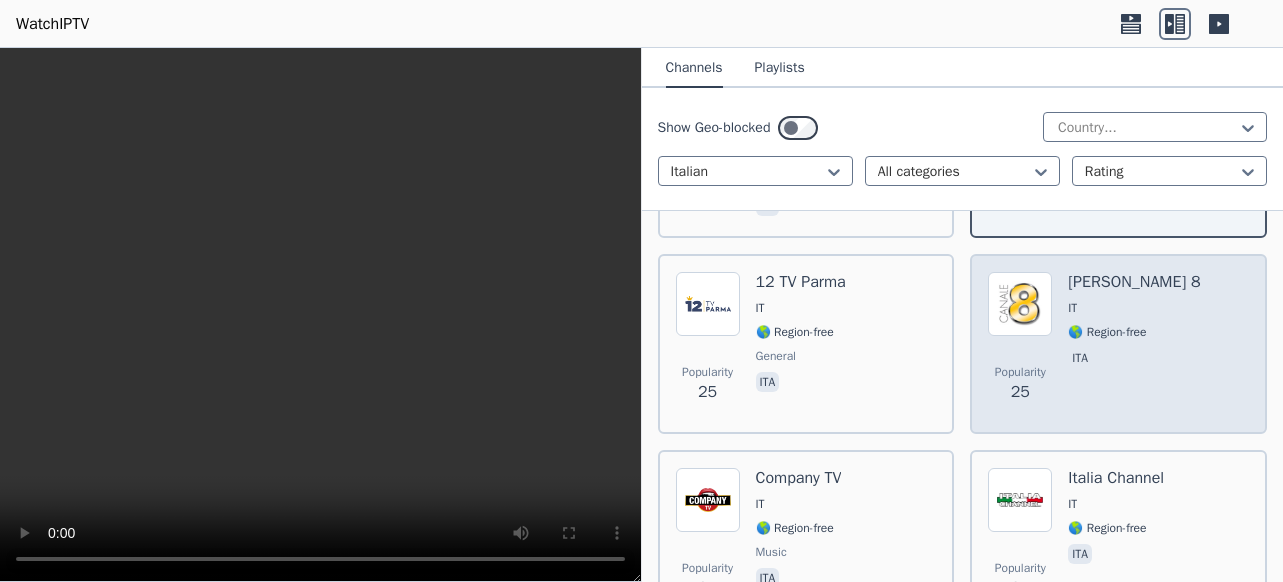 click on "Popularity 25 [PERSON_NAME] 8 IT 🌎 Region-free ita" at bounding box center [1118, 344] 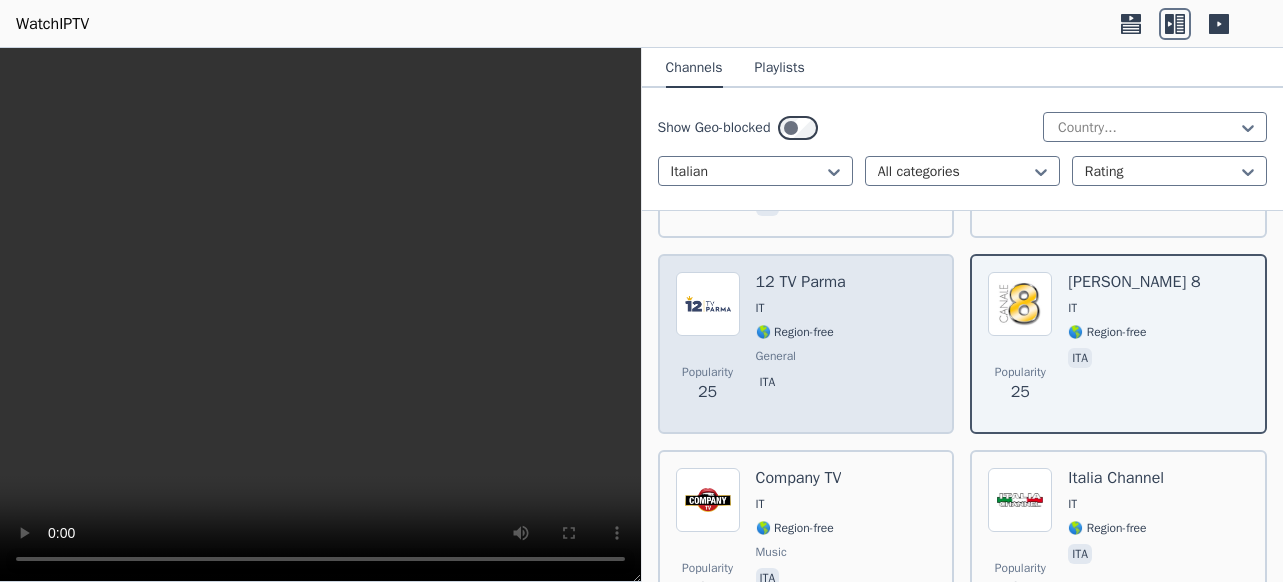 click on "12 TV Parma IT 🌎 Region-free general ita" at bounding box center [801, 344] 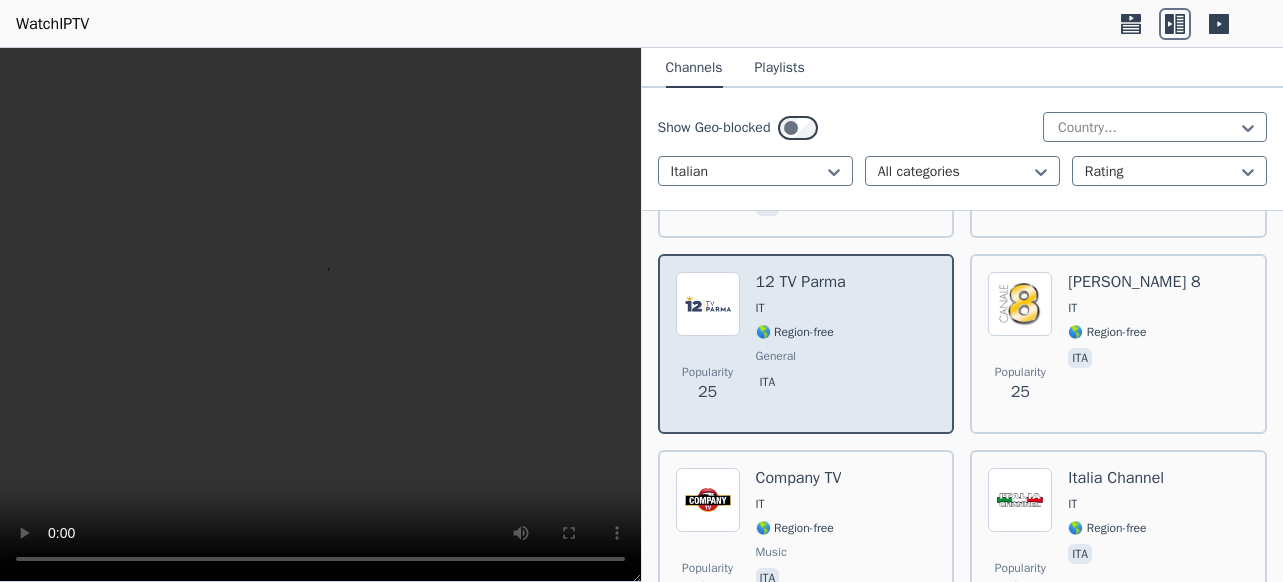 scroll, scrollTop: 7800, scrollLeft: 0, axis: vertical 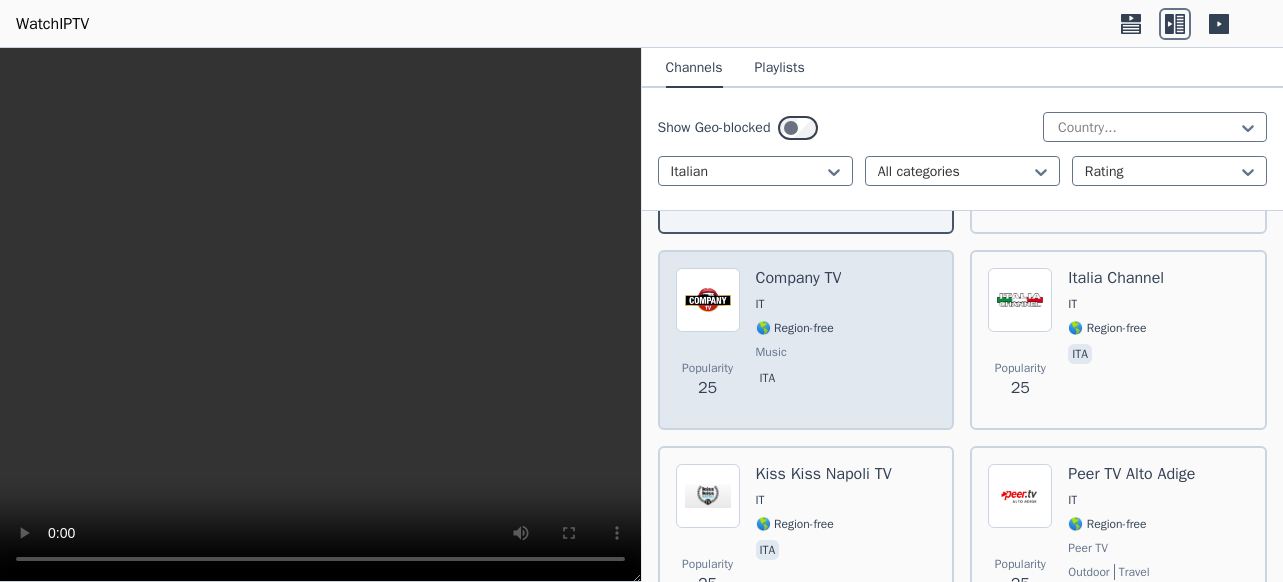 click on "Popularity 25 Company TV IT 🌎 Region-free music ita" at bounding box center [806, 340] 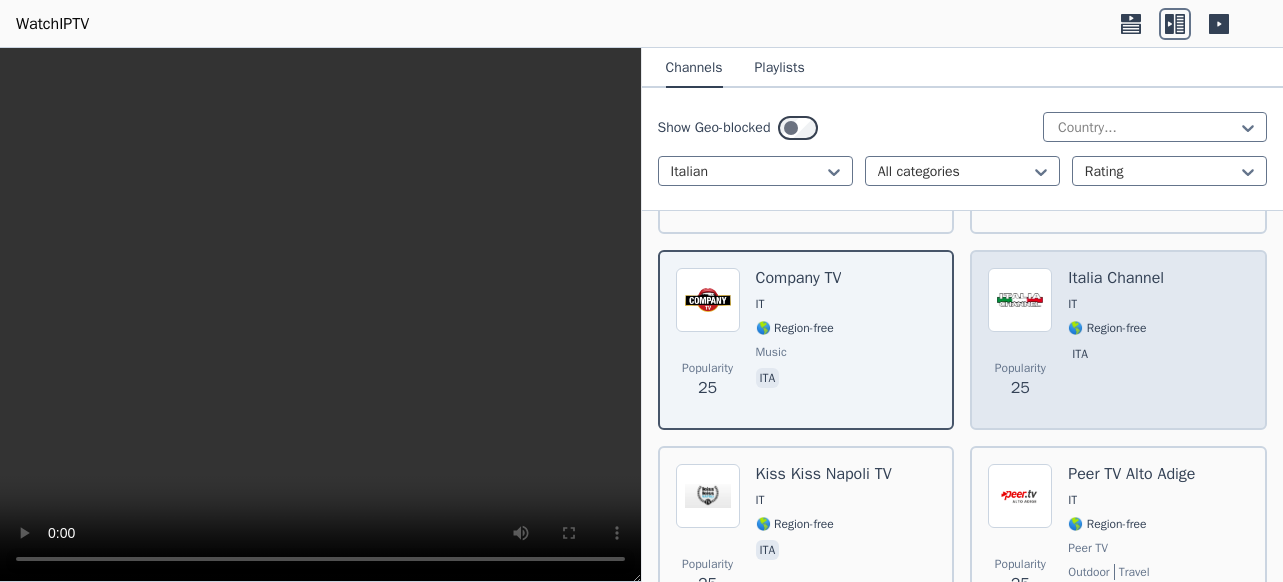 click on "Italia Channel IT 🌎 Region-free ita" at bounding box center (1116, 340) 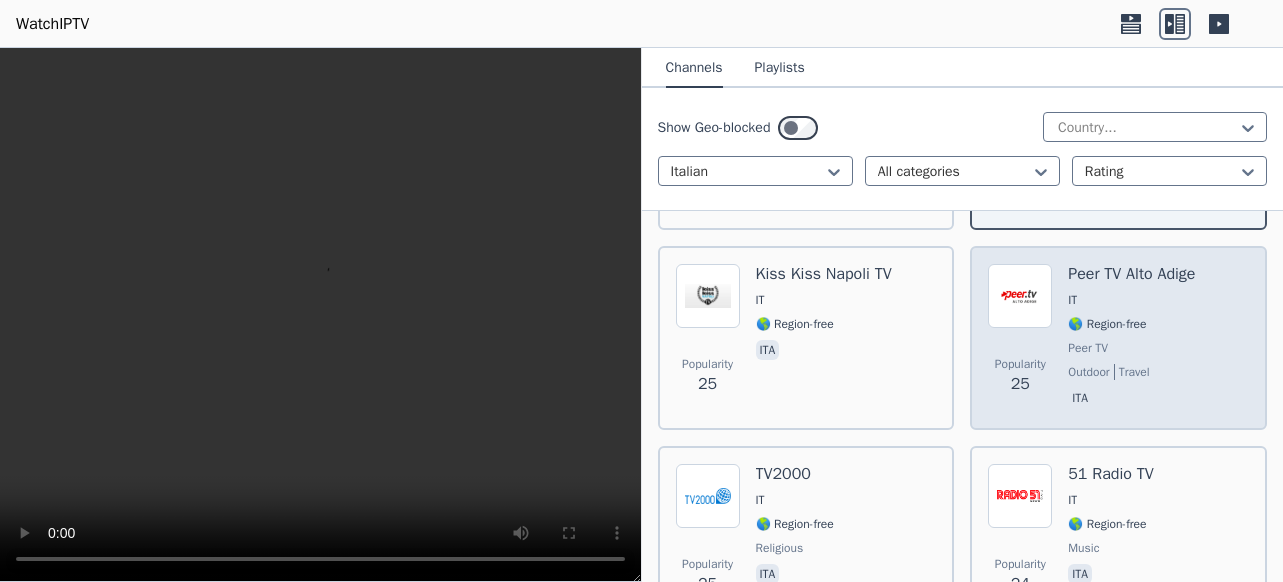 scroll, scrollTop: 8100, scrollLeft: 0, axis: vertical 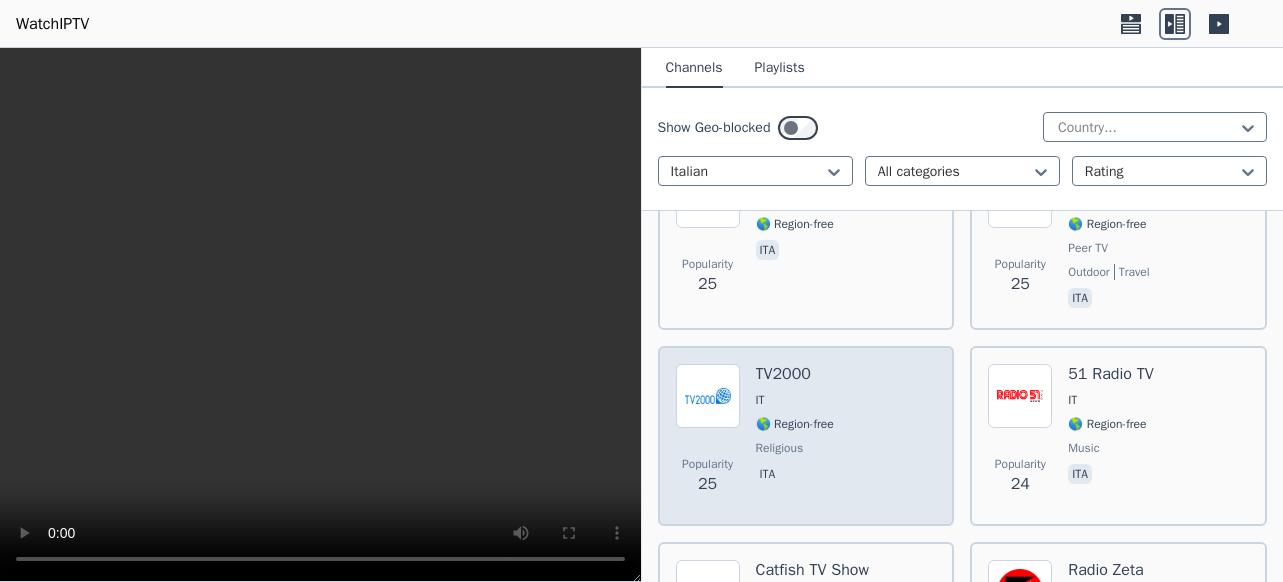 click on "Popularity 25 TV2000 IT 🌎 Region-free religious ita" at bounding box center [806, 436] 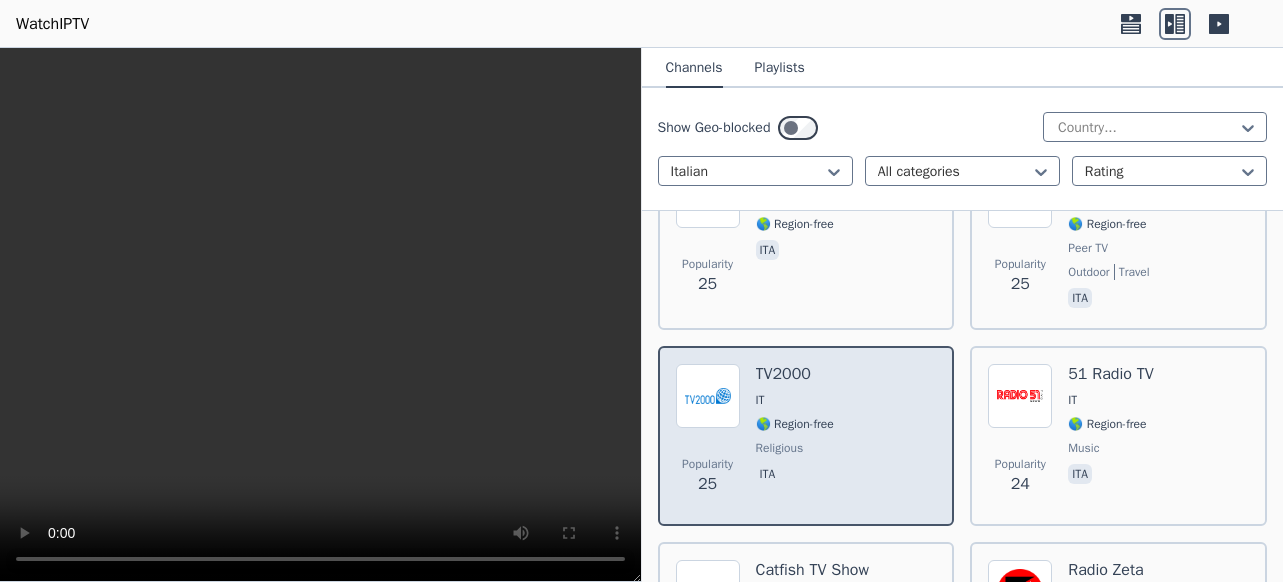 click on "Popularity 25 TV2000 IT 🌎 Region-free religious ita" at bounding box center [806, 436] 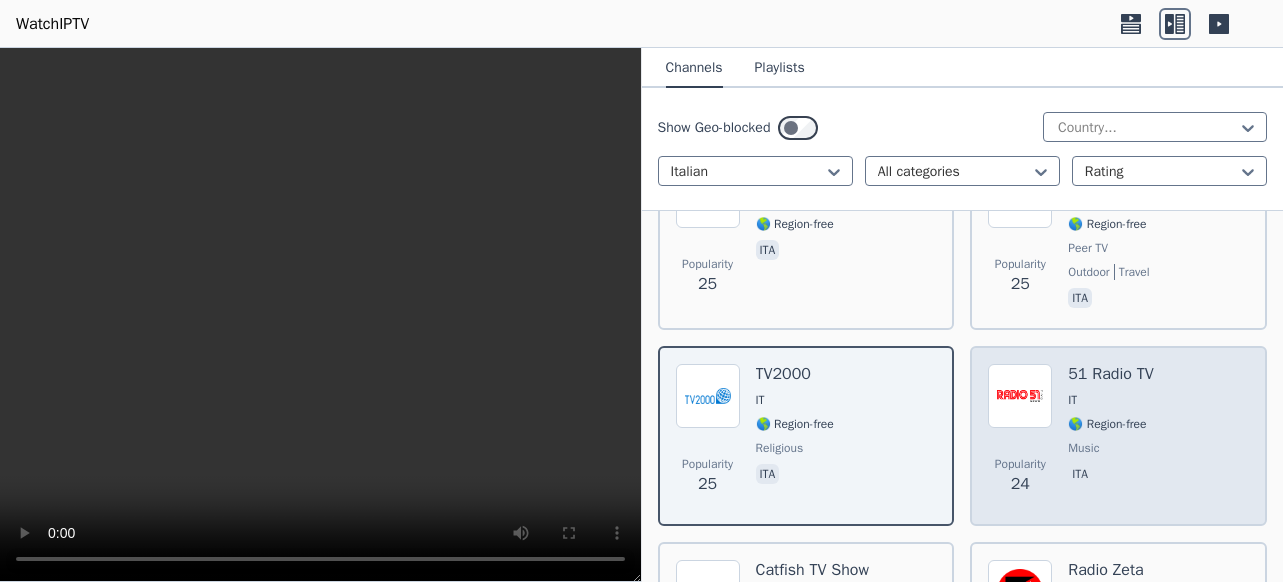 click on "Popularity 24 51 Radio TV IT 🌎 Region-free music ita" at bounding box center [1118, 436] 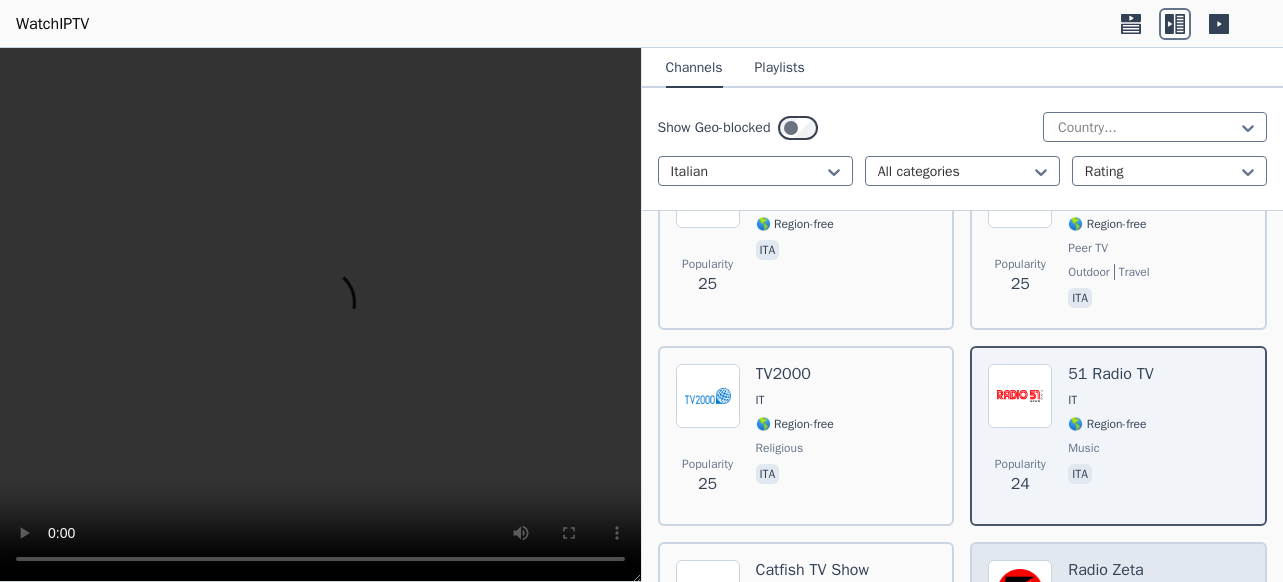scroll, scrollTop: 8400, scrollLeft: 0, axis: vertical 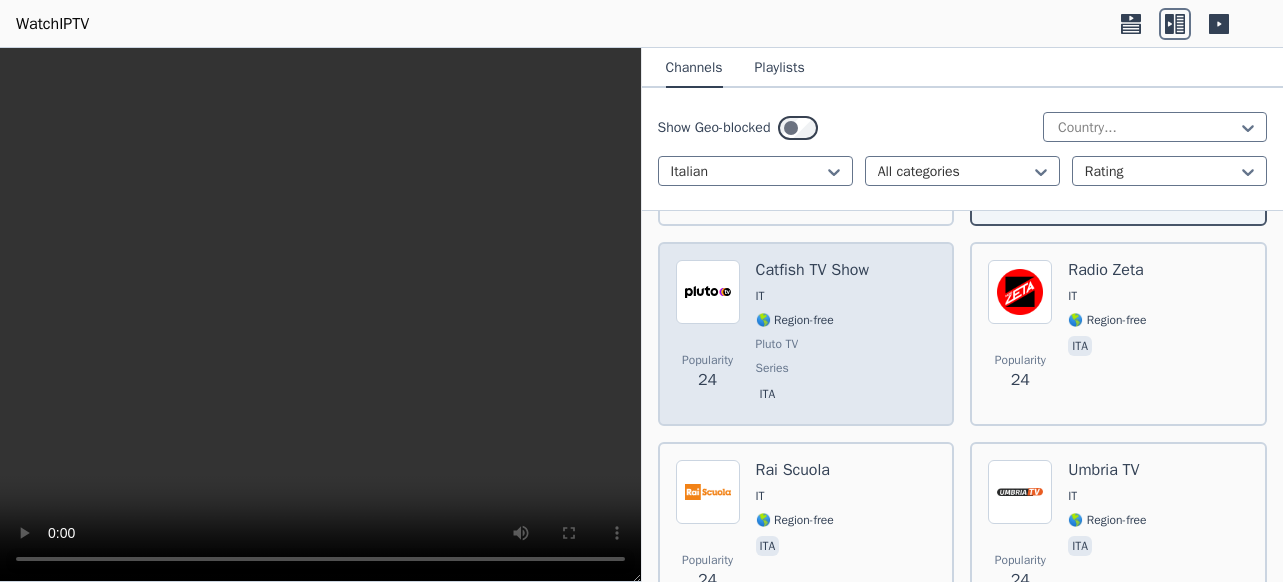 click on "IT" at bounding box center [812, 296] 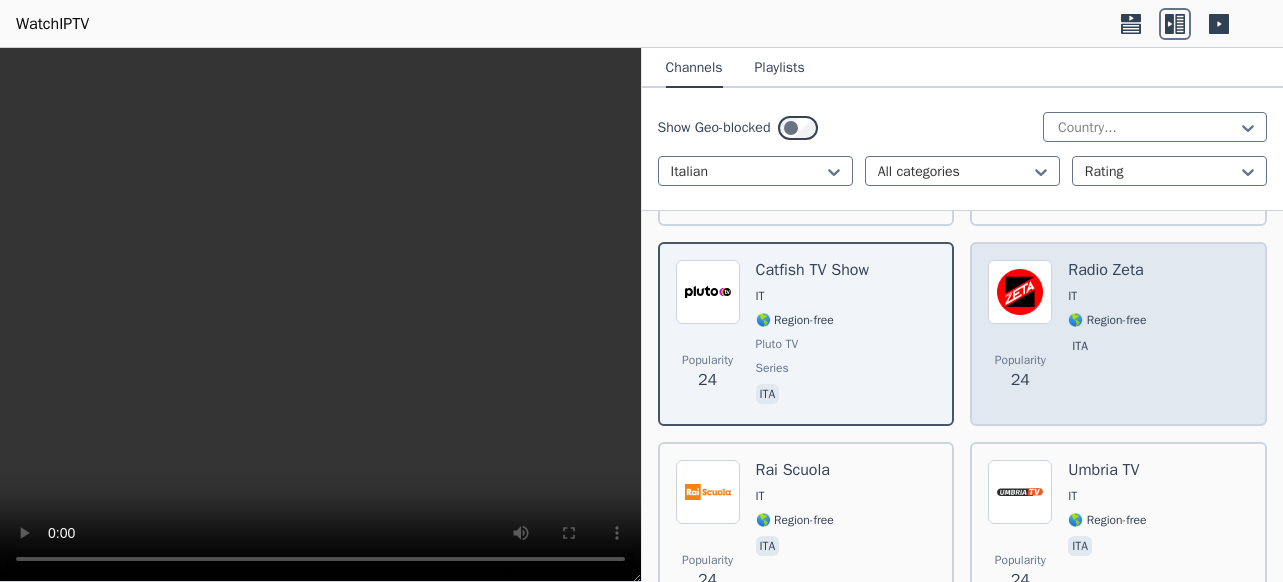 click on "Popularity 24 Radio Zeta IT 🌎 Region-free ita" at bounding box center [1118, 334] 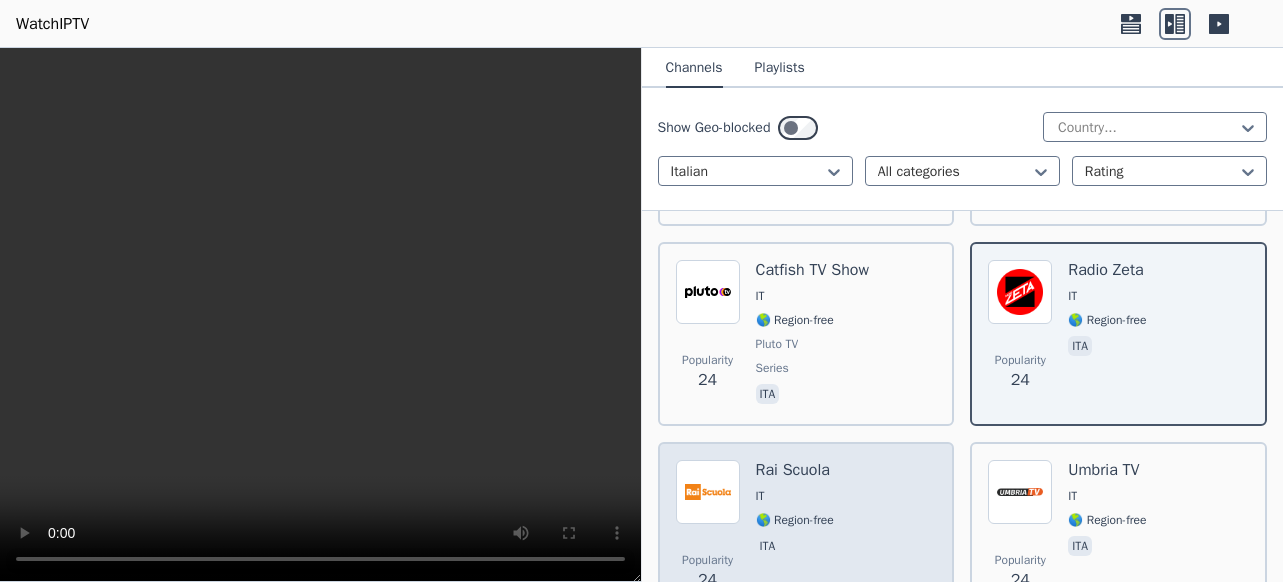 click on "Popularity 24 Rai Scuola IT 🌎 Region-free ita" at bounding box center [806, 532] 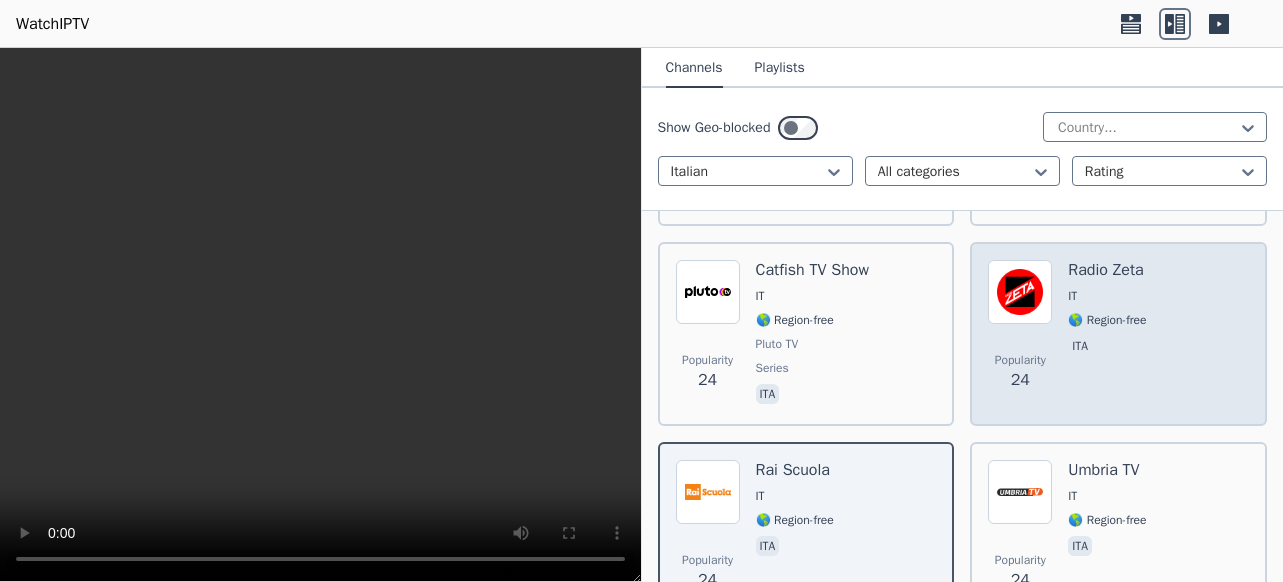 click on "Popularity 24 Radio Zeta IT 🌎 Region-free ita" at bounding box center (1118, 334) 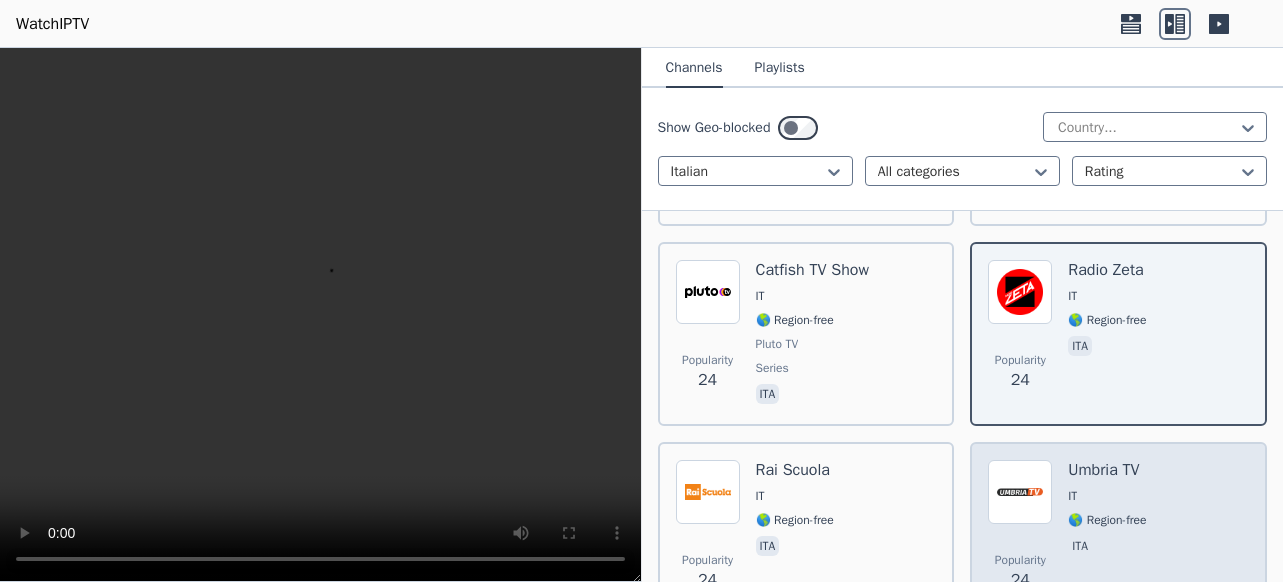 scroll, scrollTop: 8600, scrollLeft: 0, axis: vertical 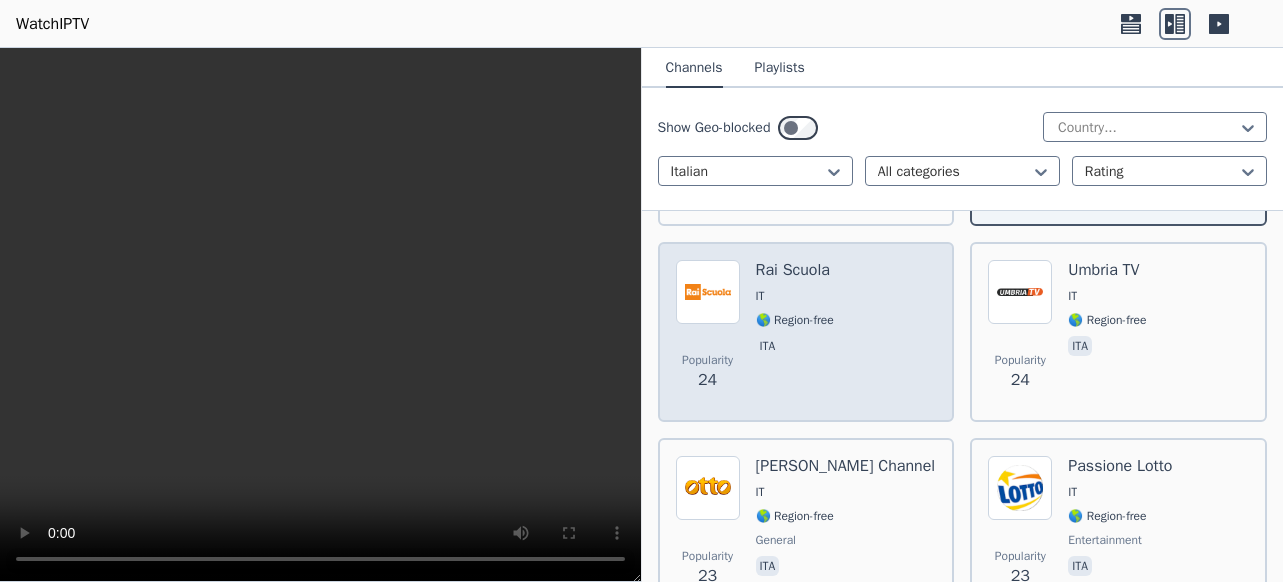 click on "Popularity 24 Rai Scuola IT 🌎 Region-free ita" at bounding box center (806, 332) 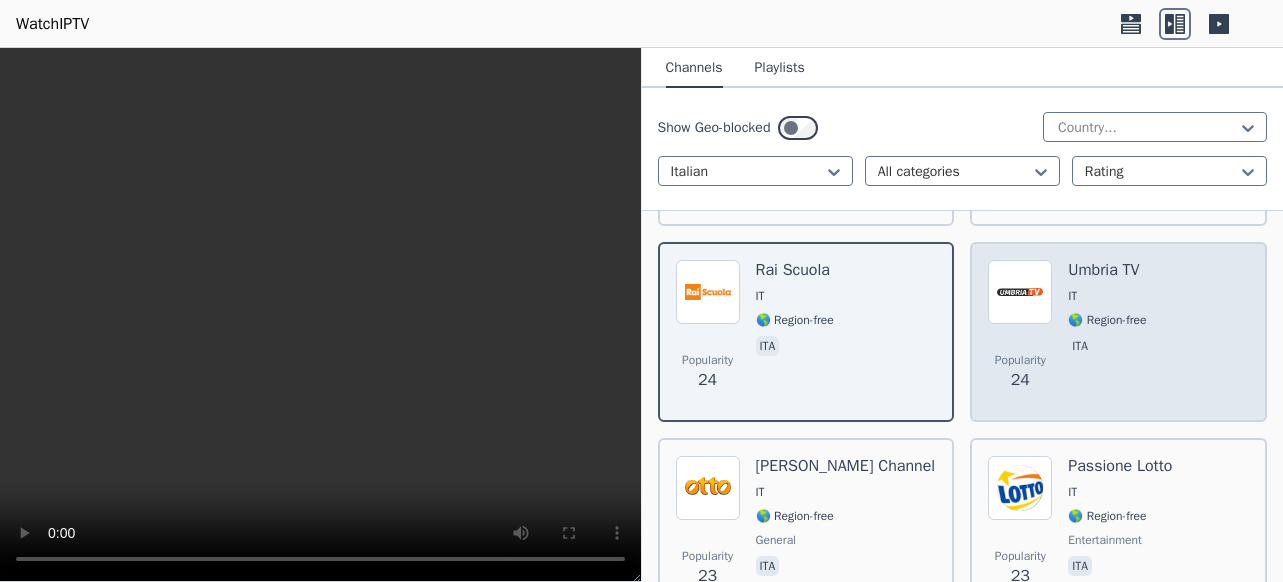 click on "Umbria TV IT 🌎 Region-free ita" at bounding box center (1107, 332) 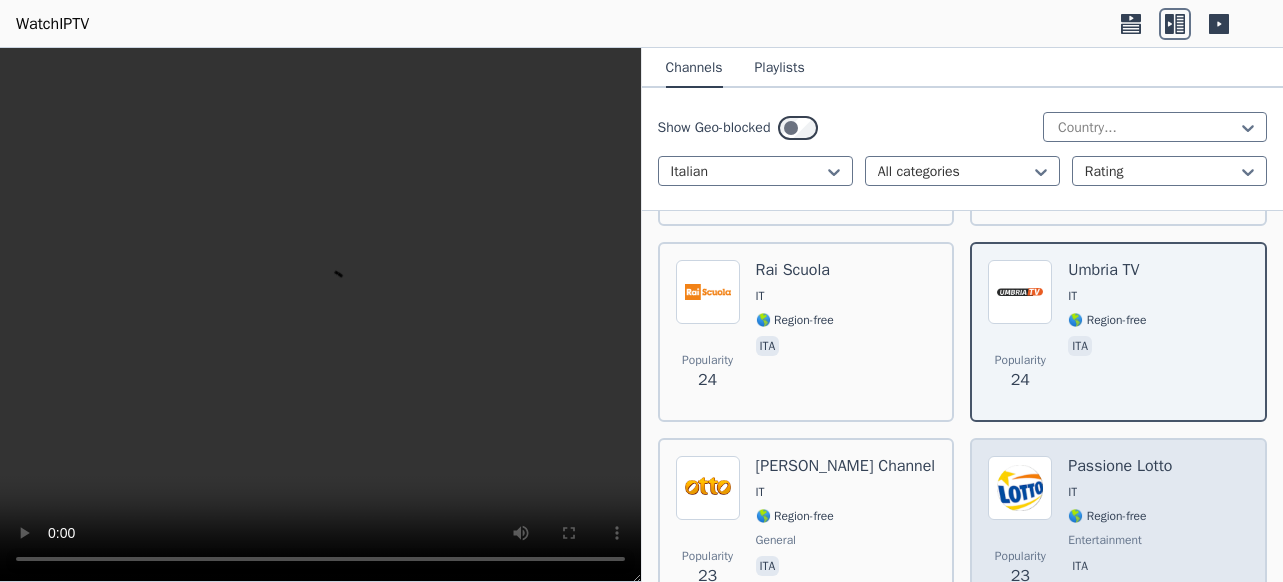scroll, scrollTop: 8800, scrollLeft: 0, axis: vertical 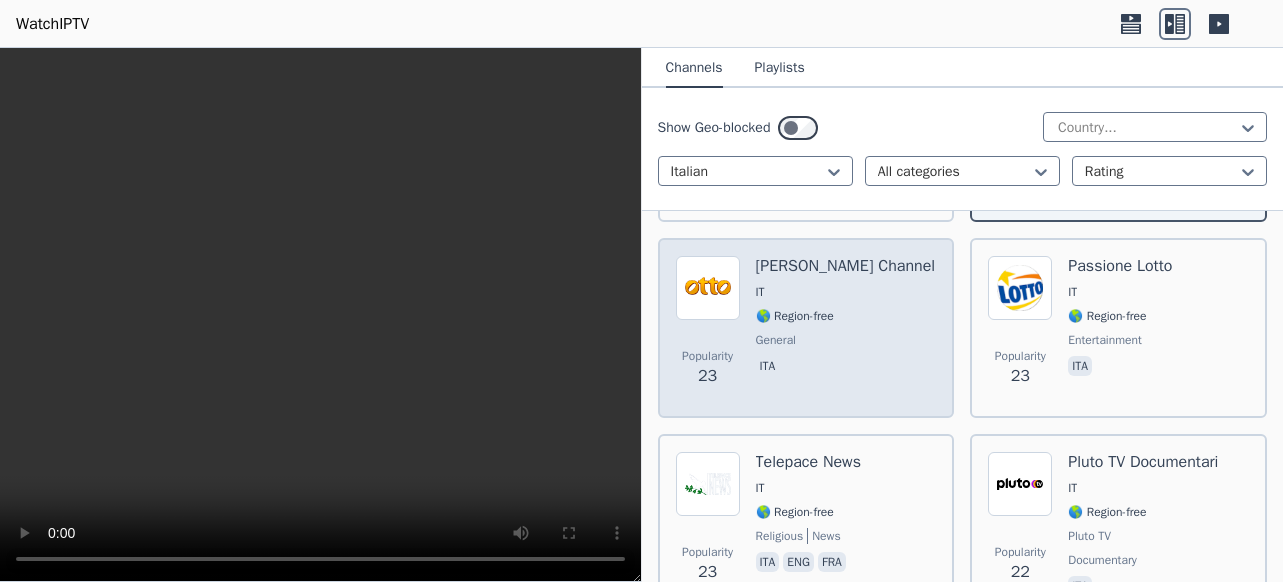 click on "Popularity 23 [PERSON_NAME] Channel IT 🌎 Region-free general ita" at bounding box center (806, 328) 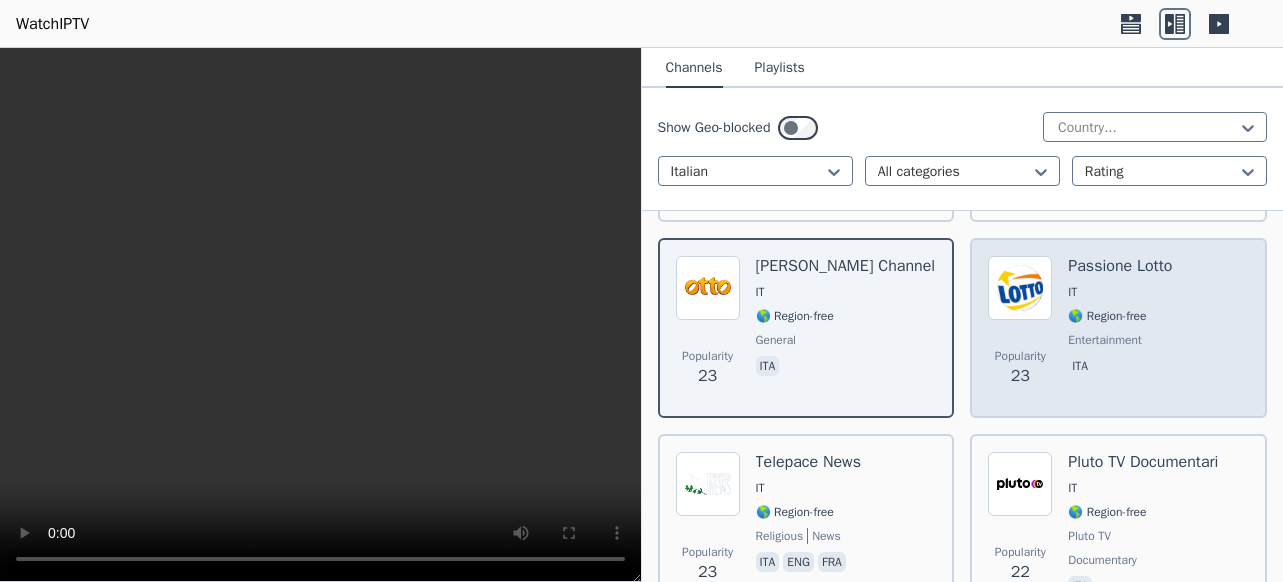 click on "Popularity 23 Passione Lotto IT 🌎 Region-free entertainment ita" at bounding box center (1118, 328) 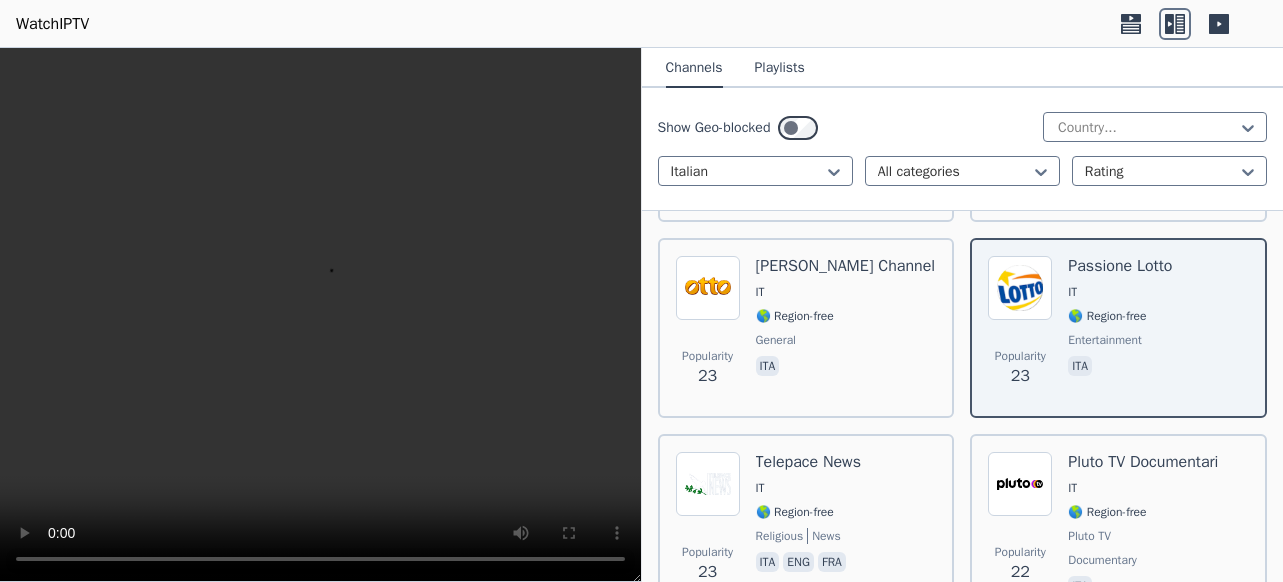 scroll, scrollTop: 8900, scrollLeft: 0, axis: vertical 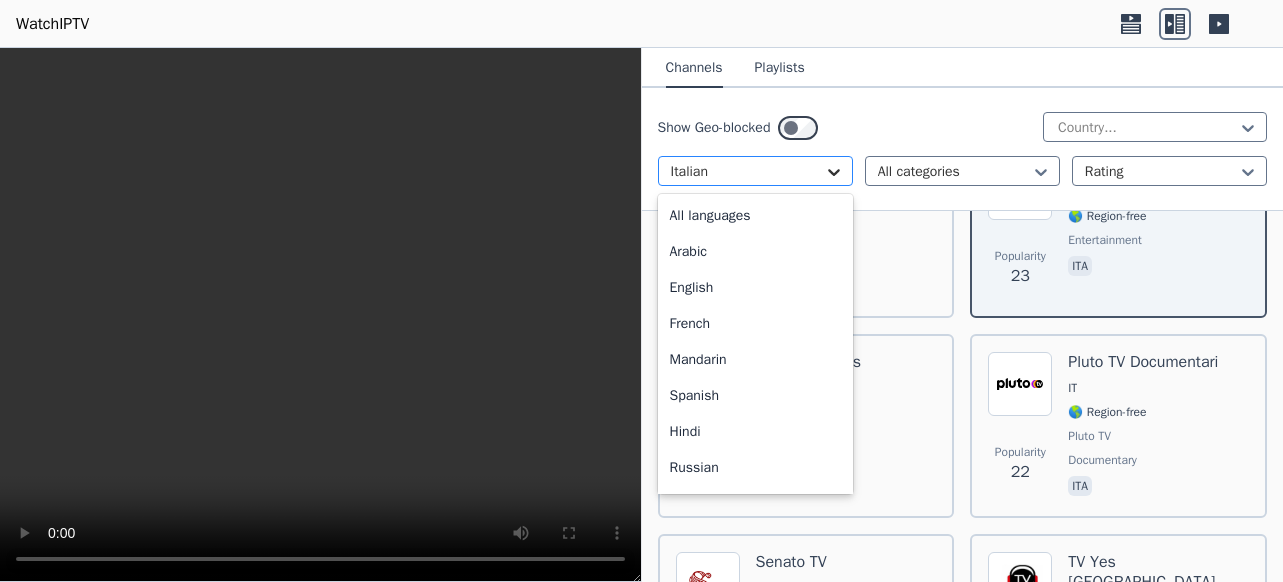 click 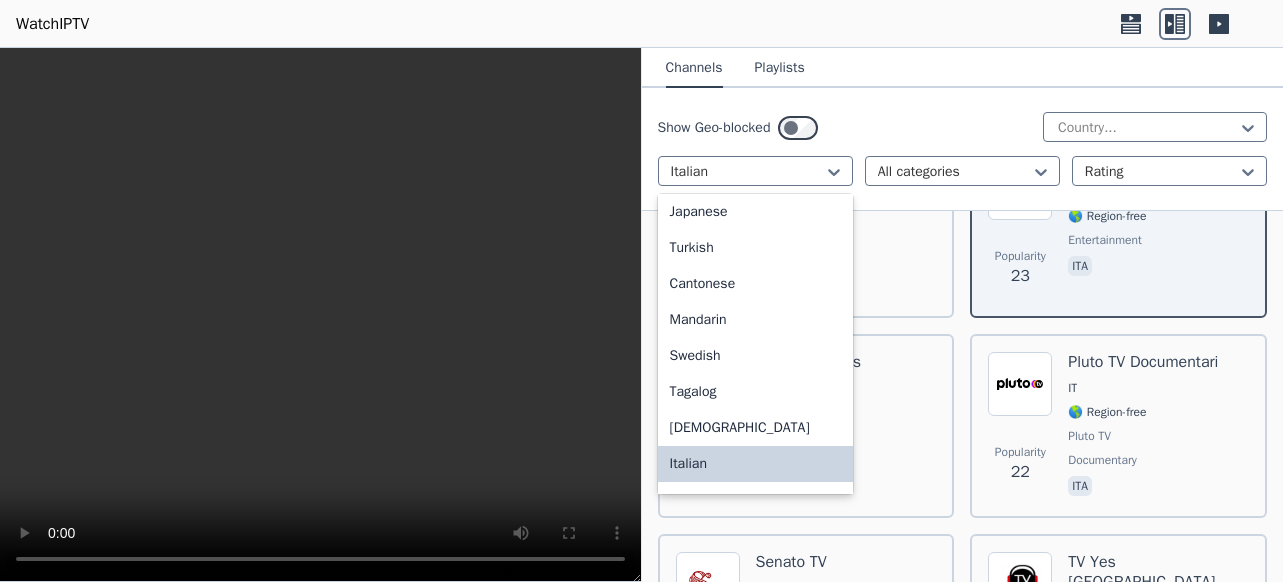 scroll, scrollTop: 0, scrollLeft: 0, axis: both 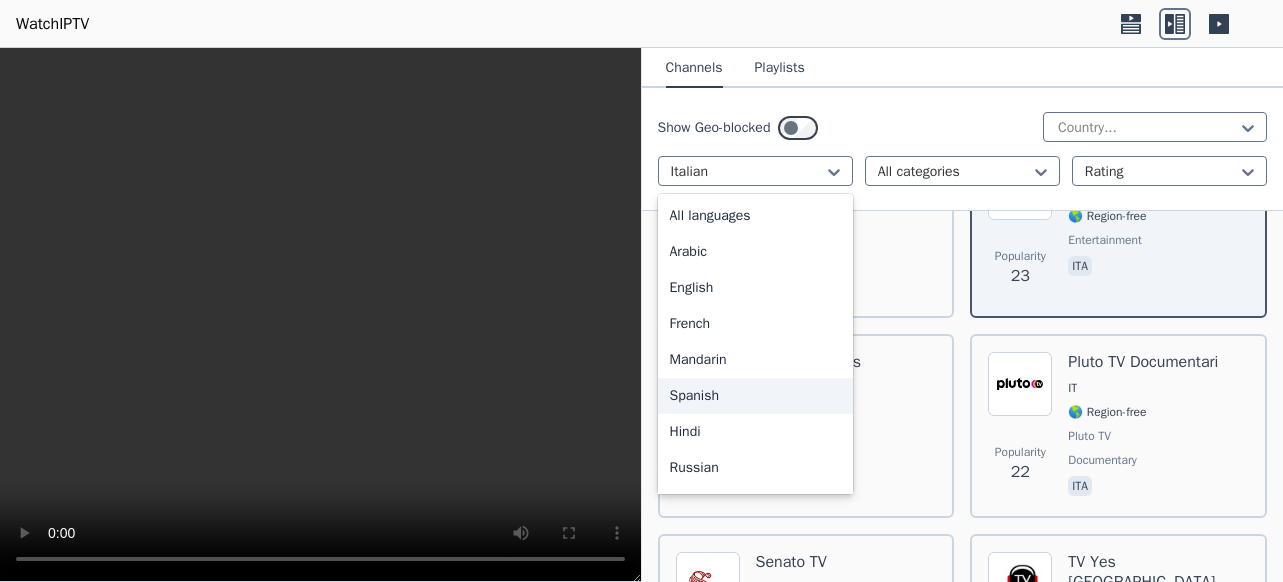 click on "Spanish" at bounding box center [755, 396] 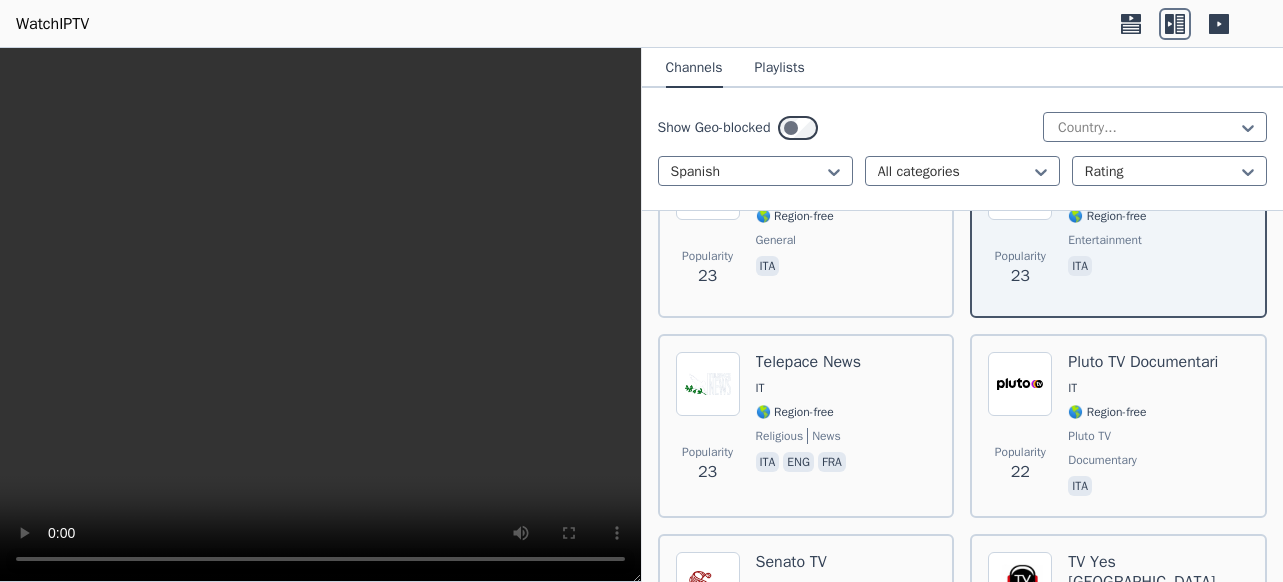 scroll, scrollTop: 0, scrollLeft: 0, axis: both 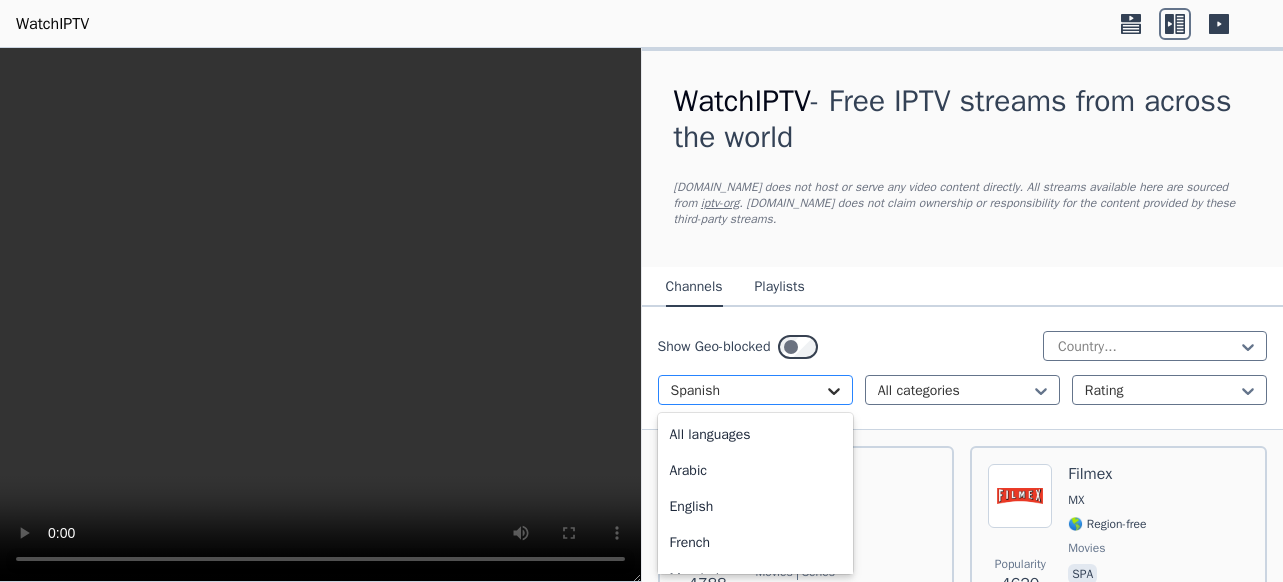 click 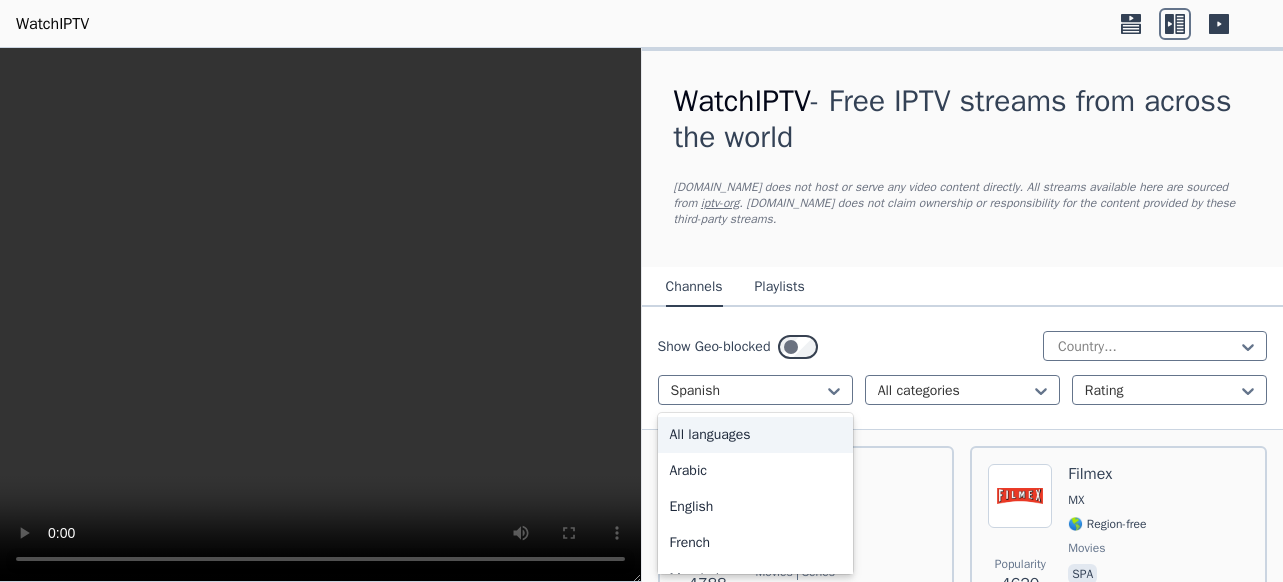 click on "All languages" at bounding box center [755, 435] 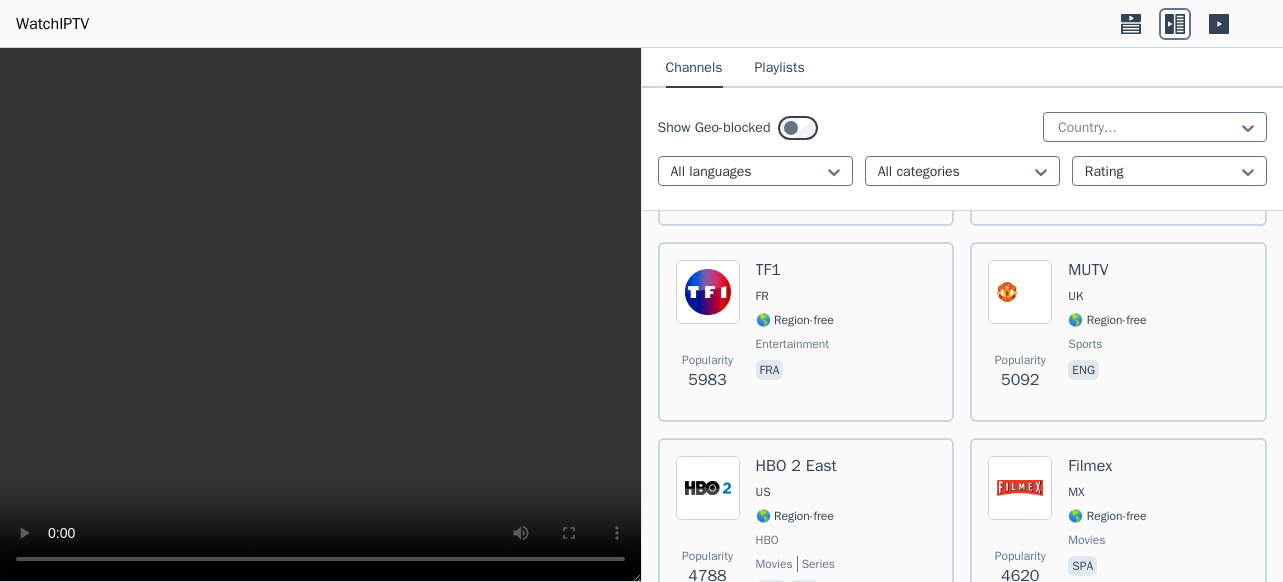 scroll, scrollTop: 0, scrollLeft: 0, axis: both 